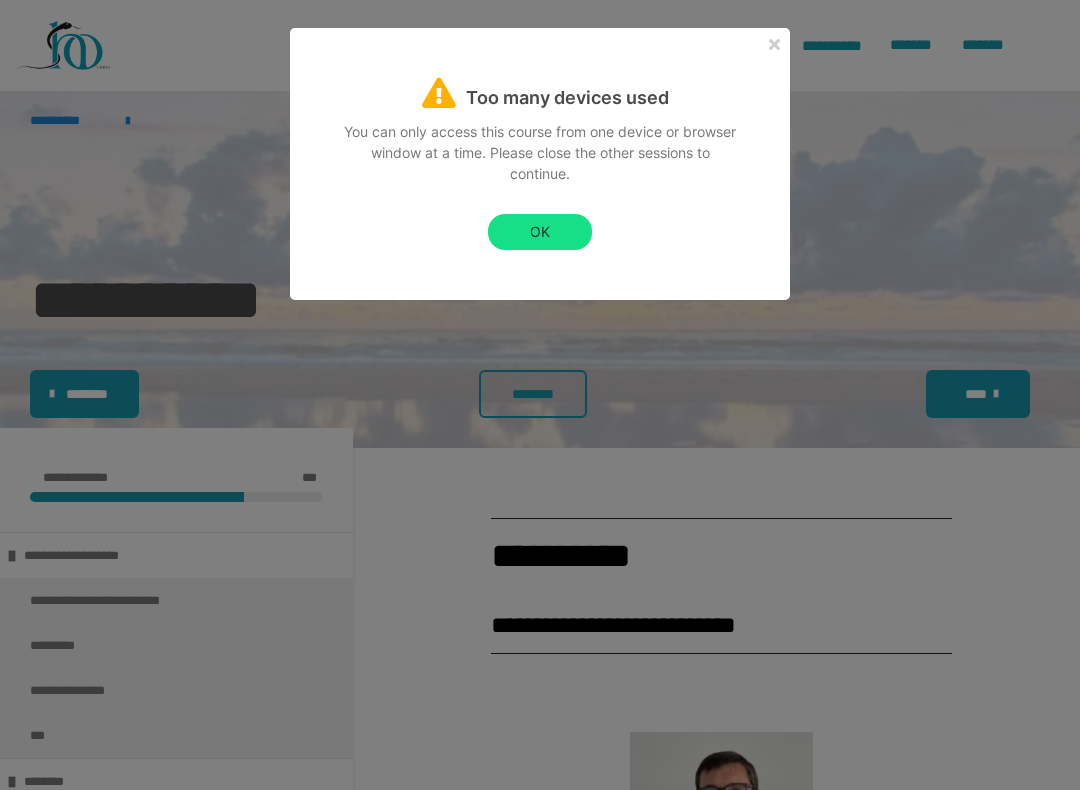 scroll, scrollTop: 20, scrollLeft: 0, axis: vertical 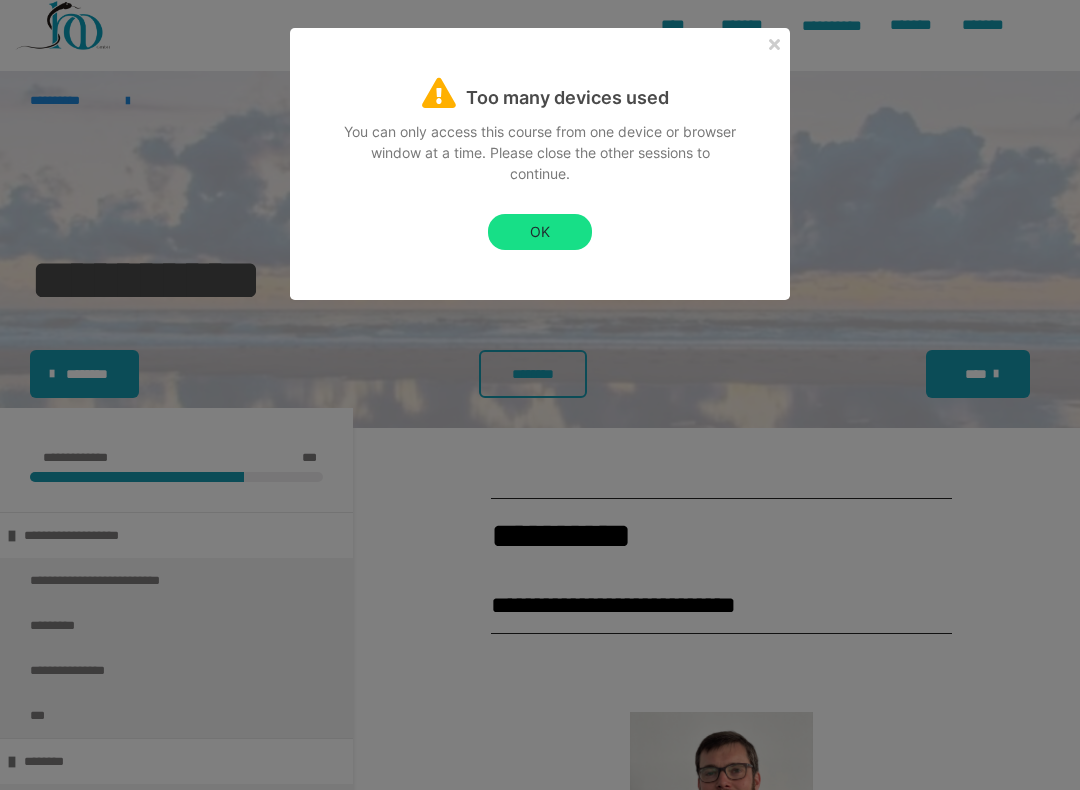 click at bounding box center [721, 1255] 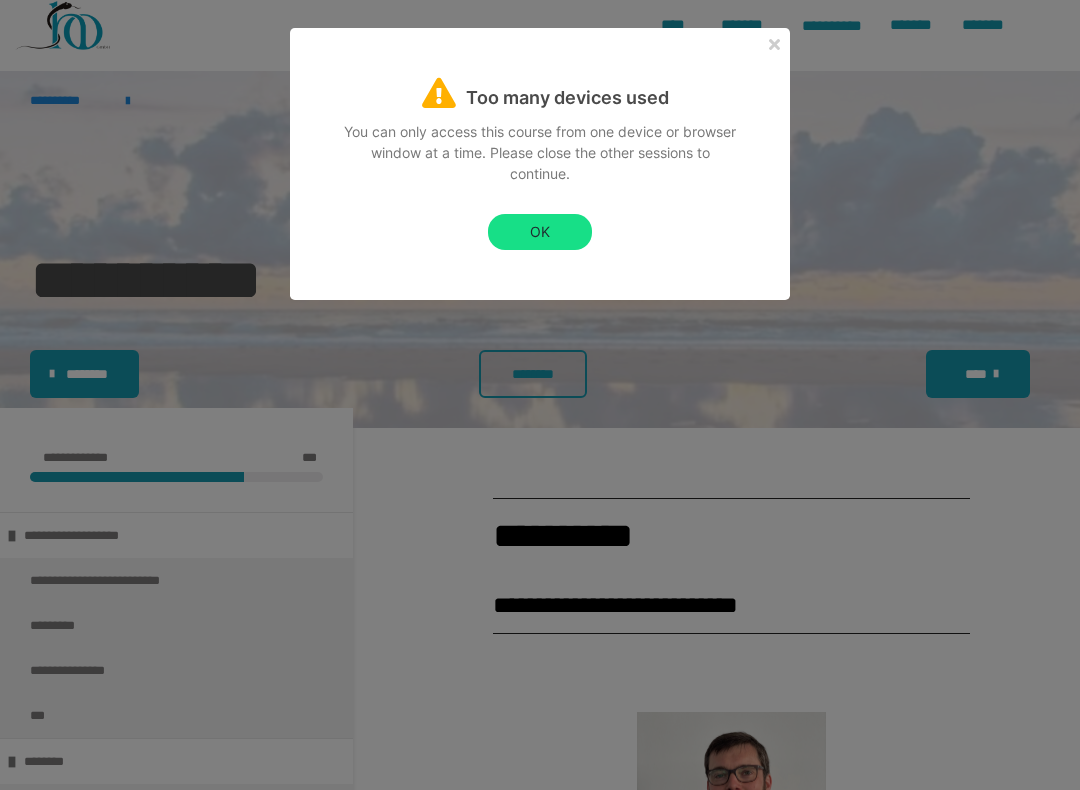 click at bounding box center [721, 1262] 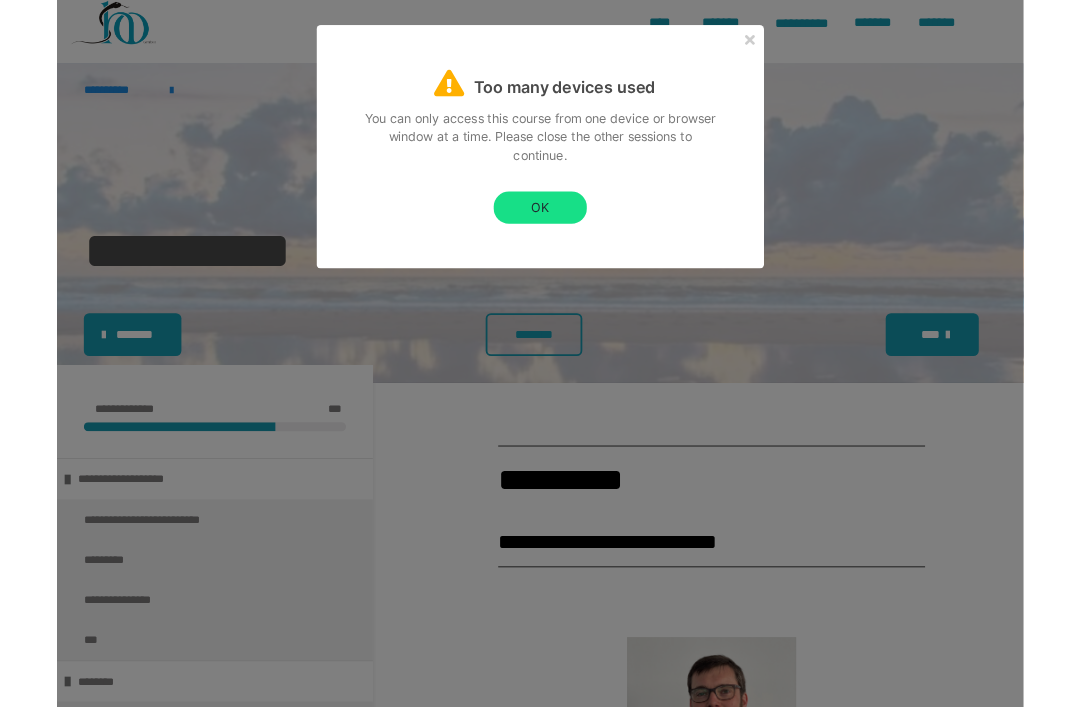 scroll, scrollTop: 935, scrollLeft: 0, axis: vertical 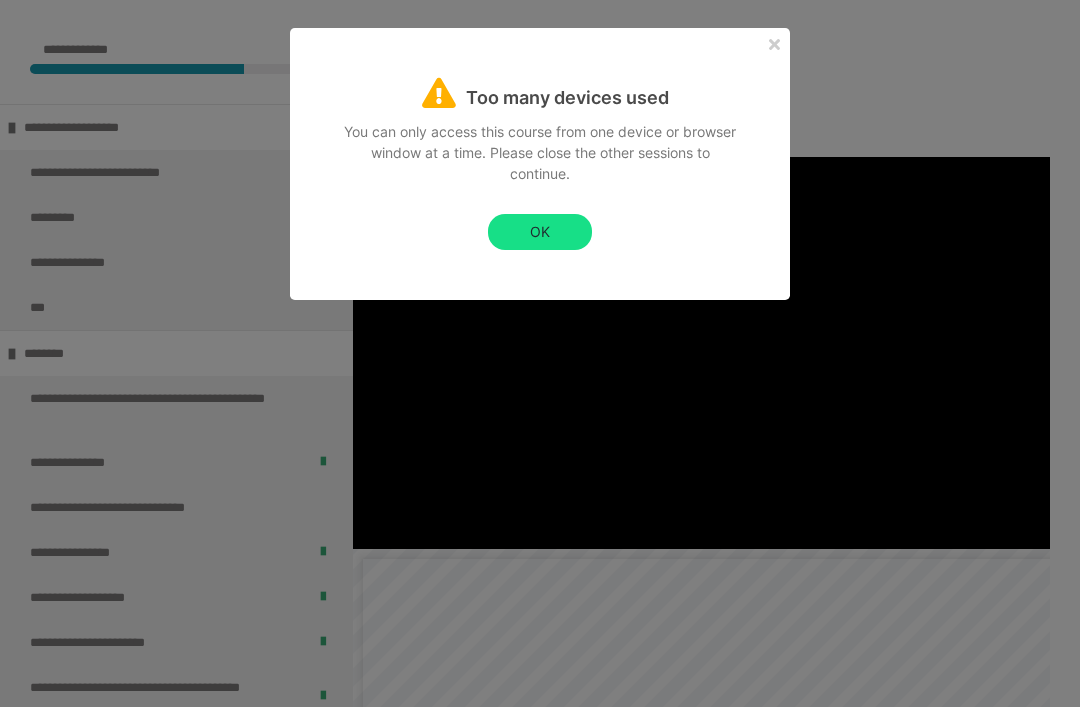 click on "OK" at bounding box center [540, 232] 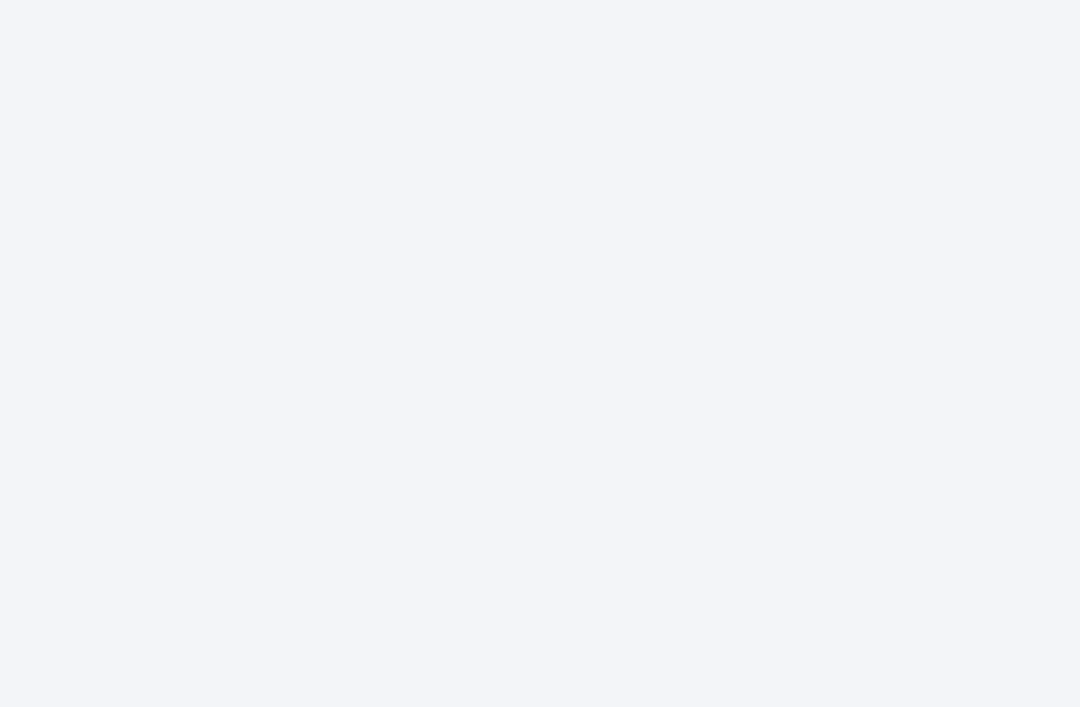 scroll, scrollTop: 0, scrollLeft: 0, axis: both 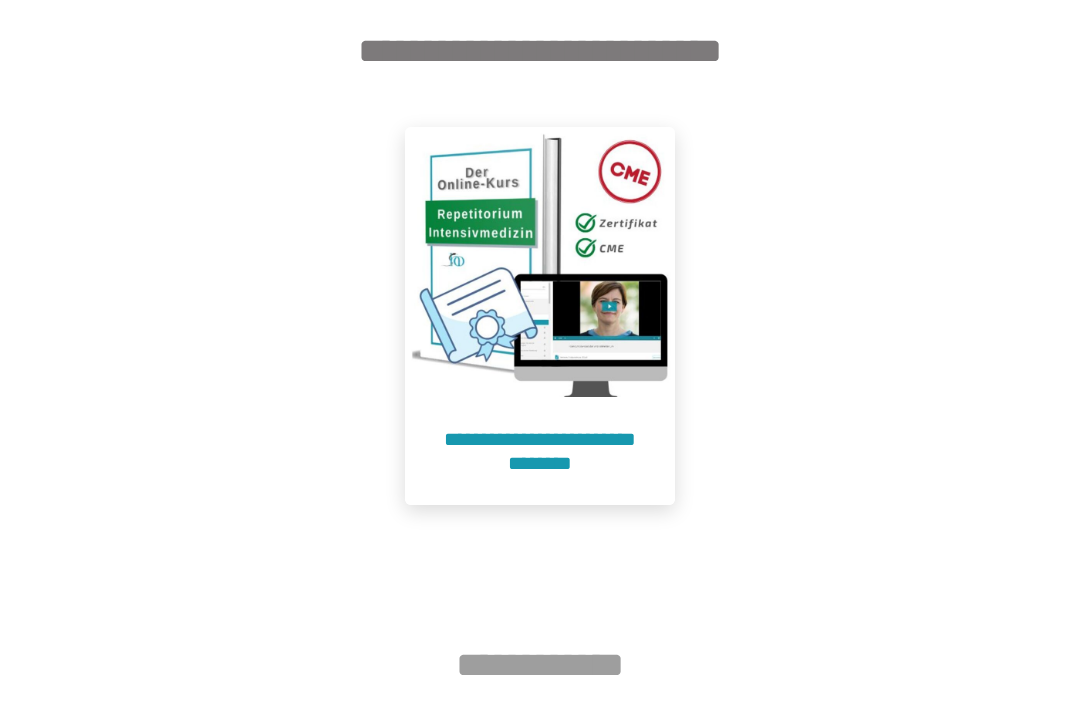click on "**********" at bounding box center [540, 451] 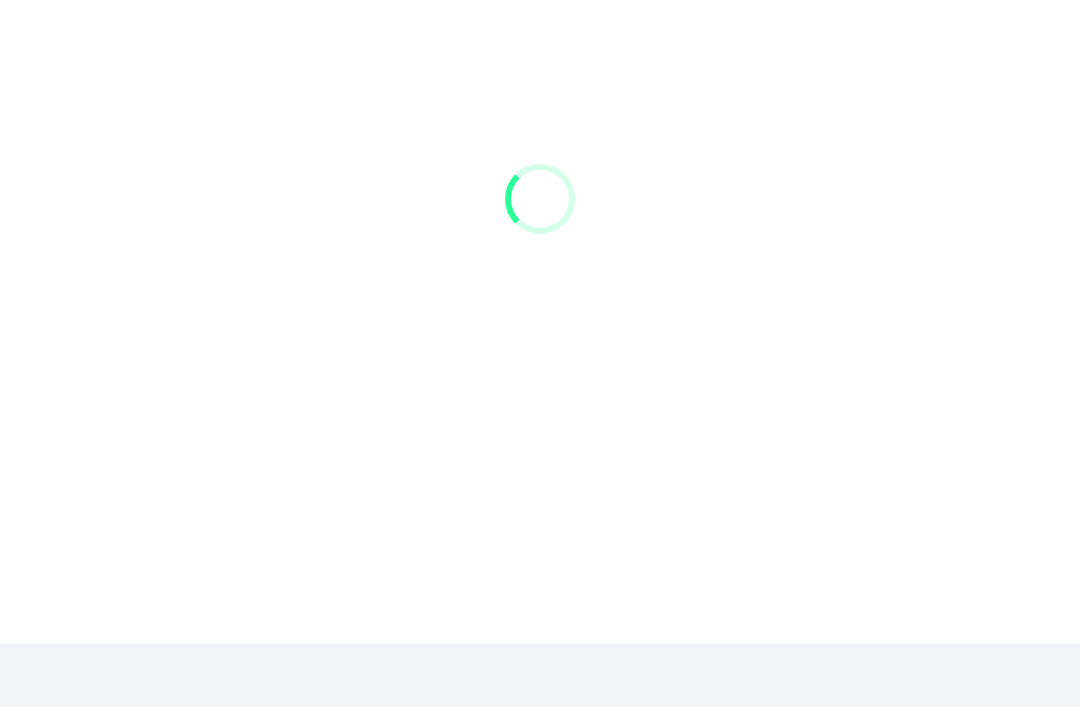 scroll, scrollTop: 91, scrollLeft: 0, axis: vertical 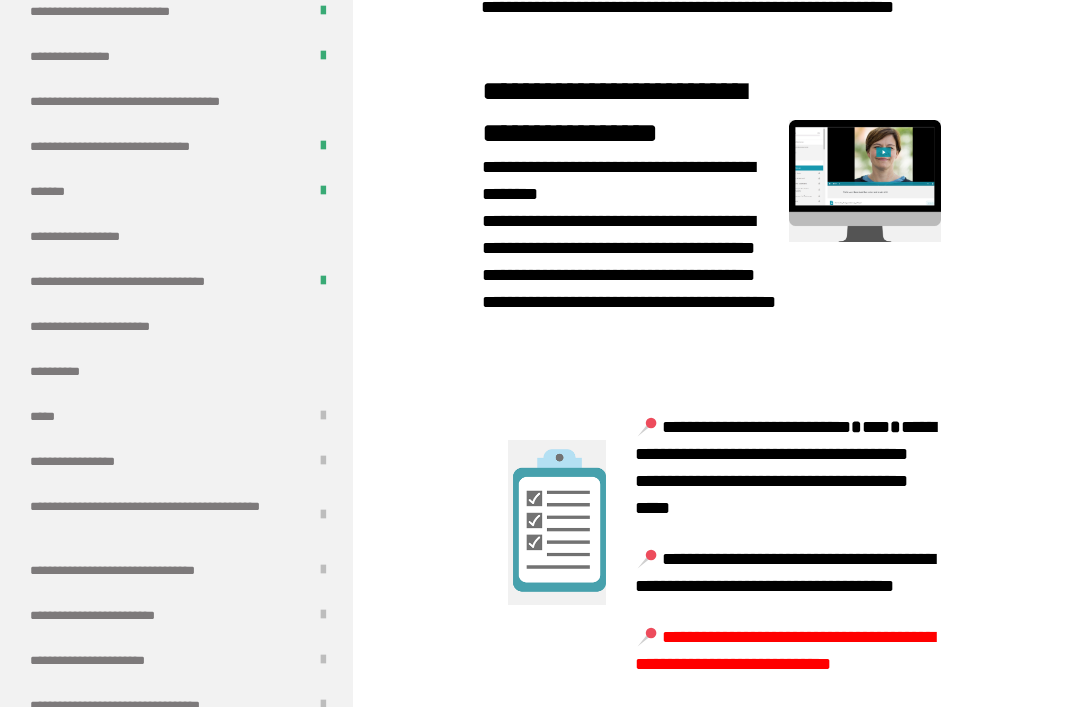 click on "**********" at bounding box center [68, 371] 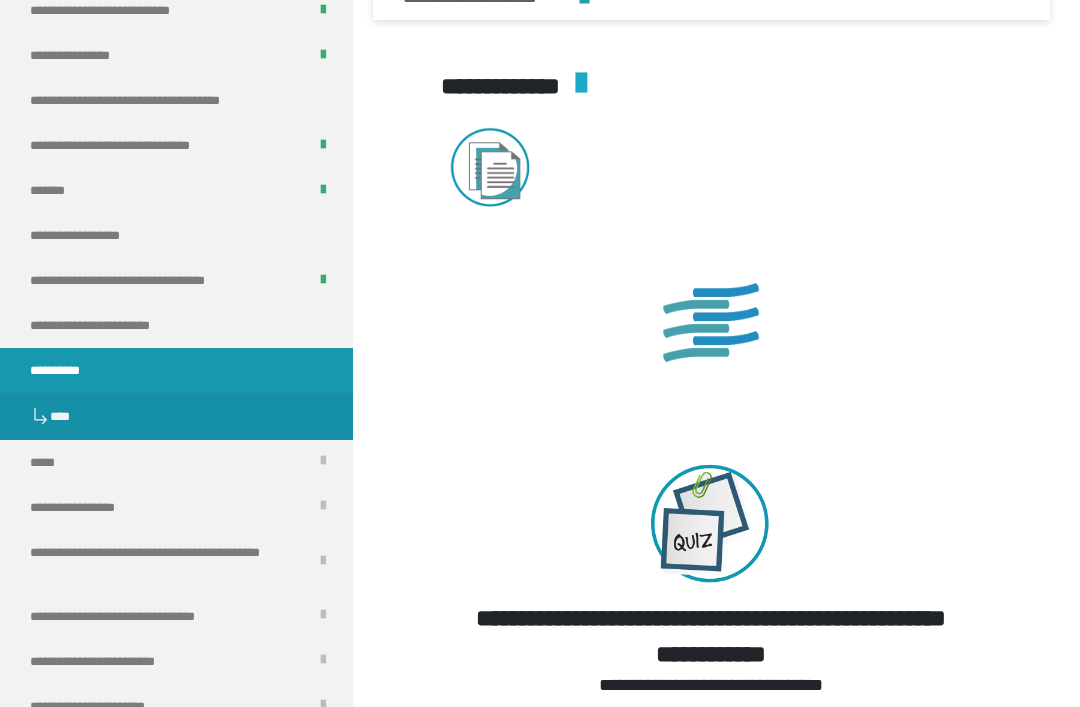 scroll, scrollTop: 2109, scrollLeft: 0, axis: vertical 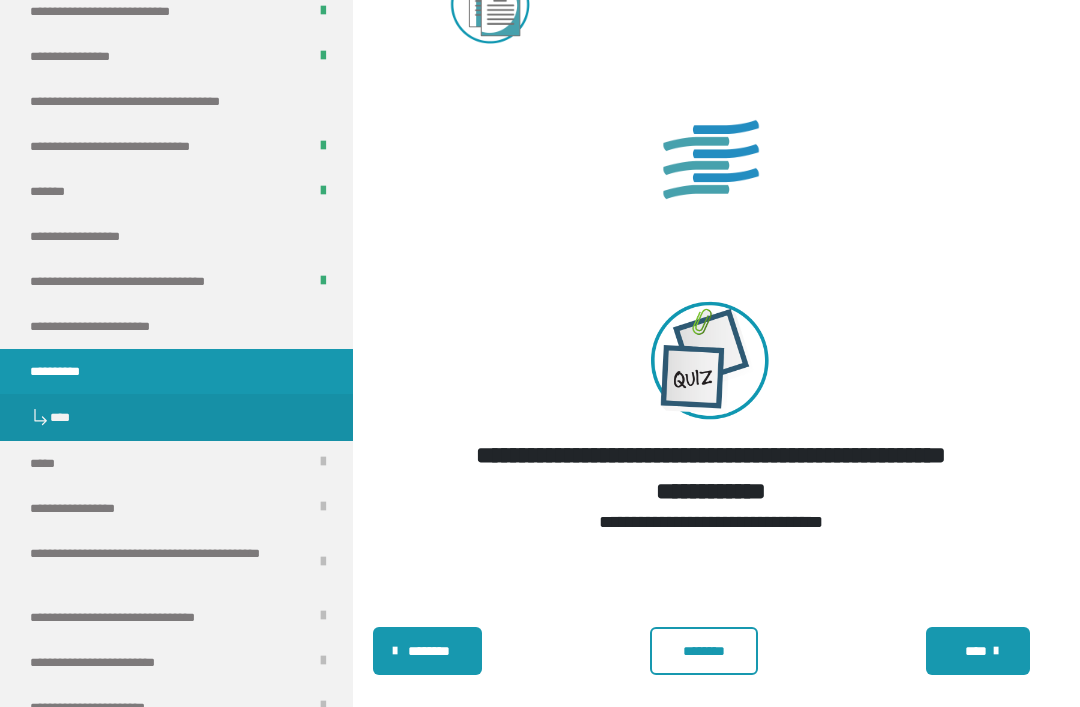 click on "********" at bounding box center (704, 651) 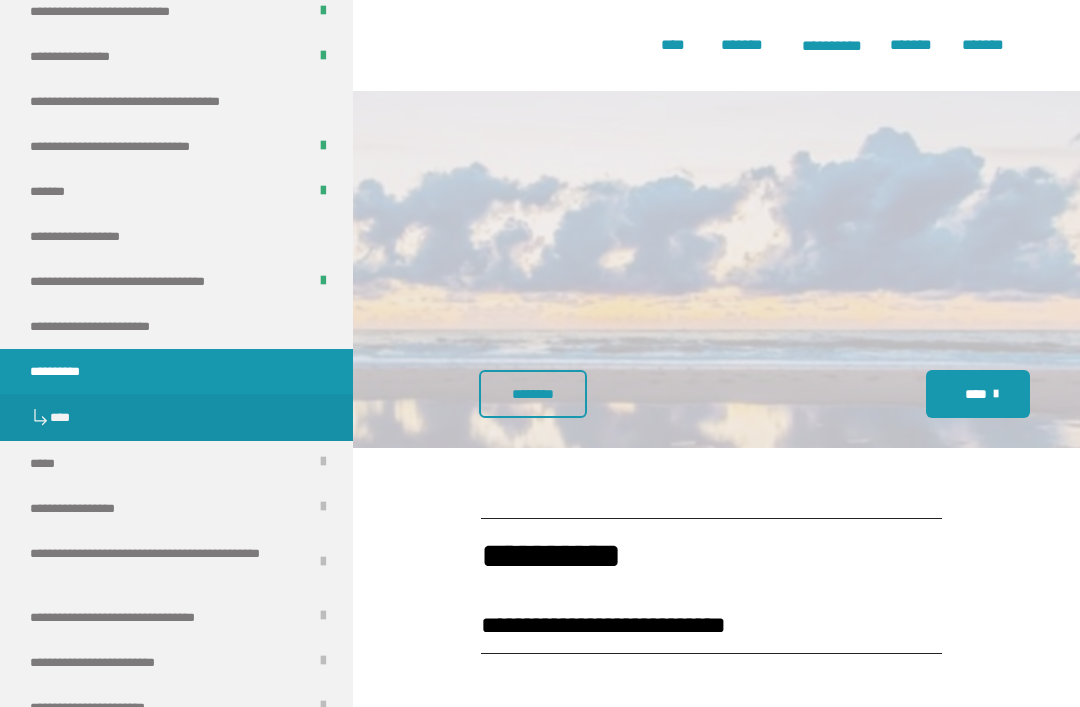 scroll, scrollTop: 0, scrollLeft: 0, axis: both 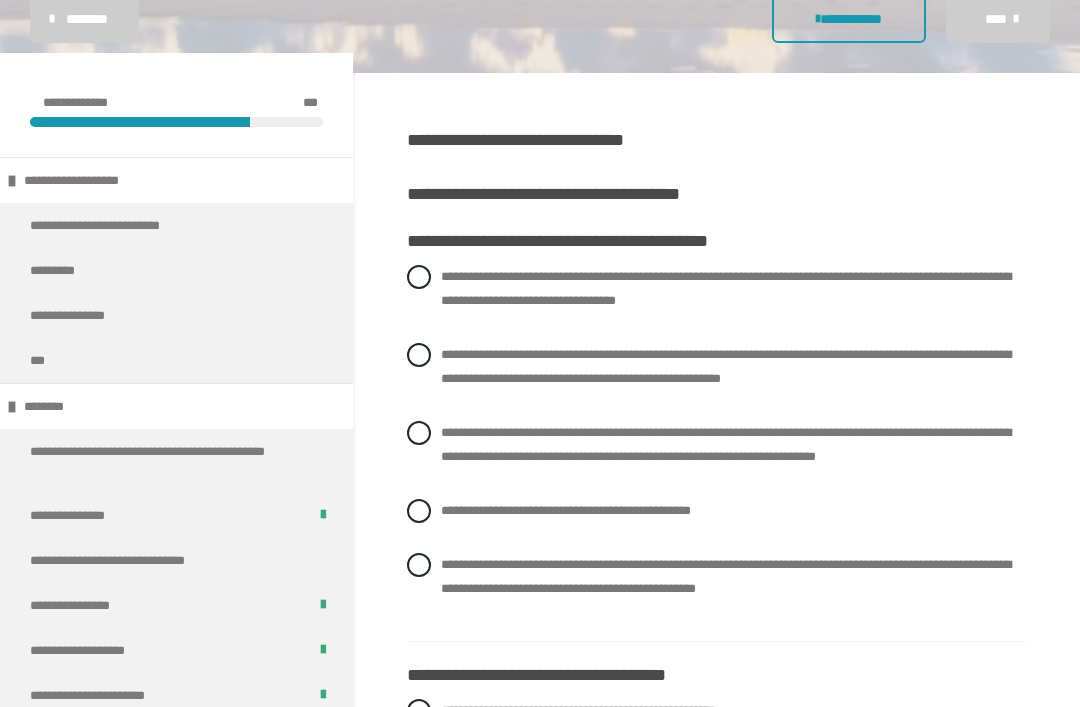 click on "**********" at bounding box center (726, 445) 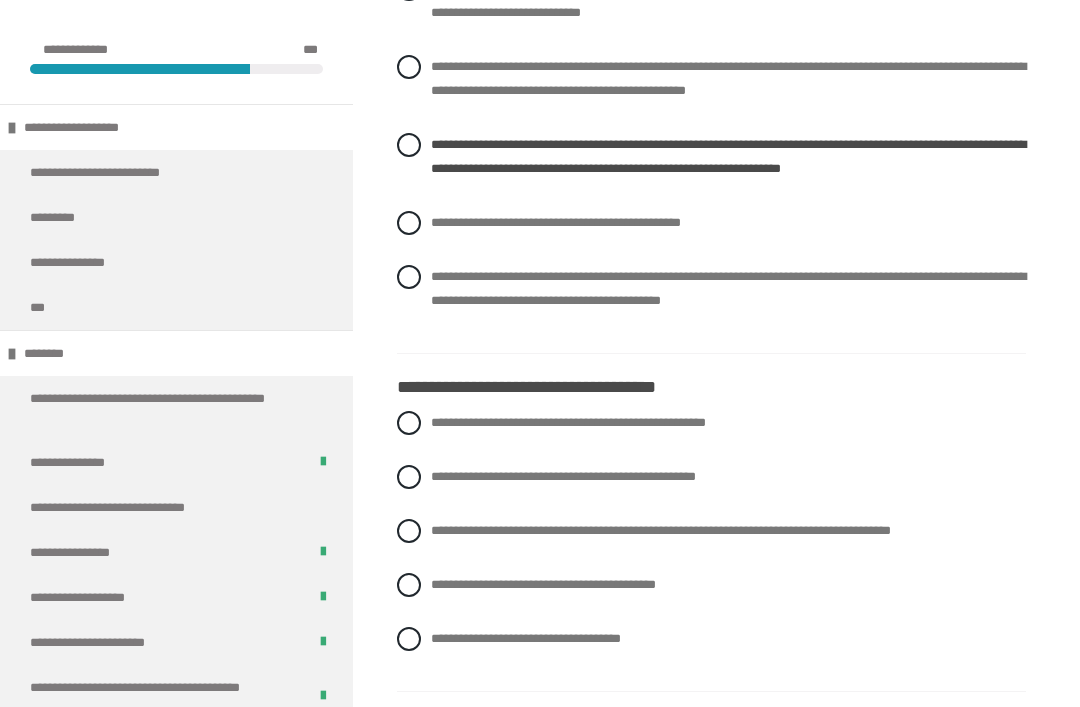 scroll, scrollTop: 695, scrollLeft: 0, axis: vertical 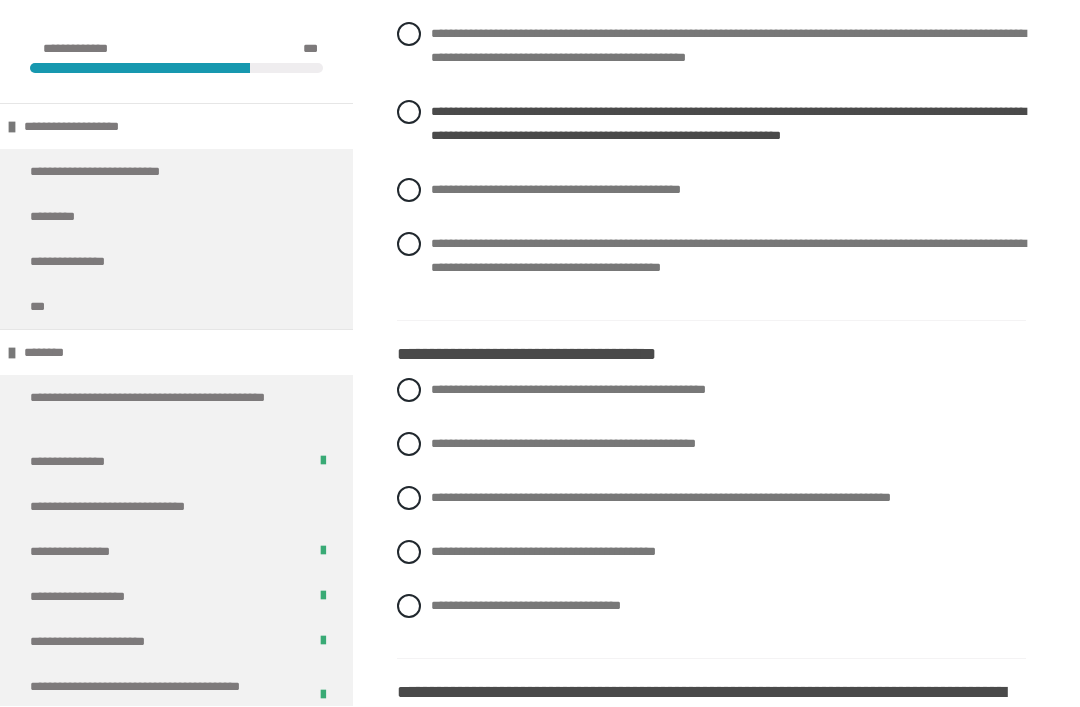 click on "**********" at bounding box center (526, 606) 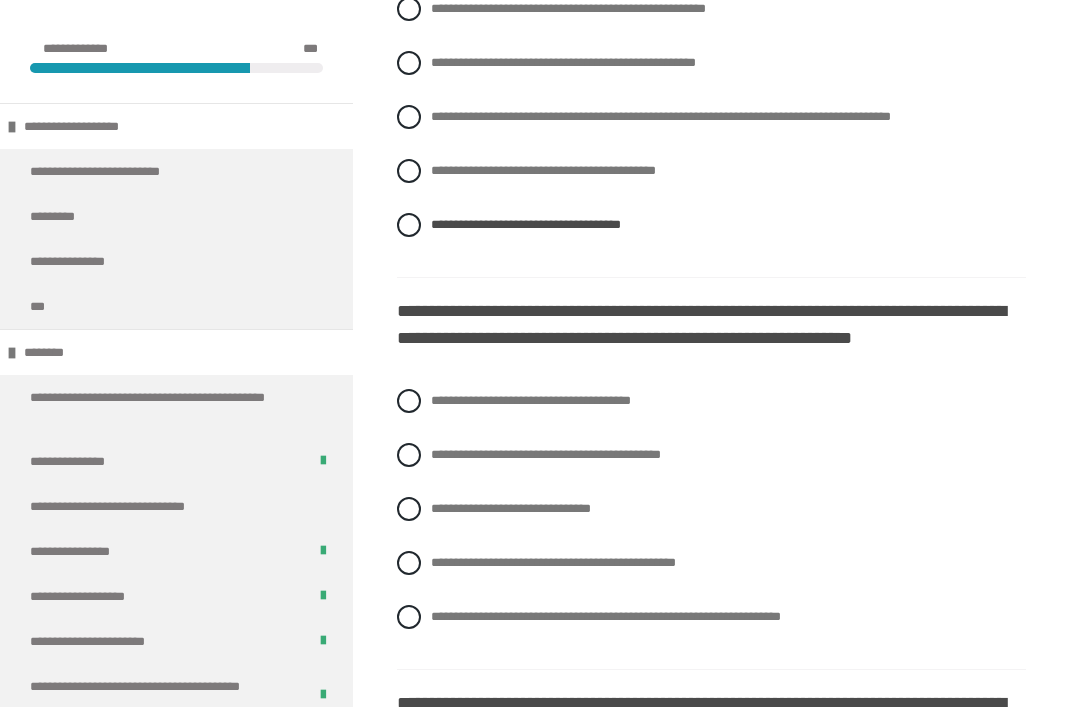 scroll, scrollTop: 1127, scrollLeft: 0, axis: vertical 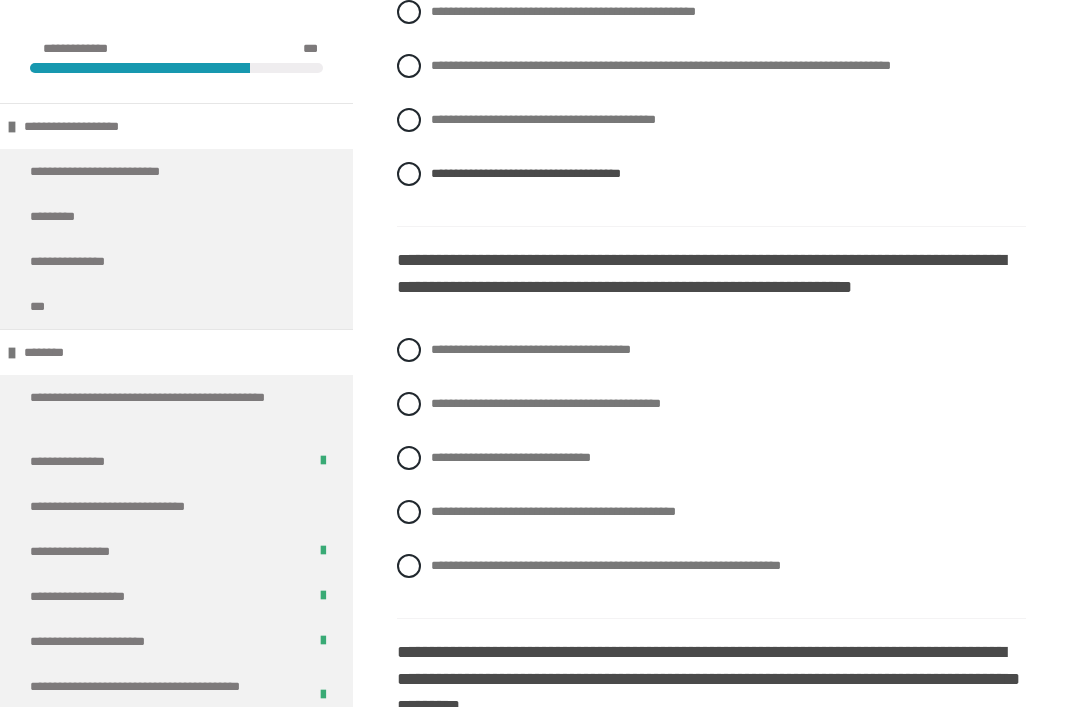 click on "**********" at bounding box center (511, 458) 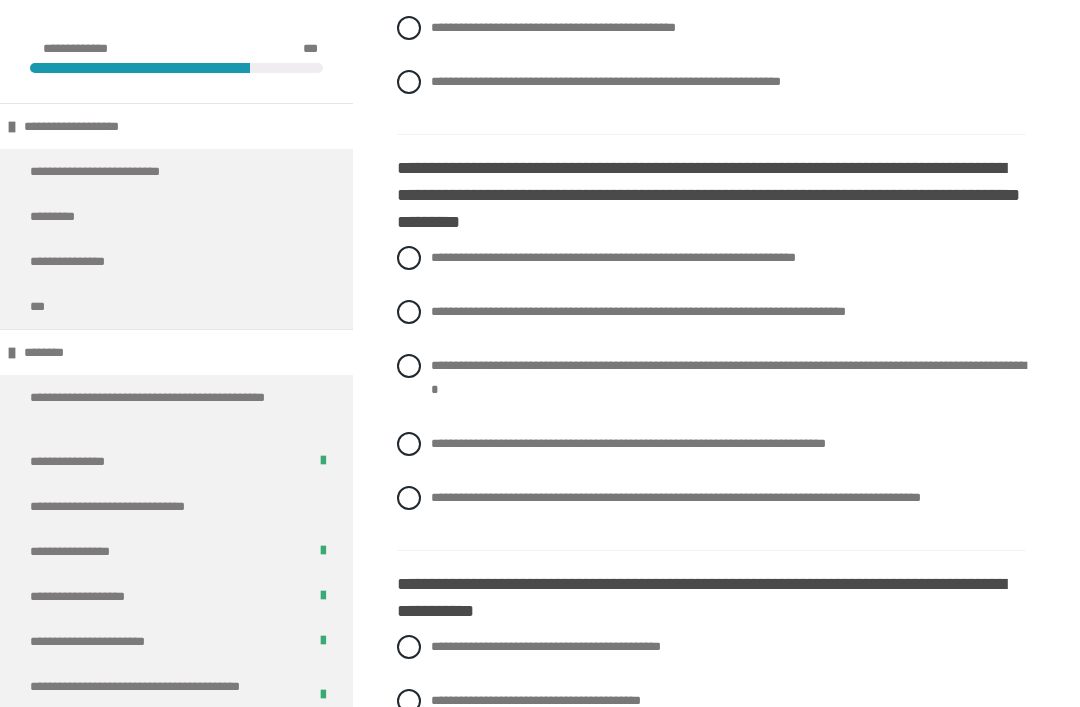 scroll, scrollTop: 1678, scrollLeft: 0, axis: vertical 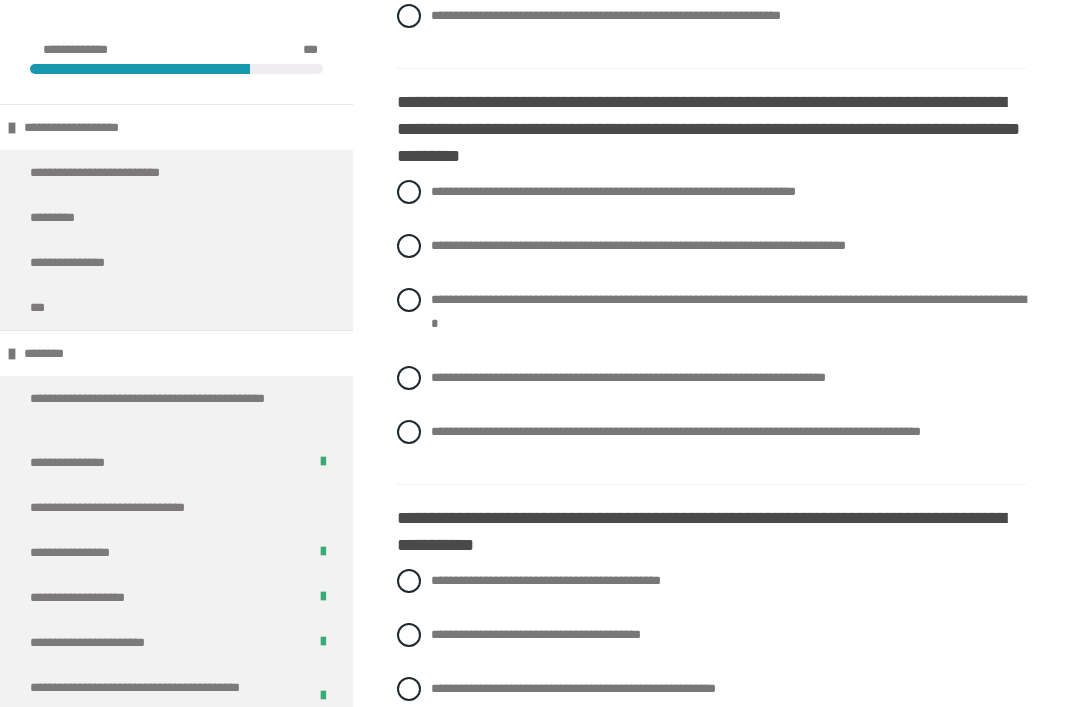click on "**********" at bounding box center [628, 377] 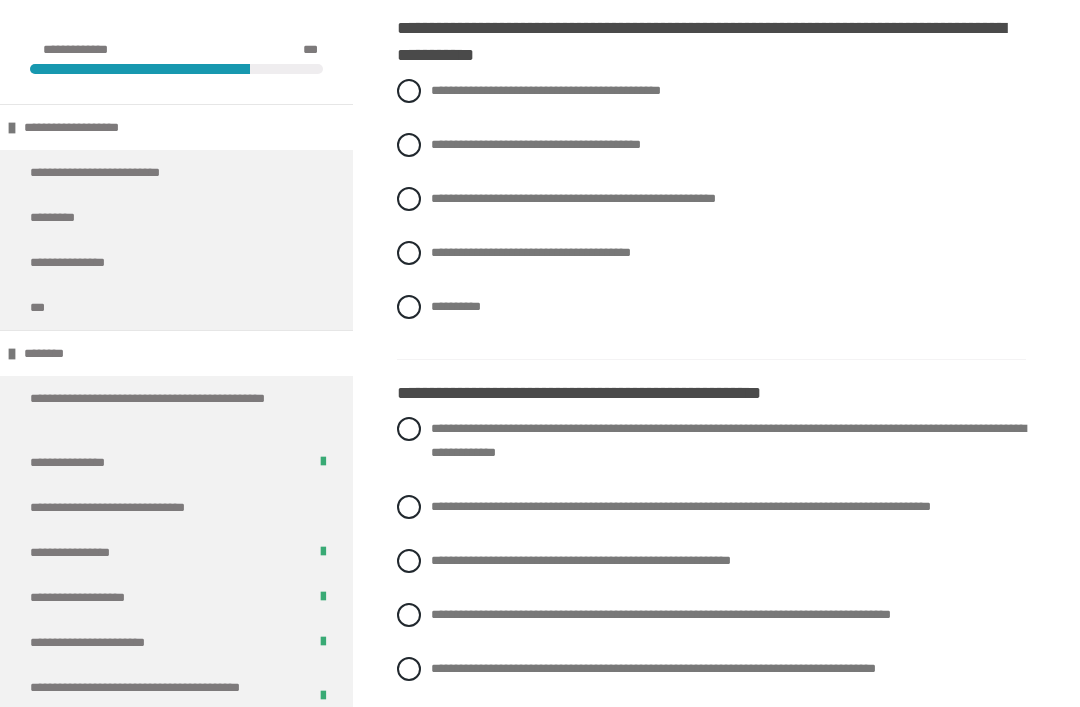 scroll, scrollTop: 2169, scrollLeft: 0, axis: vertical 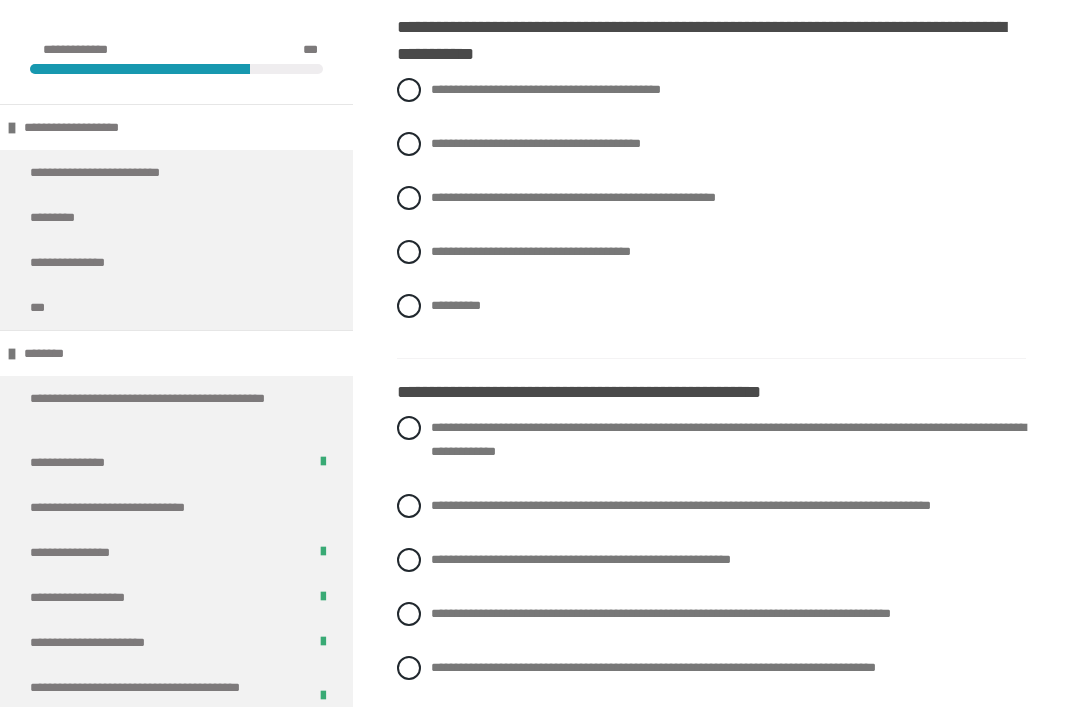 click on "**********" at bounding box center [546, 89] 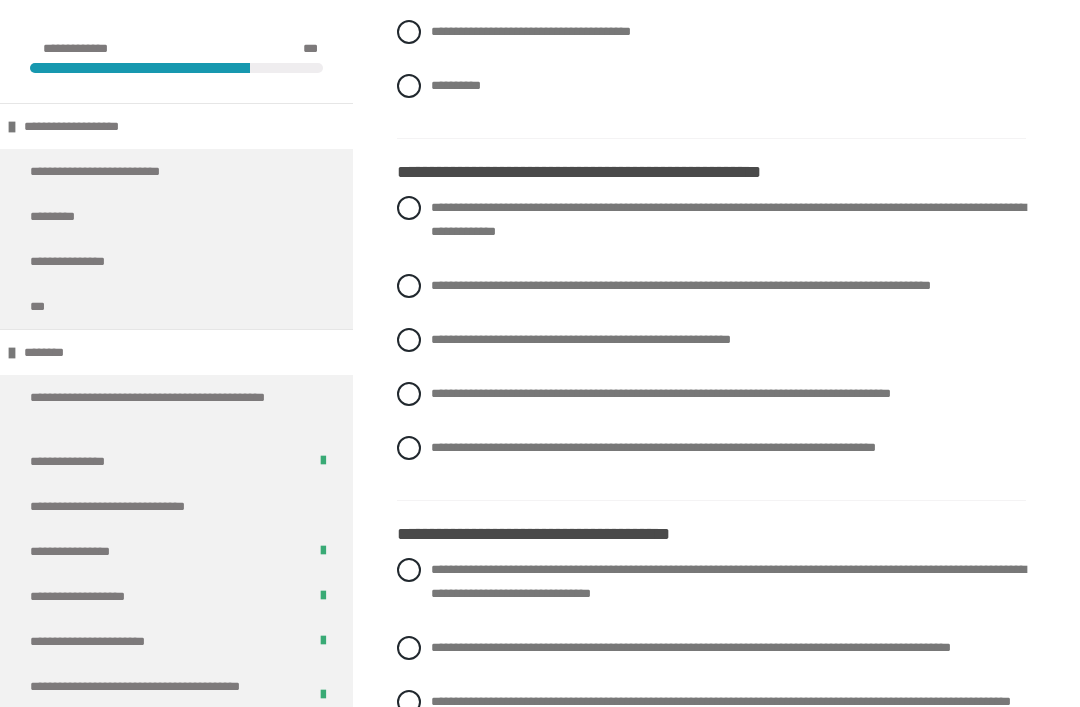 scroll, scrollTop: 2389, scrollLeft: 0, axis: vertical 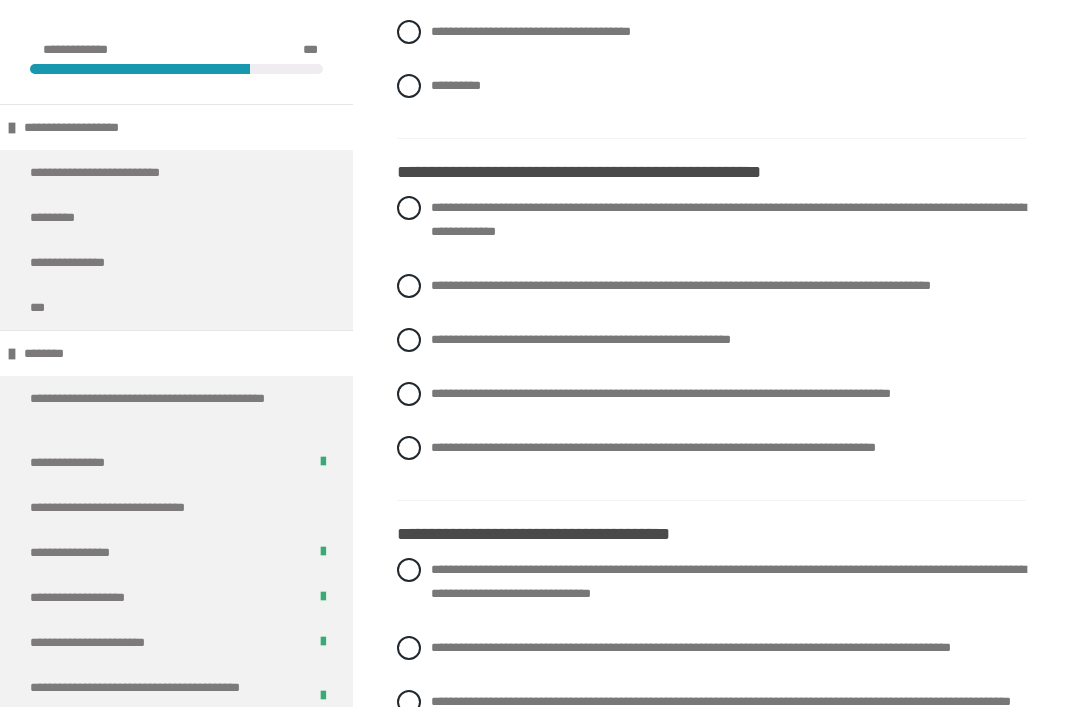 click on "**********" at bounding box center (661, 393) 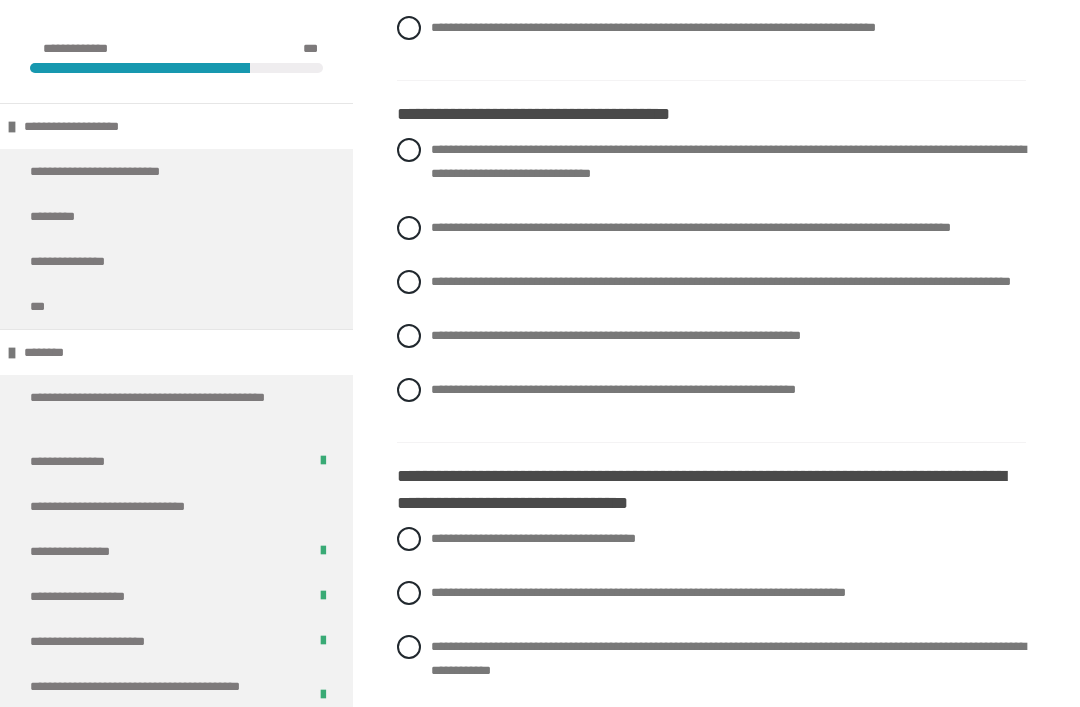 scroll, scrollTop: 2809, scrollLeft: 0, axis: vertical 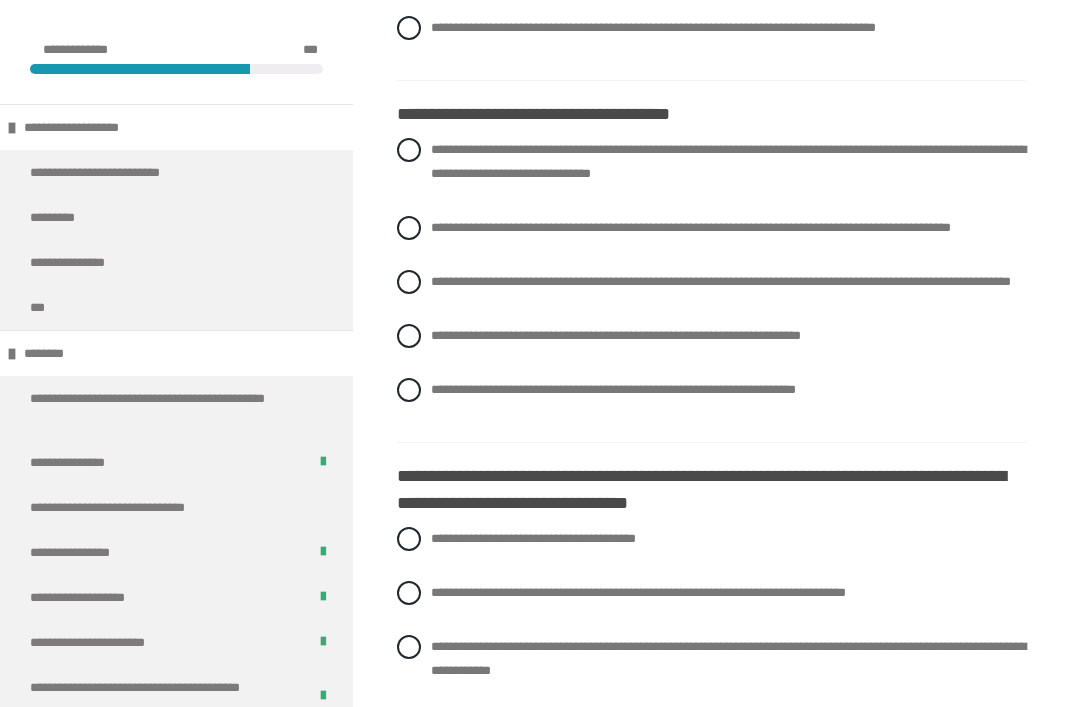 click on "**********" at bounding box center (711, 162) 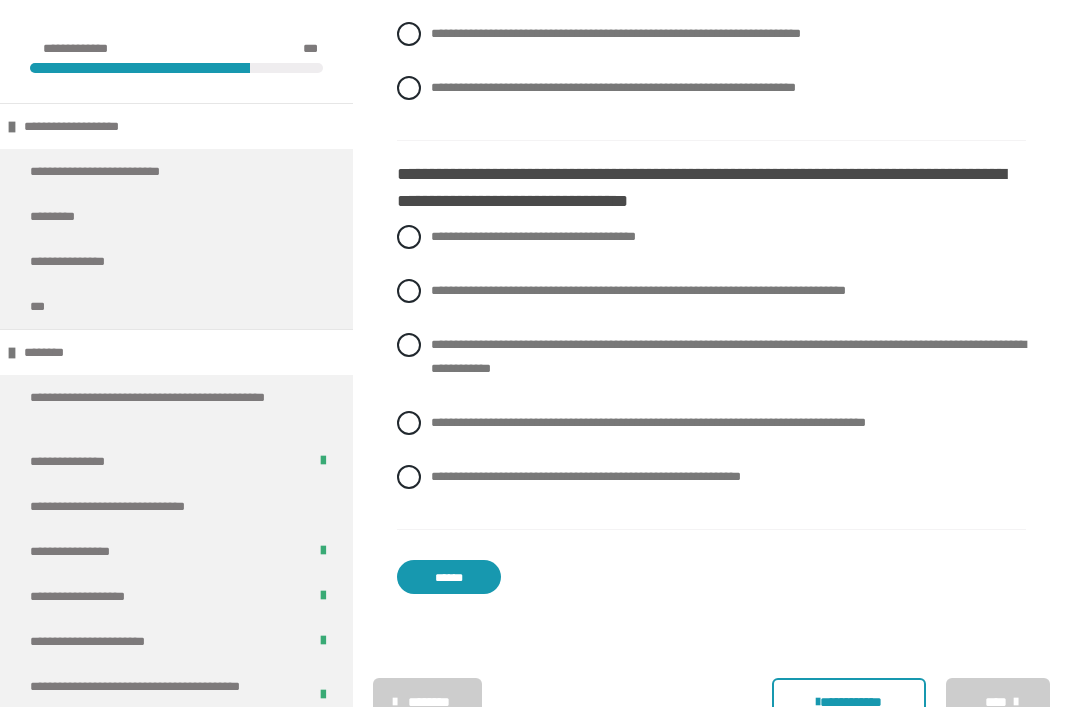 scroll, scrollTop: 3111, scrollLeft: 0, axis: vertical 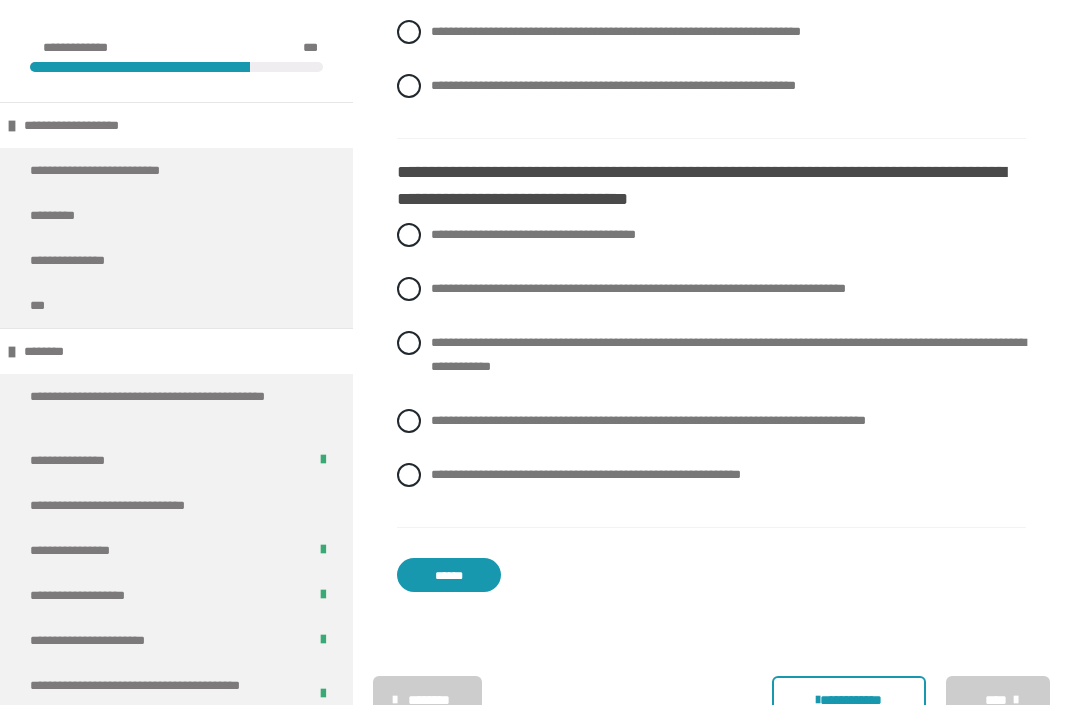 click at bounding box center [409, 477] 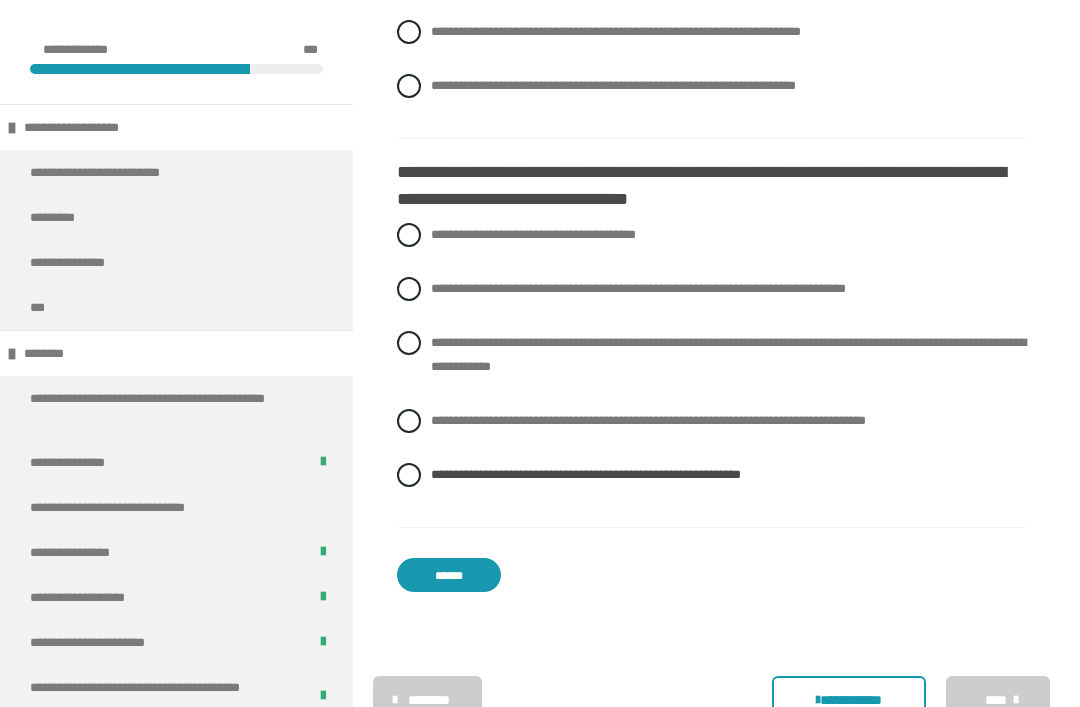 click on "******" at bounding box center [449, 575] 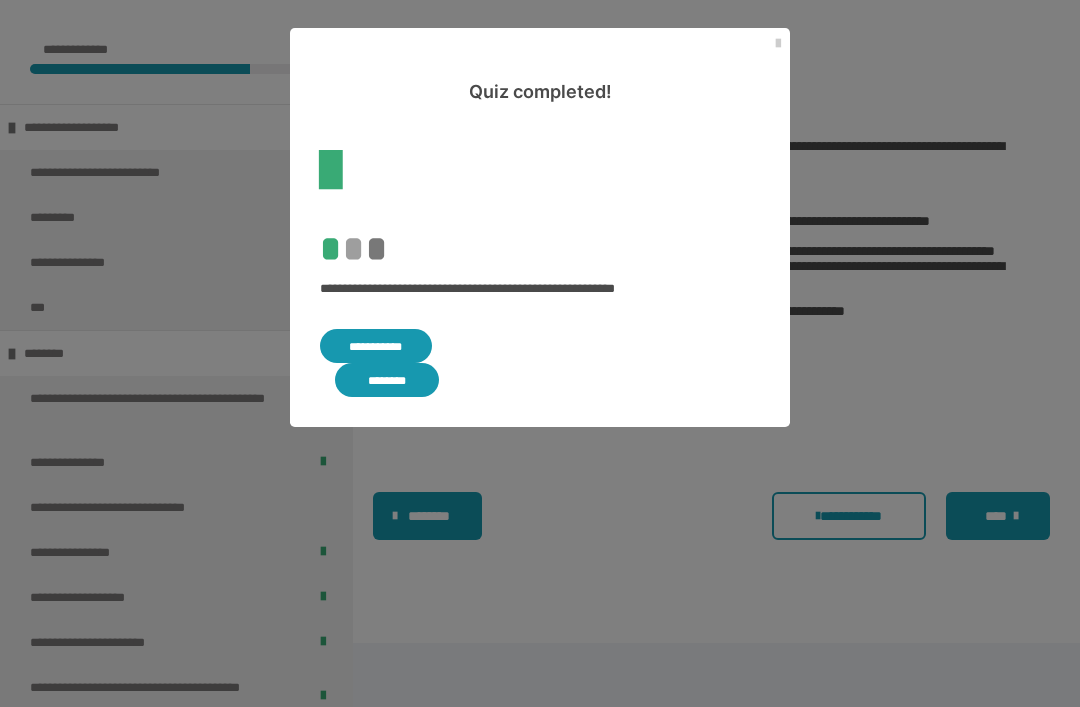 scroll, scrollTop: 508, scrollLeft: 0, axis: vertical 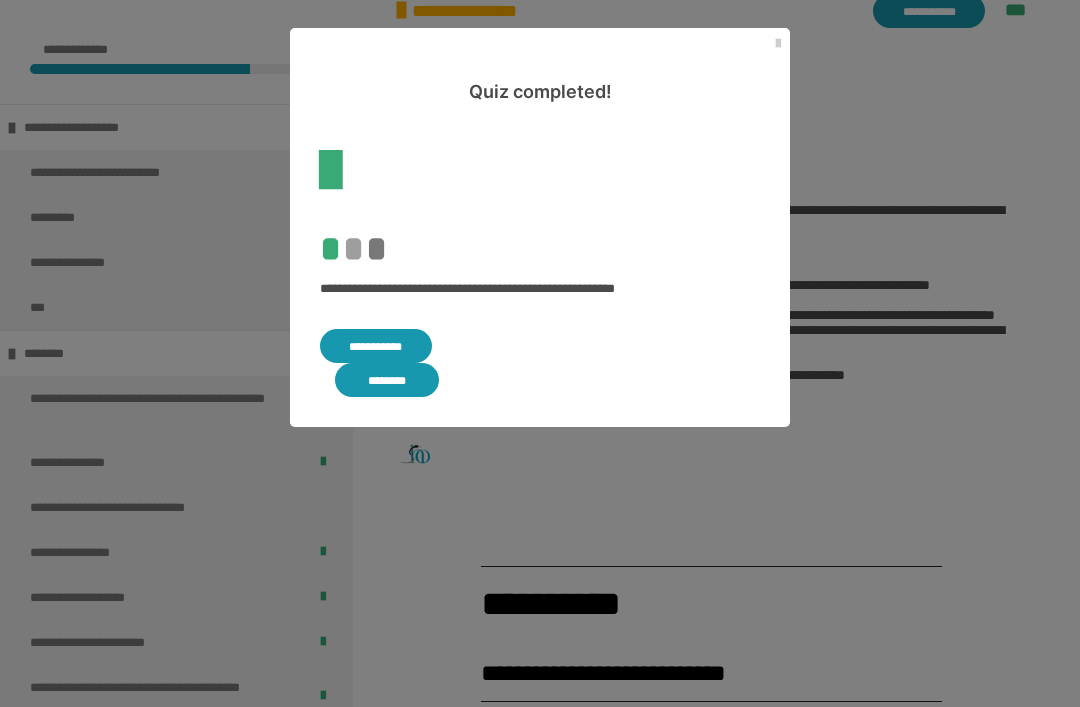 click on "********" at bounding box center [387, 380] 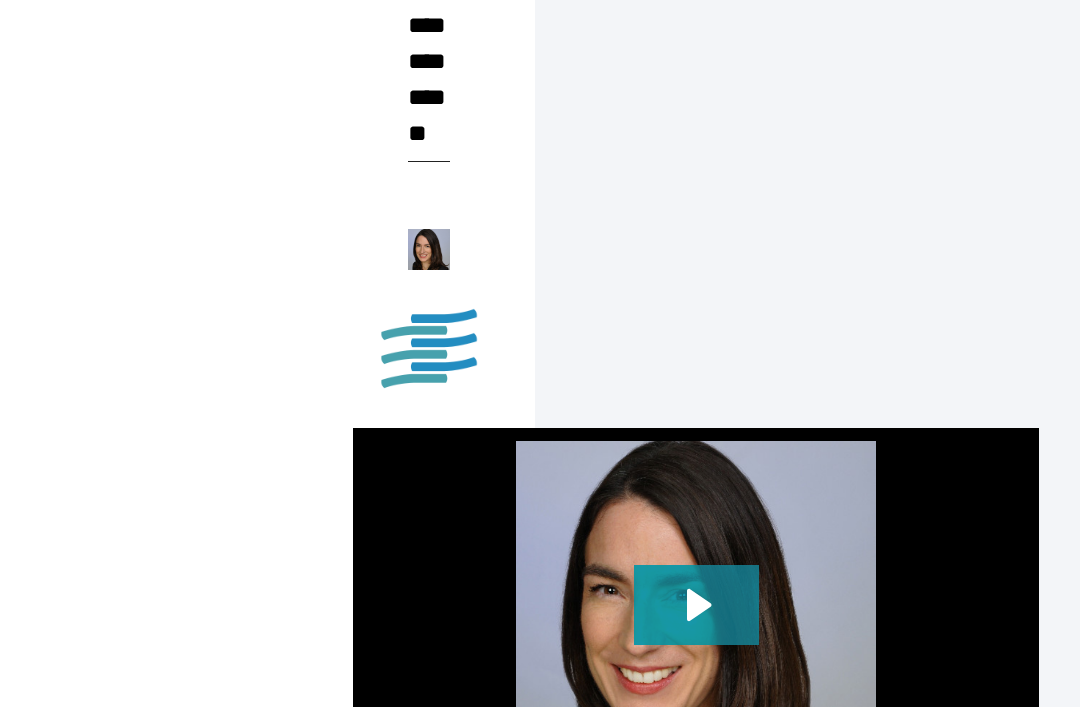 scroll, scrollTop: 1412, scrollLeft: 0, axis: vertical 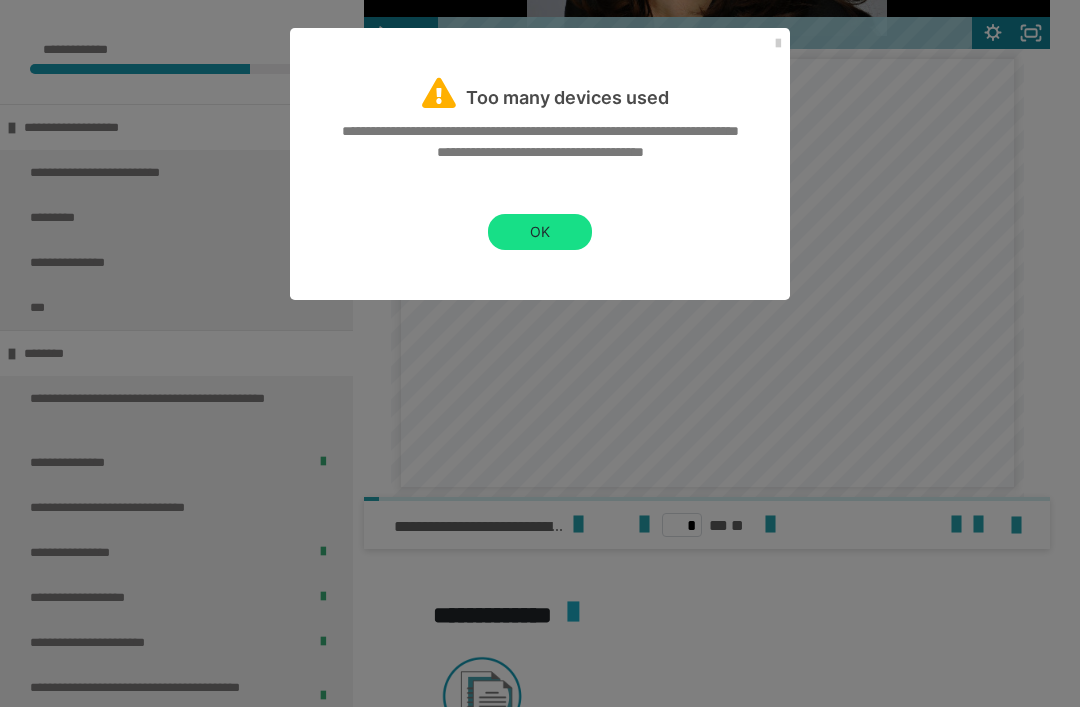 click on "OK" at bounding box center [540, 232] 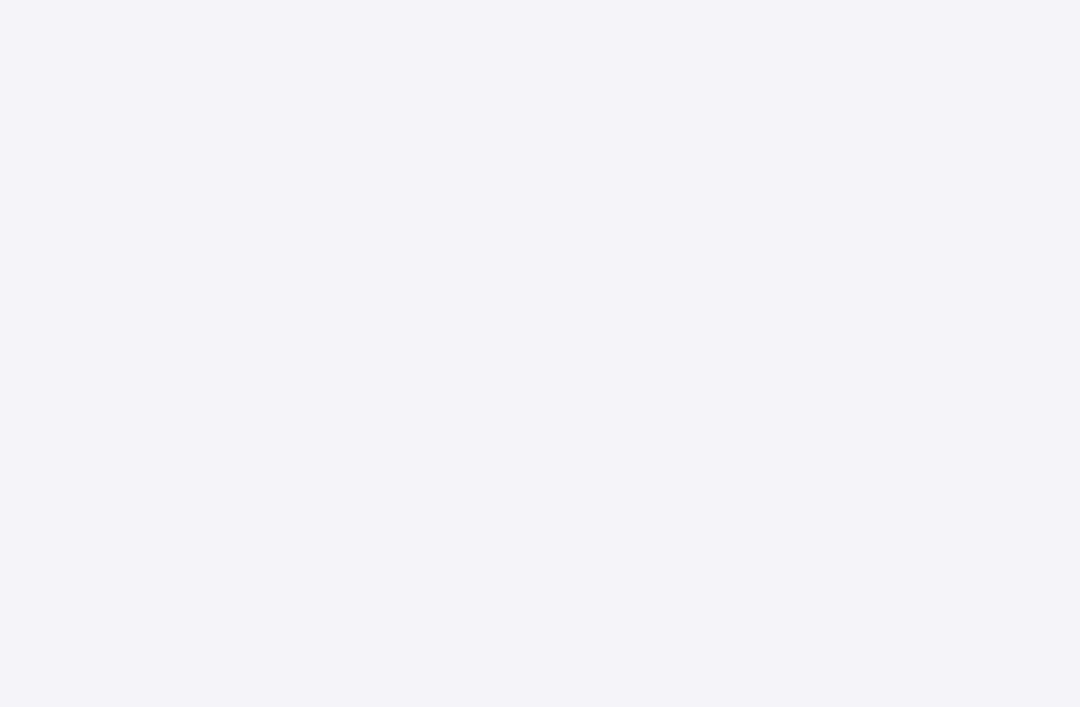 scroll, scrollTop: 0, scrollLeft: 0, axis: both 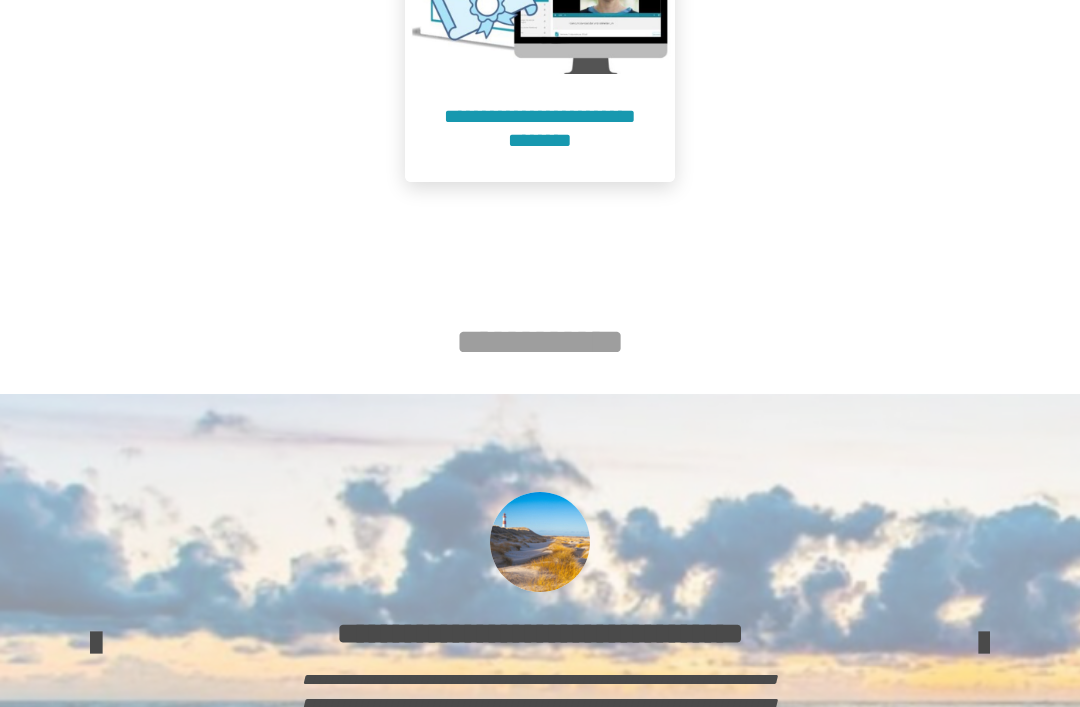 click on "**********" at bounding box center [540, 128] 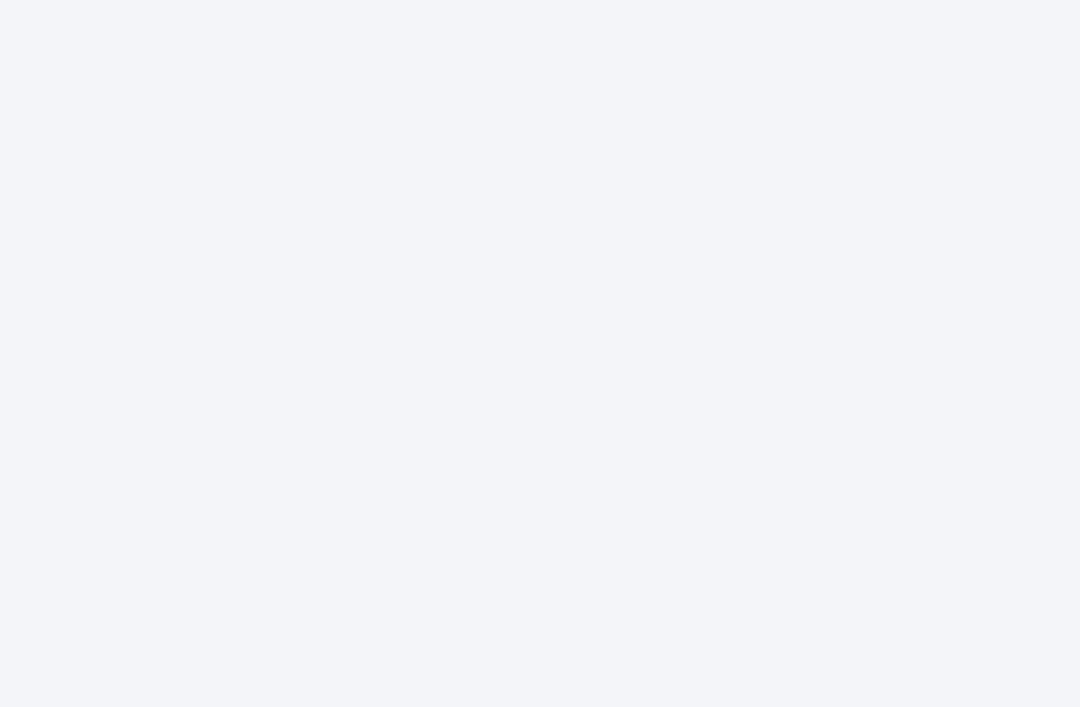 scroll, scrollTop: 91, scrollLeft: 0, axis: vertical 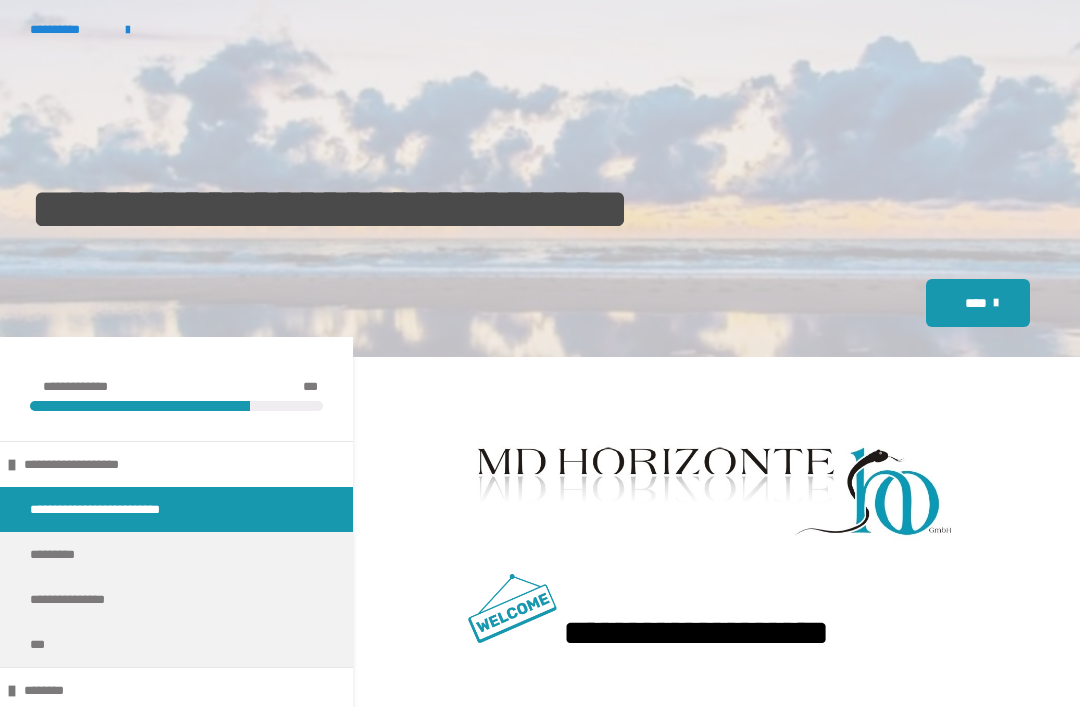 click on "***" at bounding box center (176, 644) 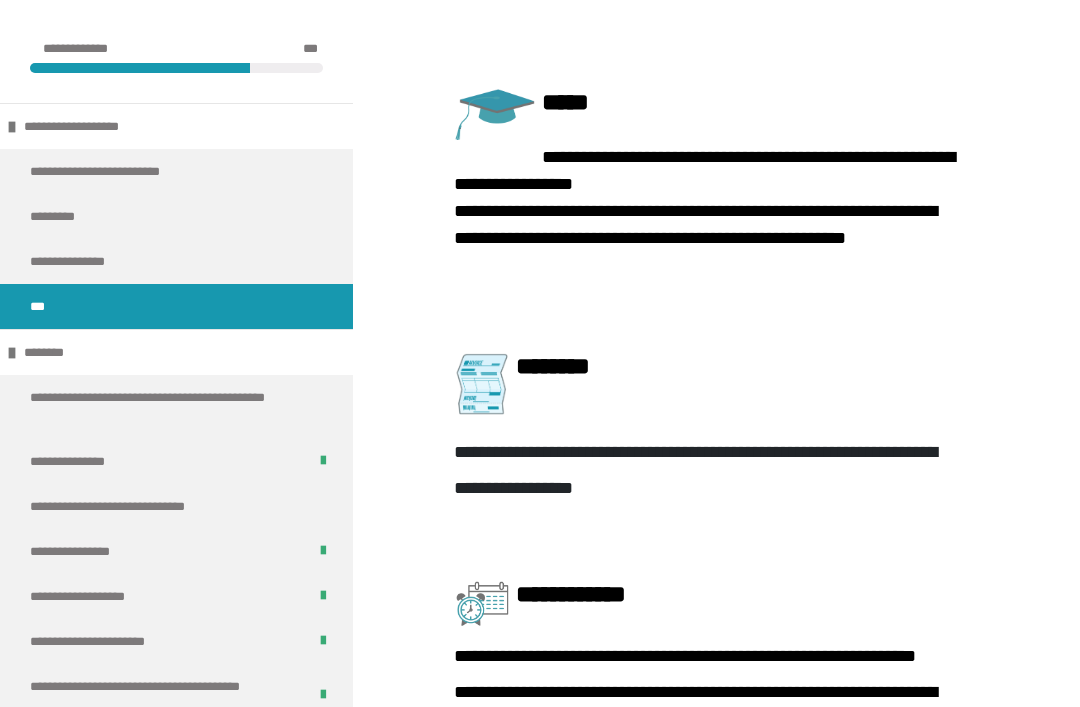scroll, scrollTop: 2029, scrollLeft: 0, axis: vertical 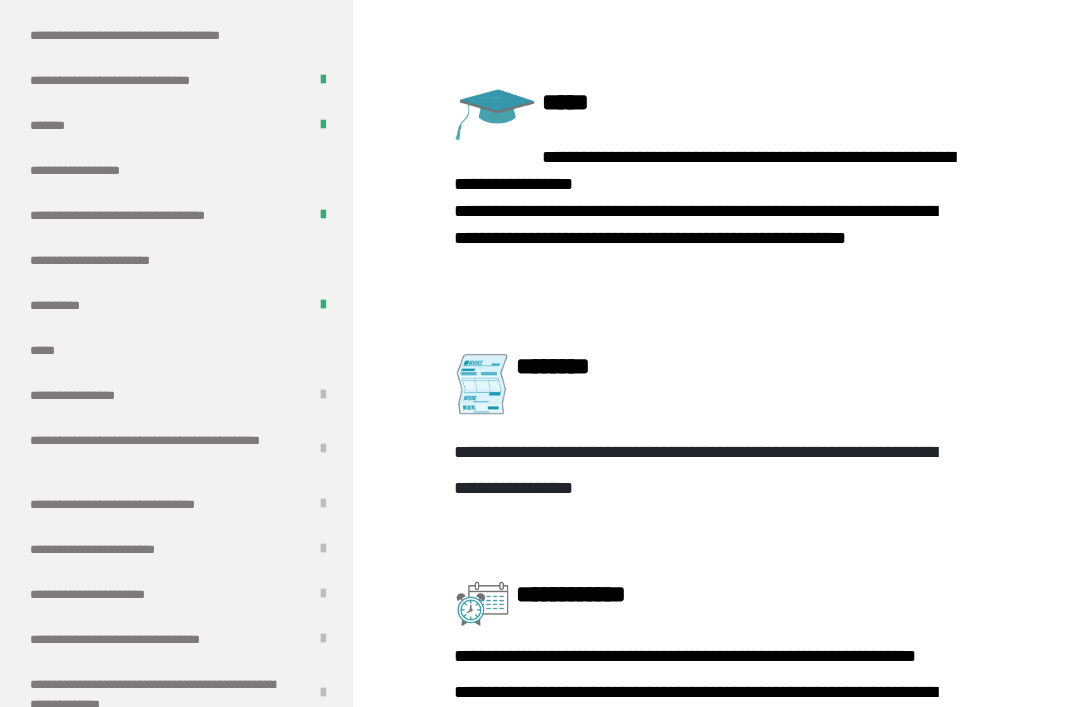 click on "*****" at bounding box center (176, 350) 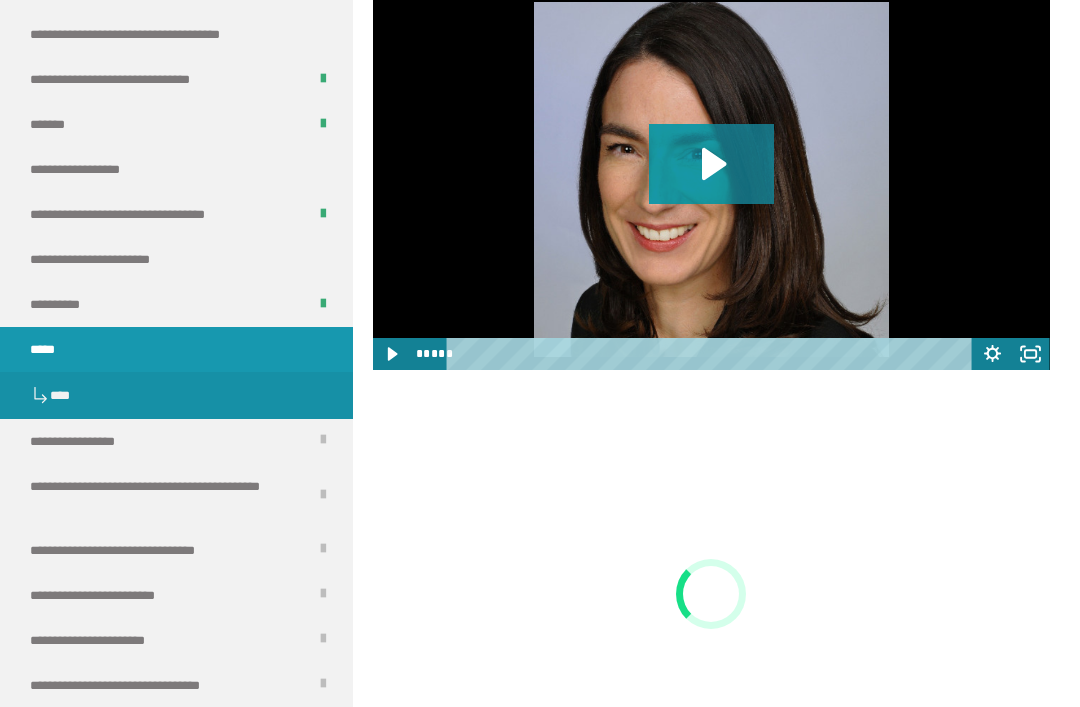 scroll, scrollTop: 1082, scrollLeft: 0, axis: vertical 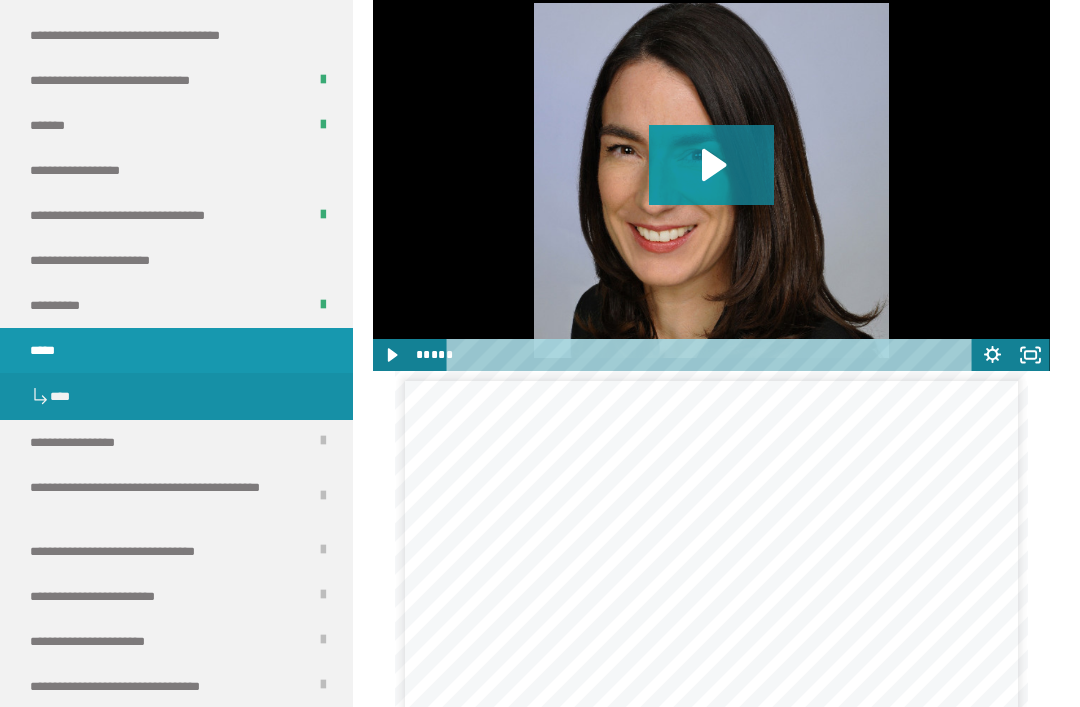 click 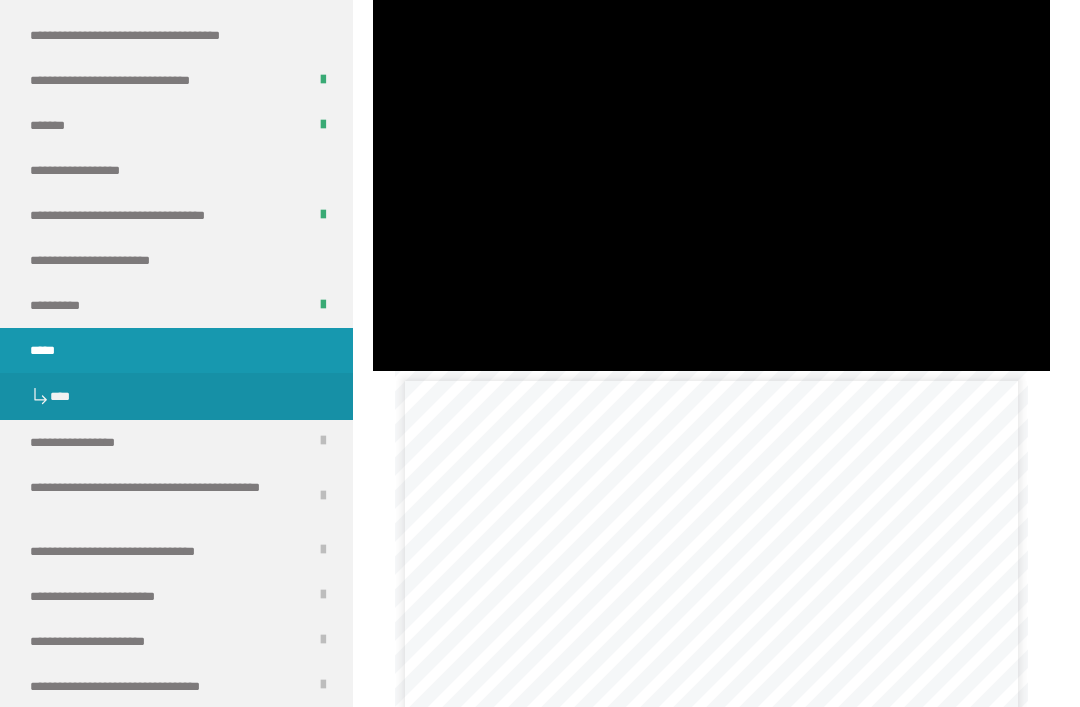 click at bounding box center (711, 180) 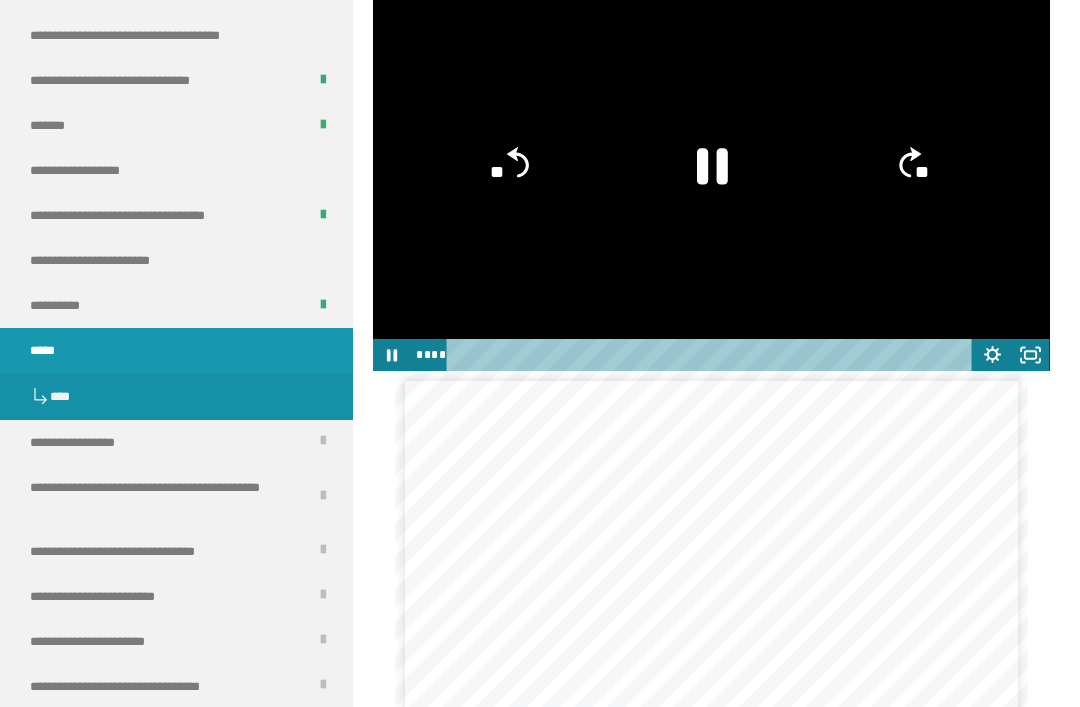click 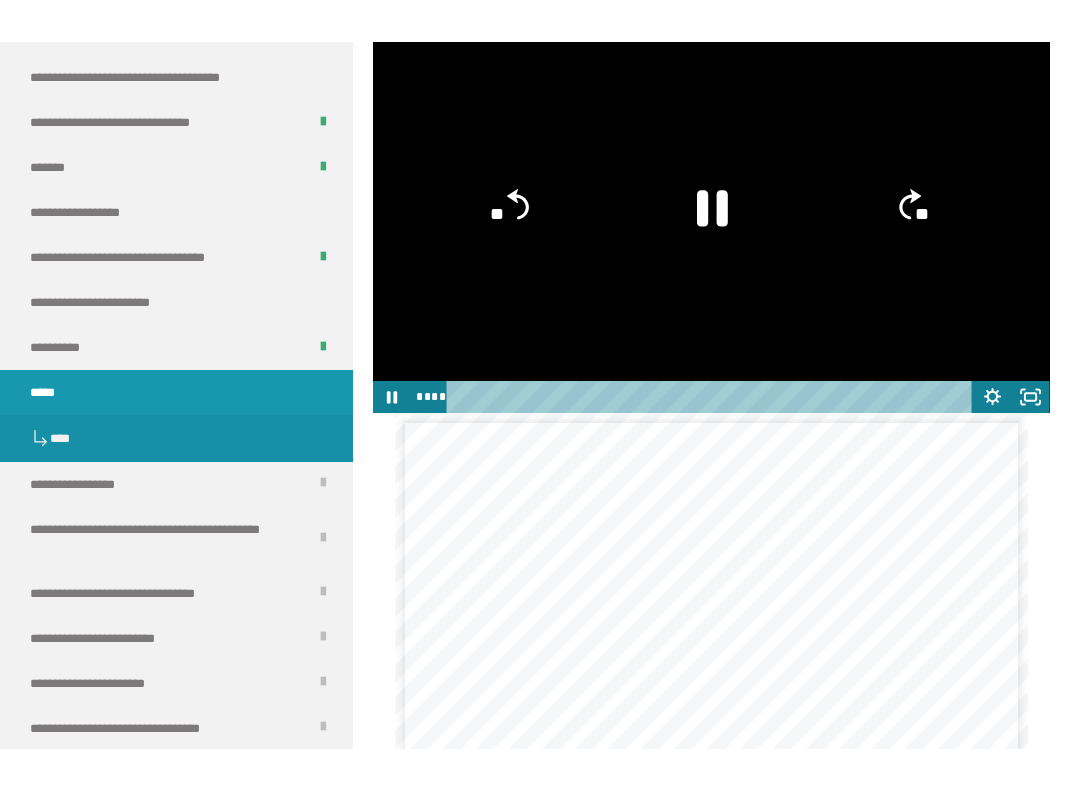 scroll, scrollTop: 20, scrollLeft: 0, axis: vertical 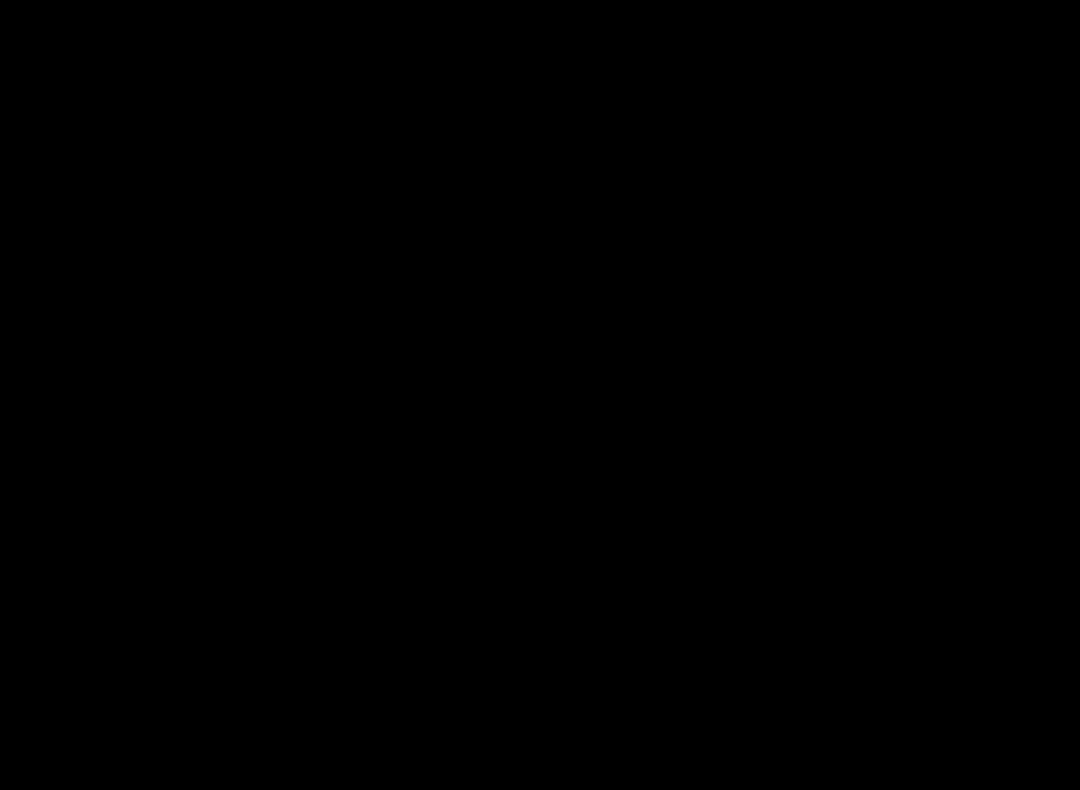 click at bounding box center (540, 395) 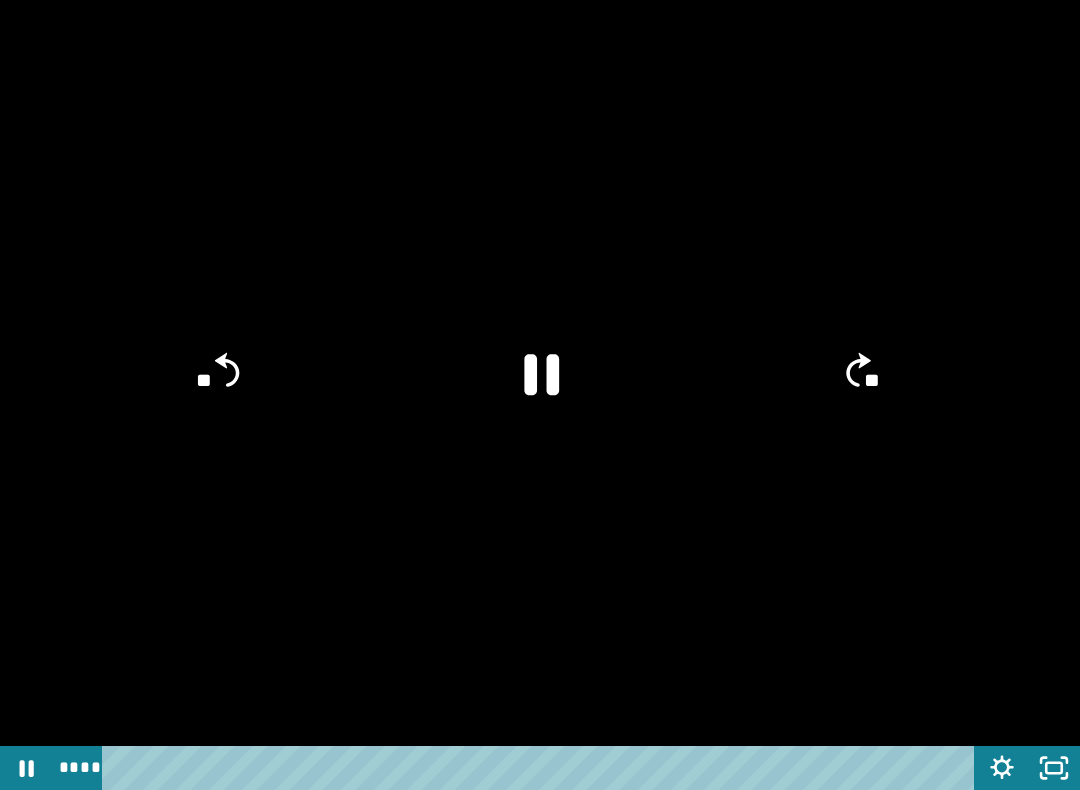 click on "**" 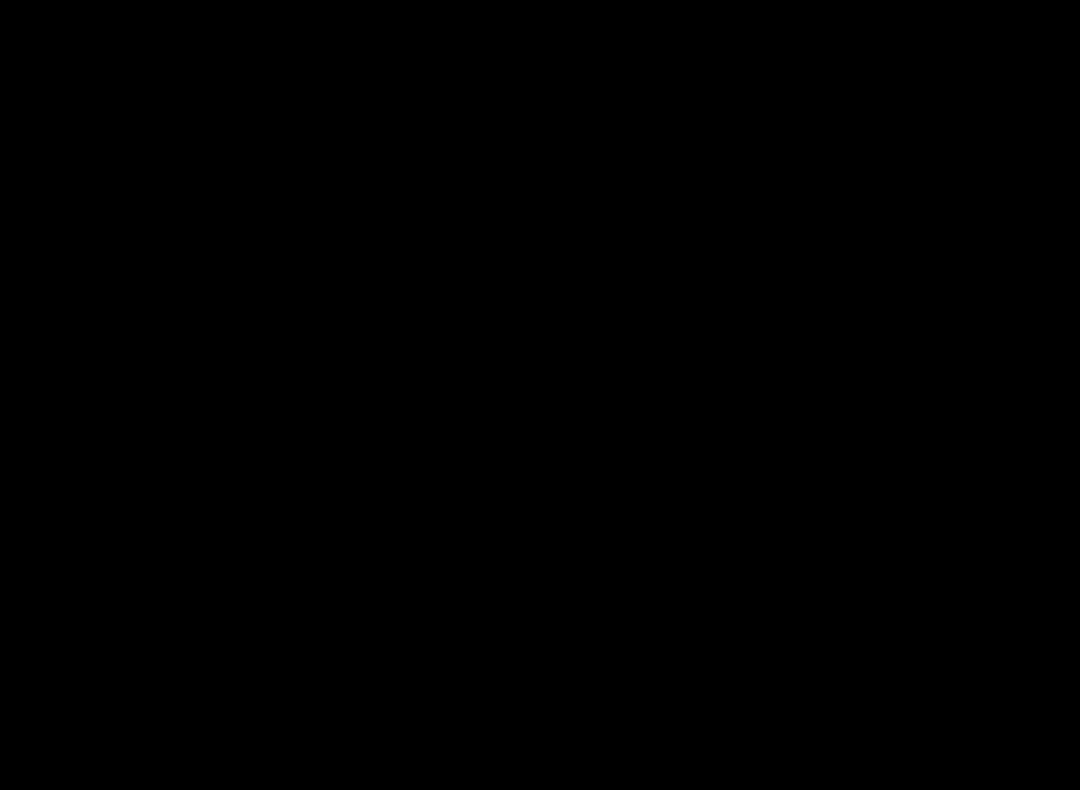 click at bounding box center (540, 395) 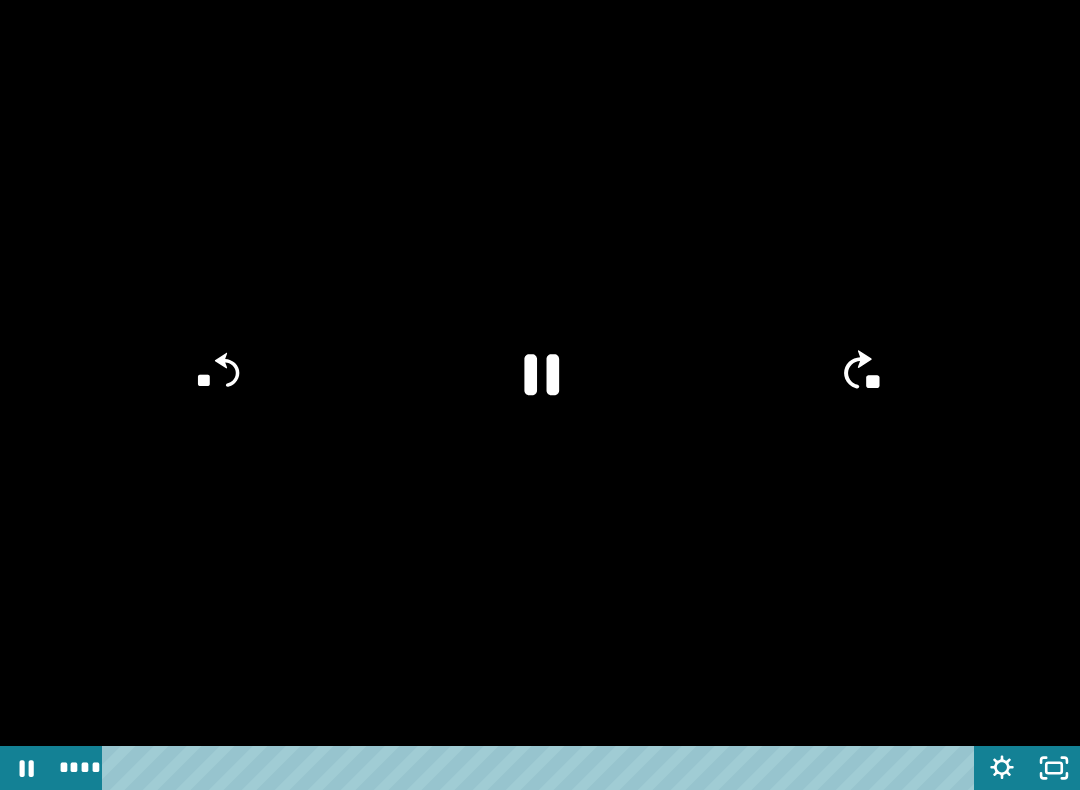 click on "**" 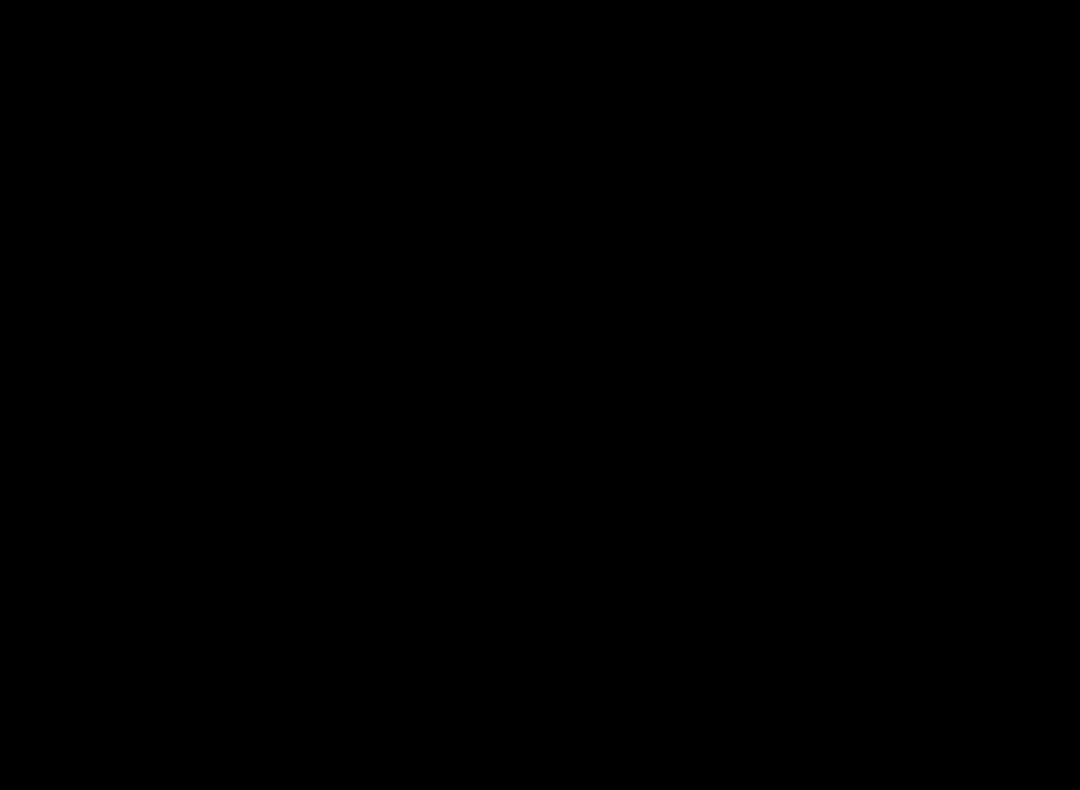 click at bounding box center (540, 395) 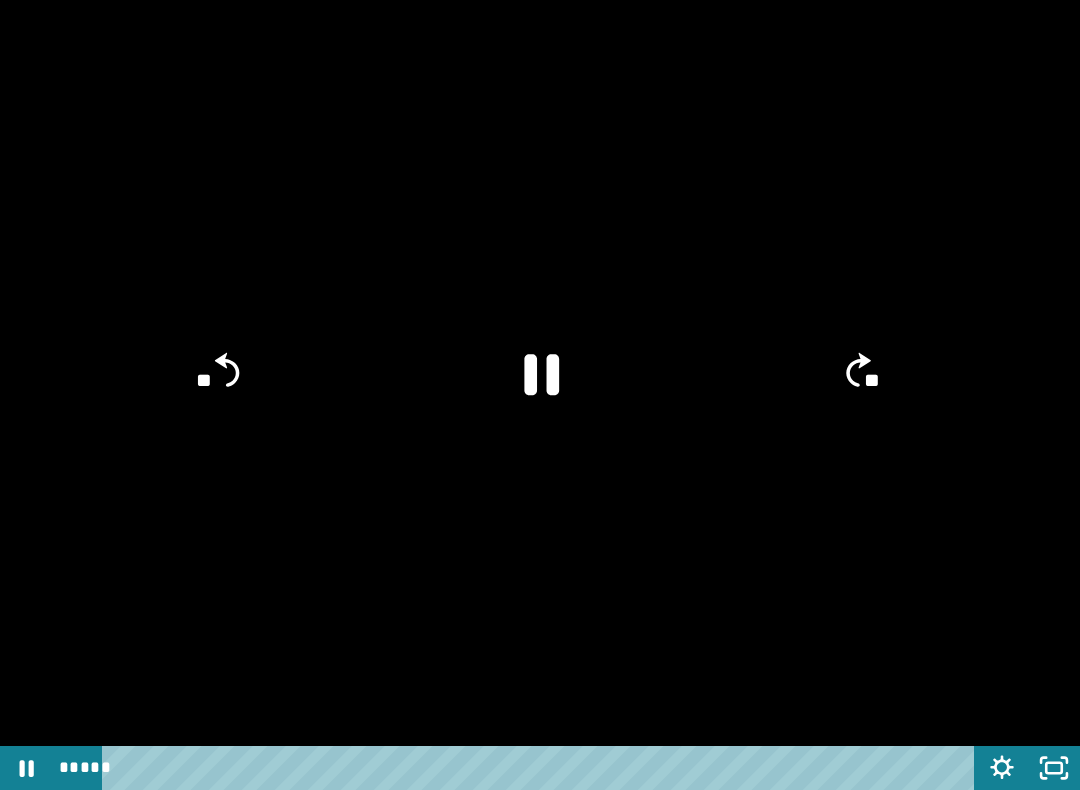 click 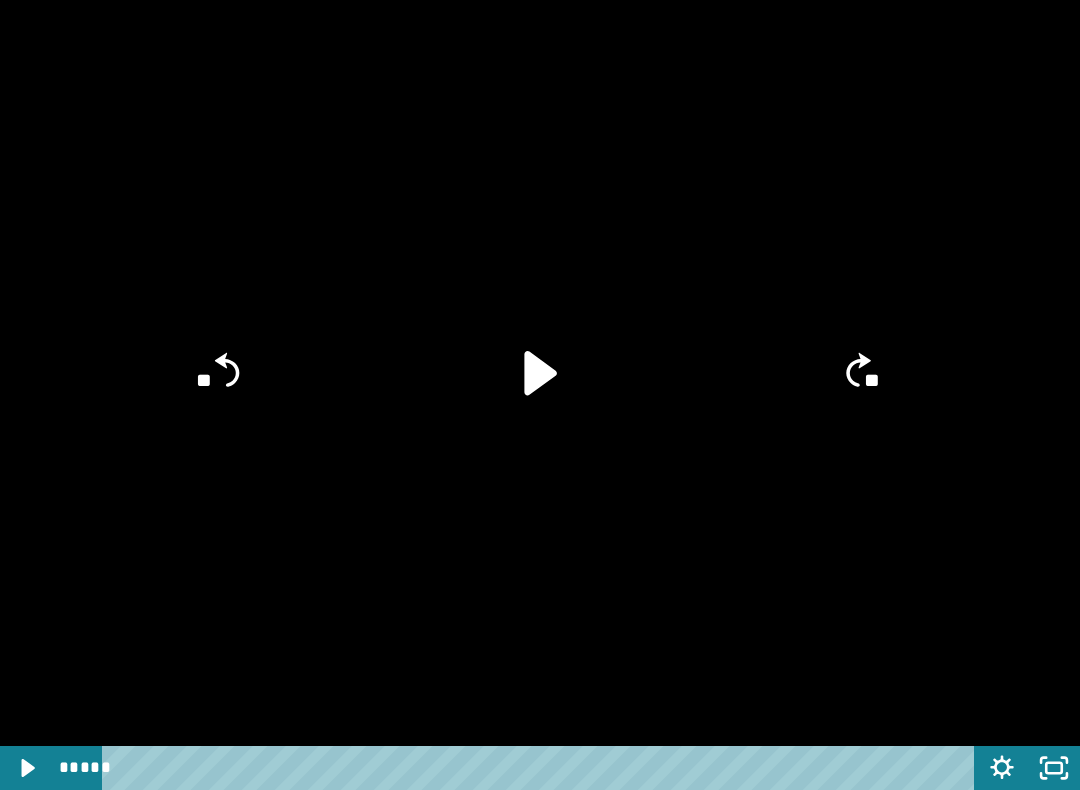 click 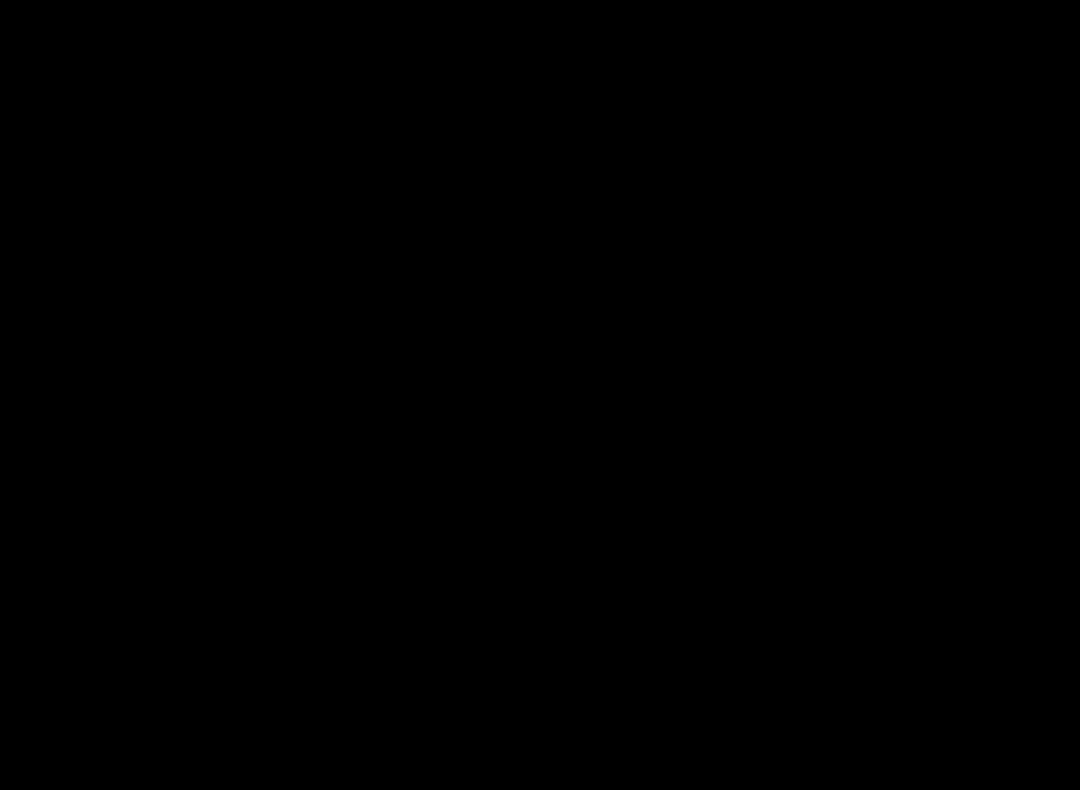 click at bounding box center (540, 395) 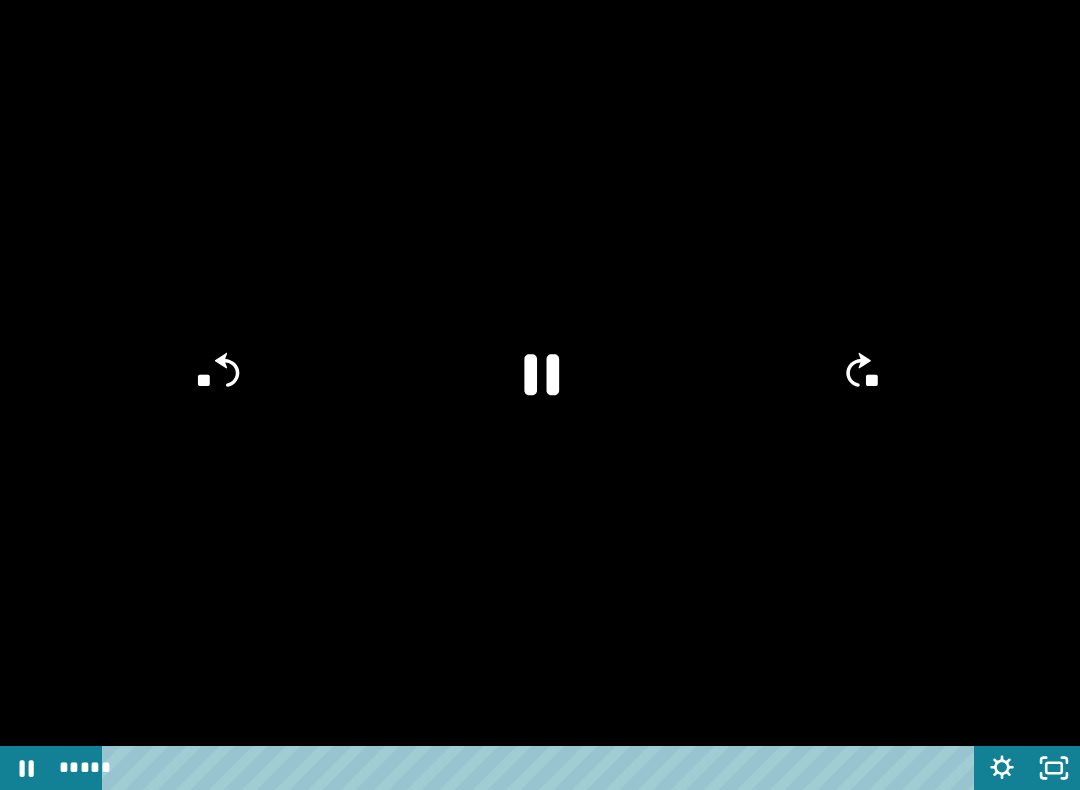 click 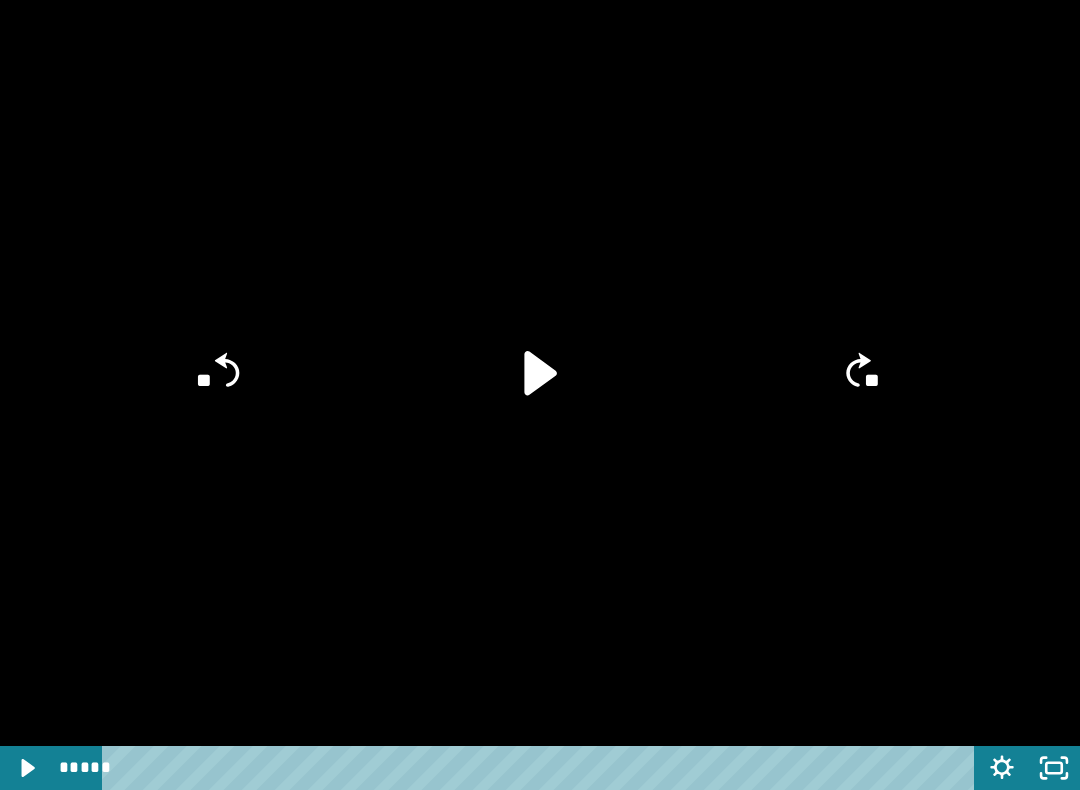 click 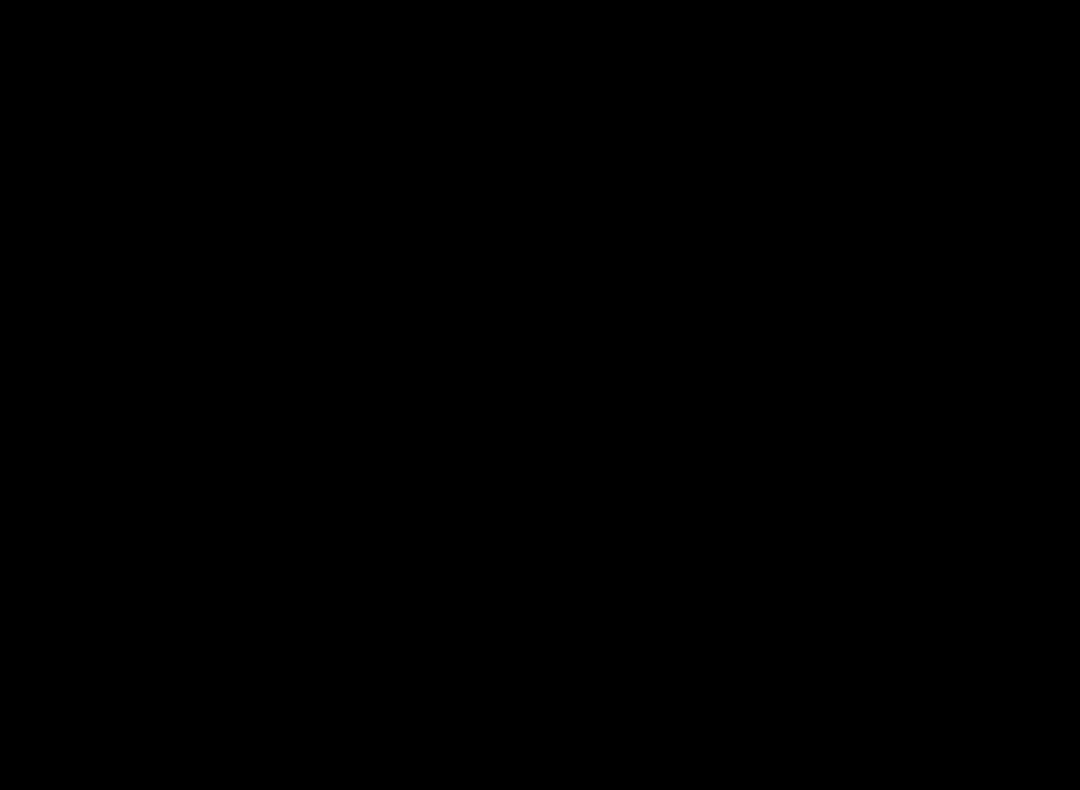 click at bounding box center [540, 395] 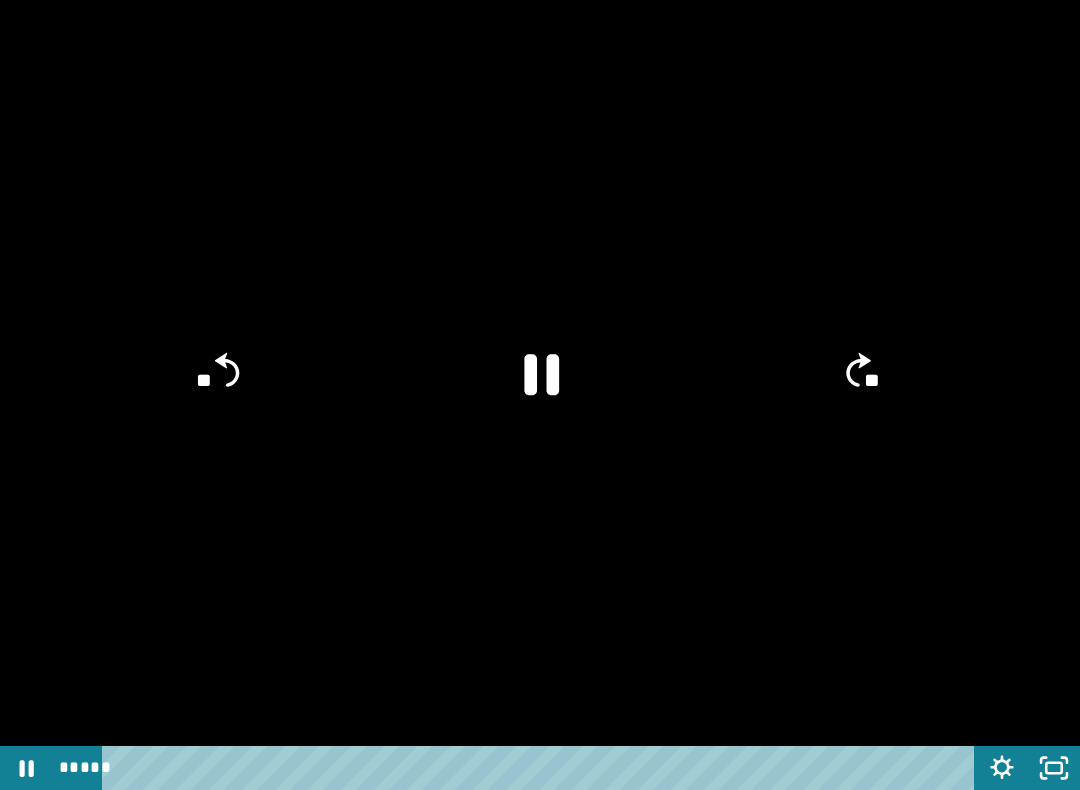 click at bounding box center (540, 395) 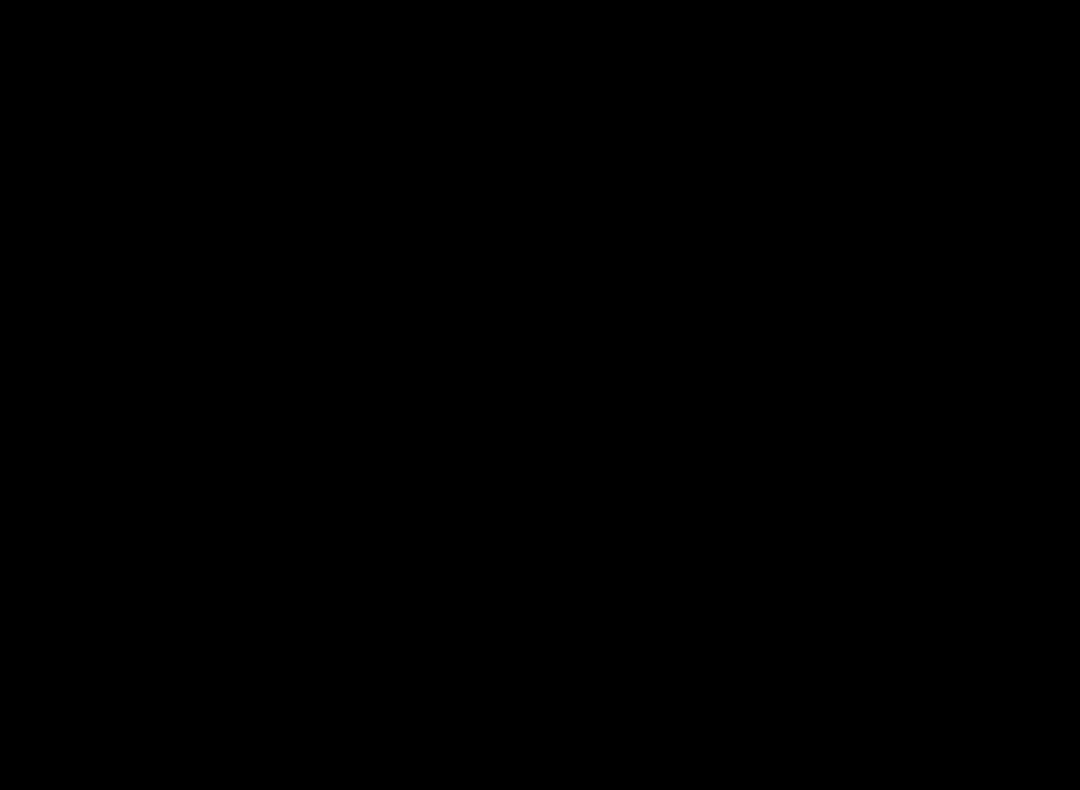 click at bounding box center [540, 395] 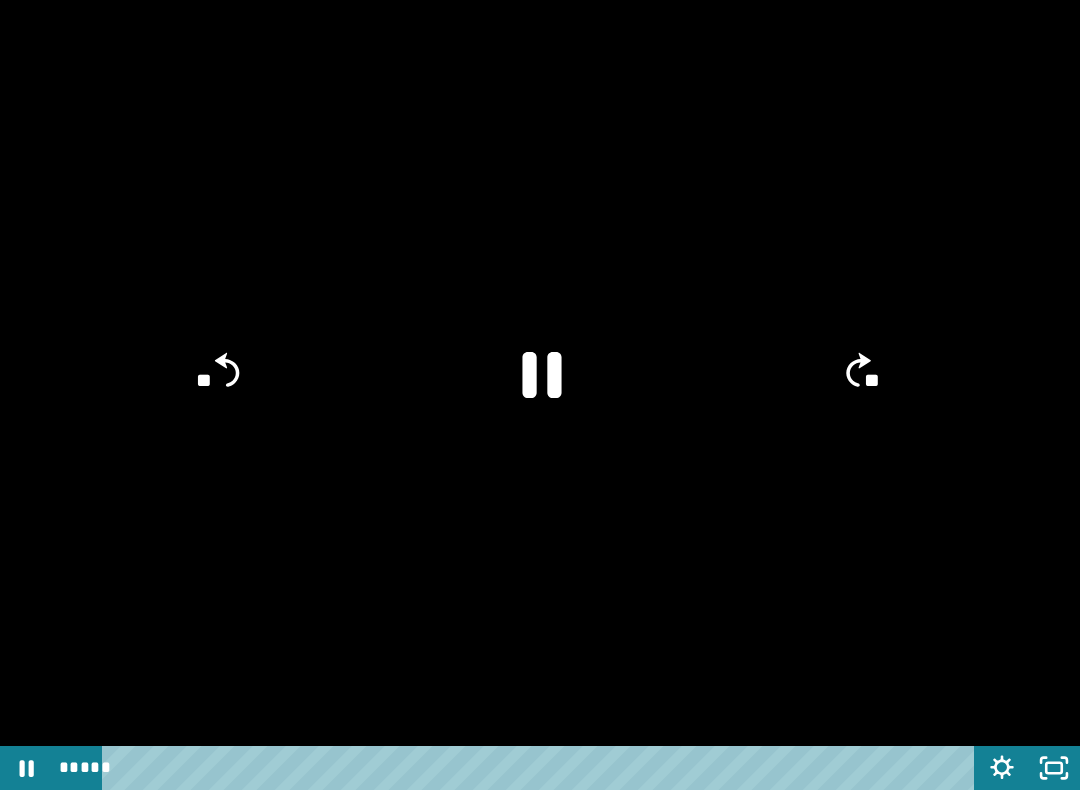 click 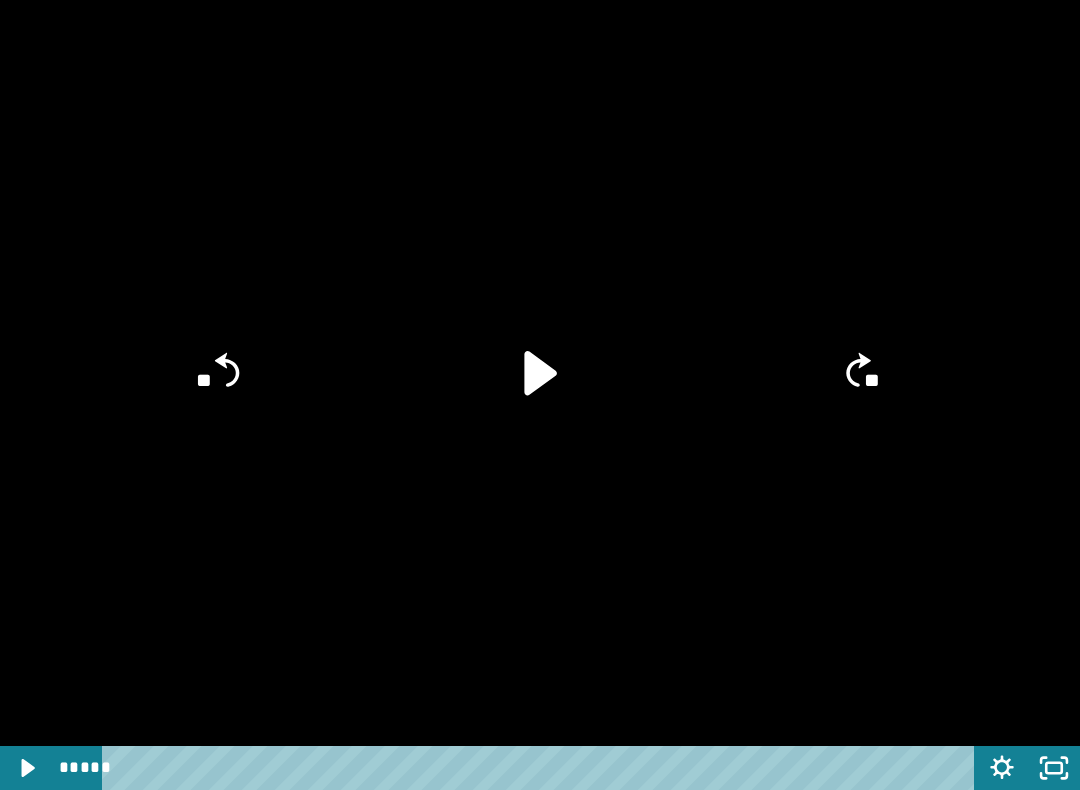 click 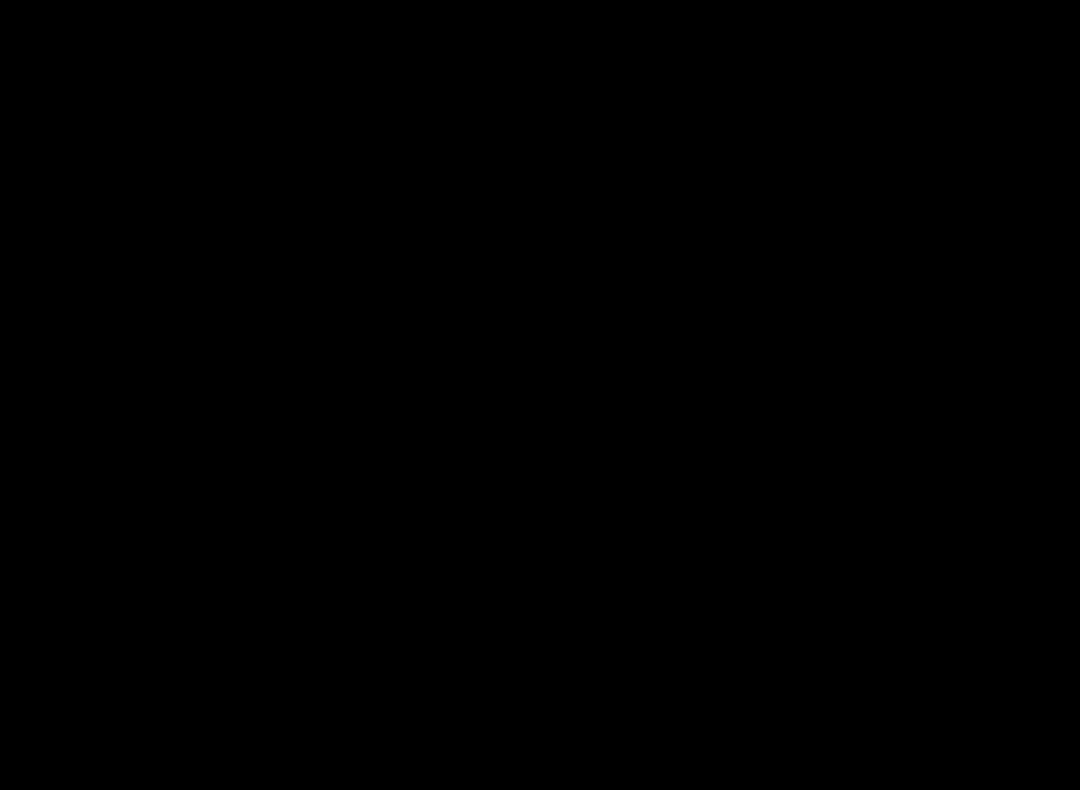 click at bounding box center (540, 395) 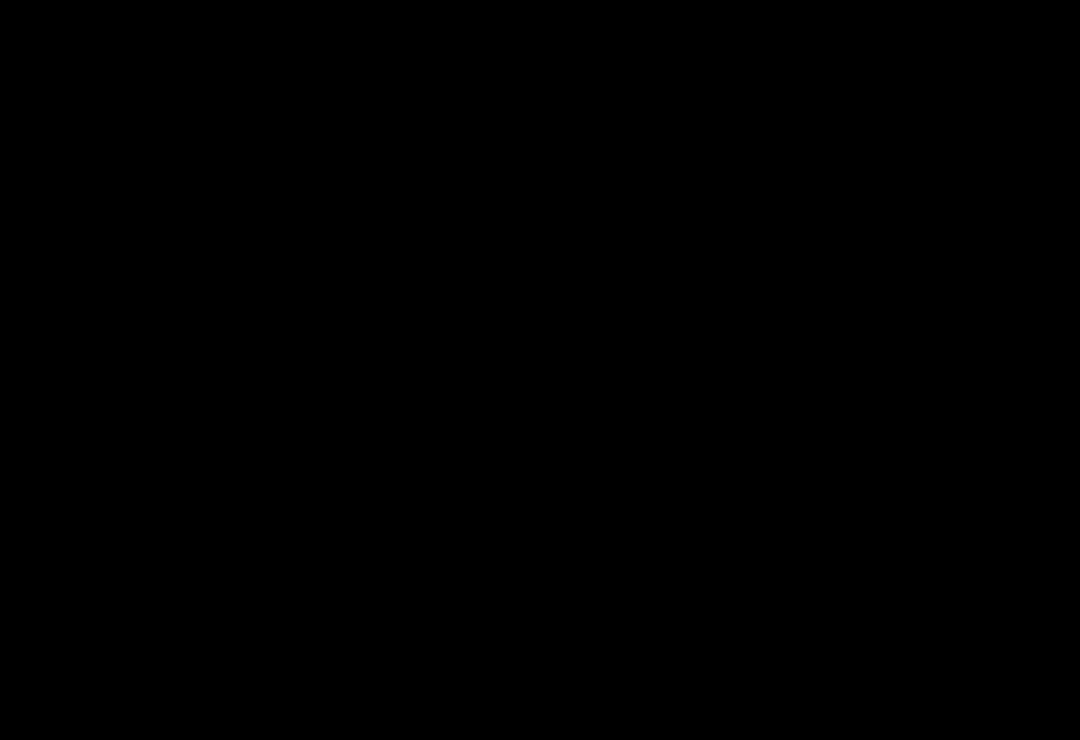 scroll, scrollTop: 1363, scrollLeft: 0, axis: vertical 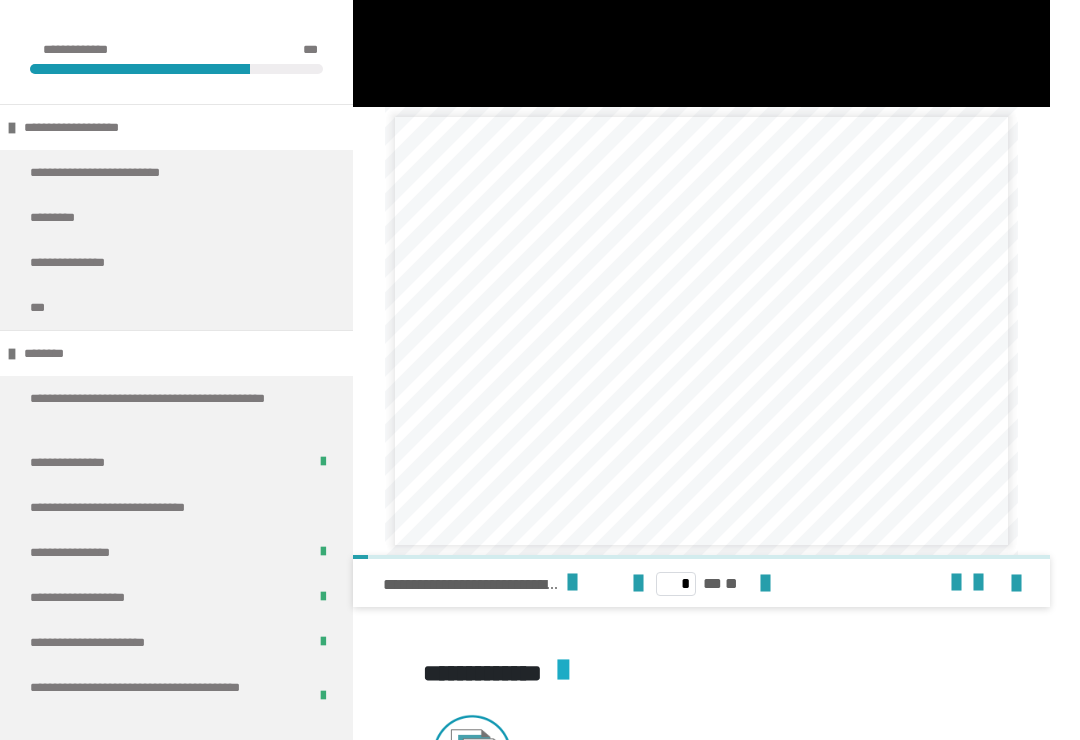 click at bounding box center (765, 584) 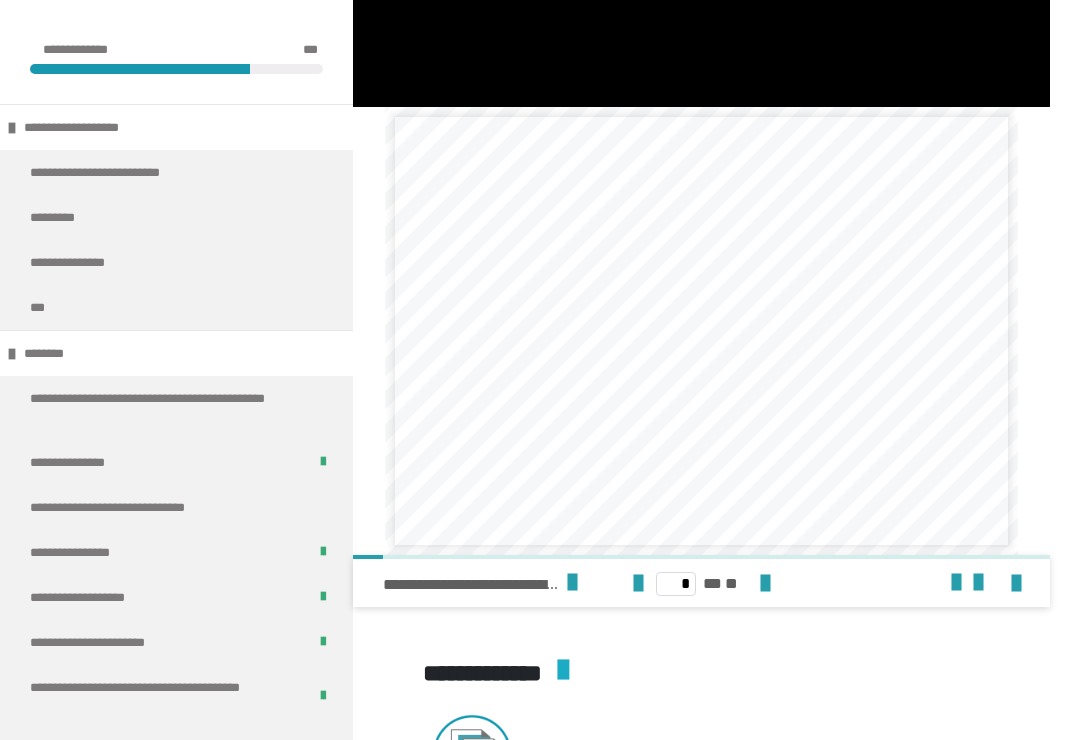 click at bounding box center [765, 584] 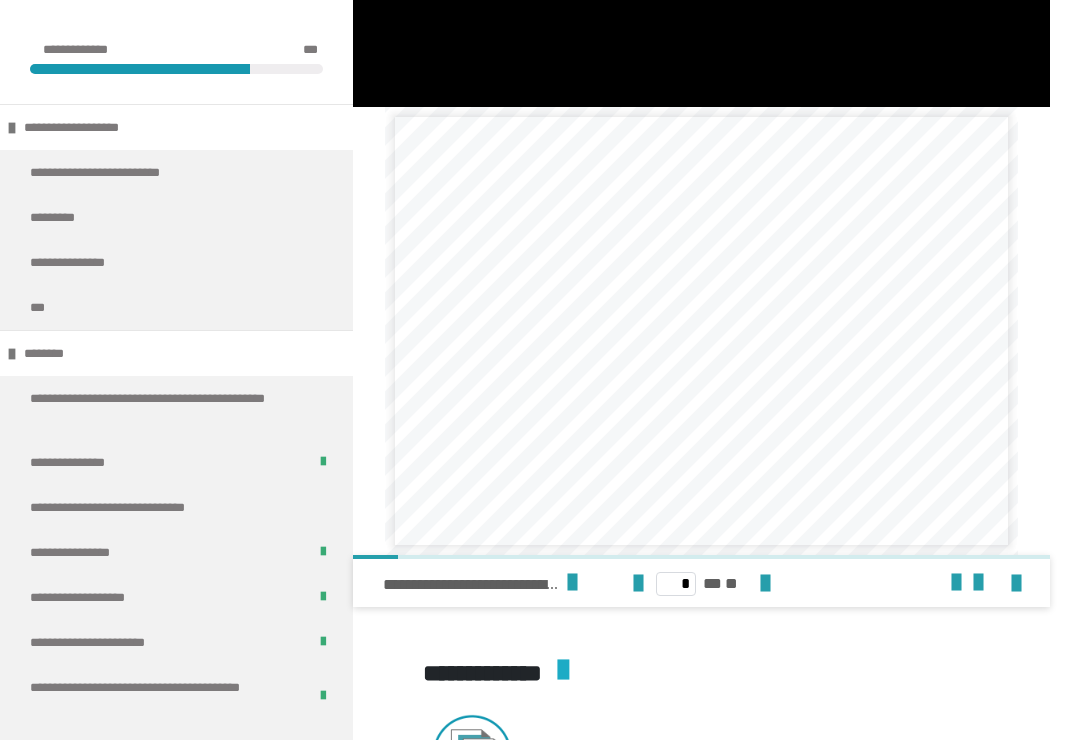 click at bounding box center [638, 584] 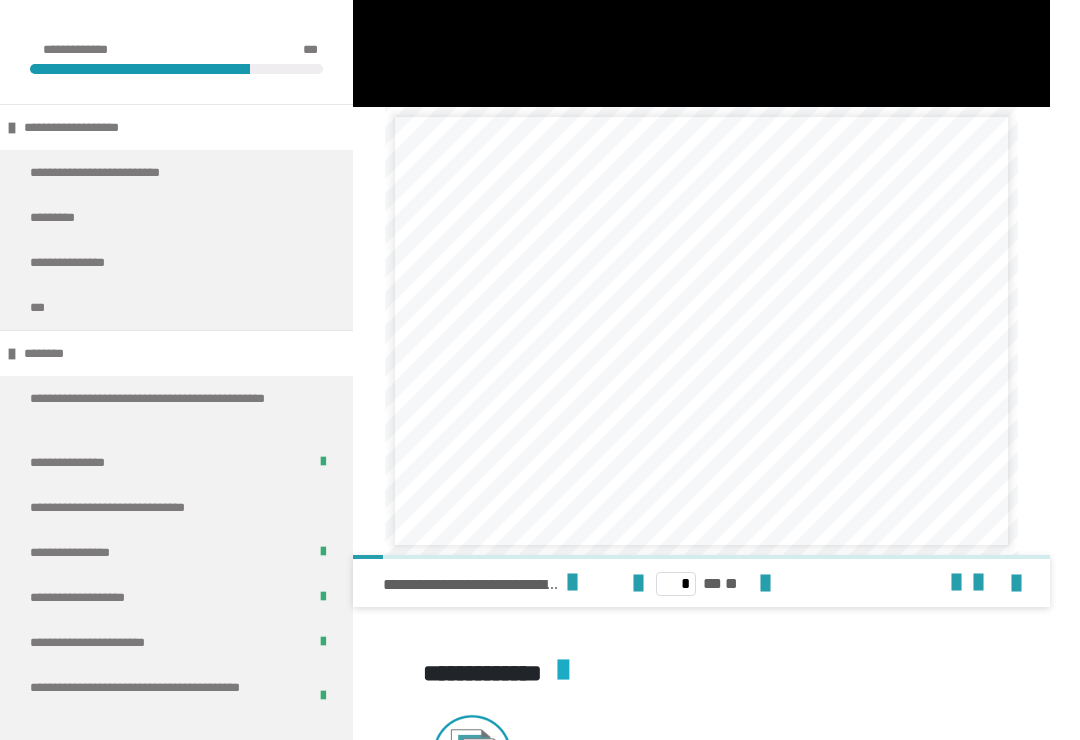 click at bounding box center [638, 584] 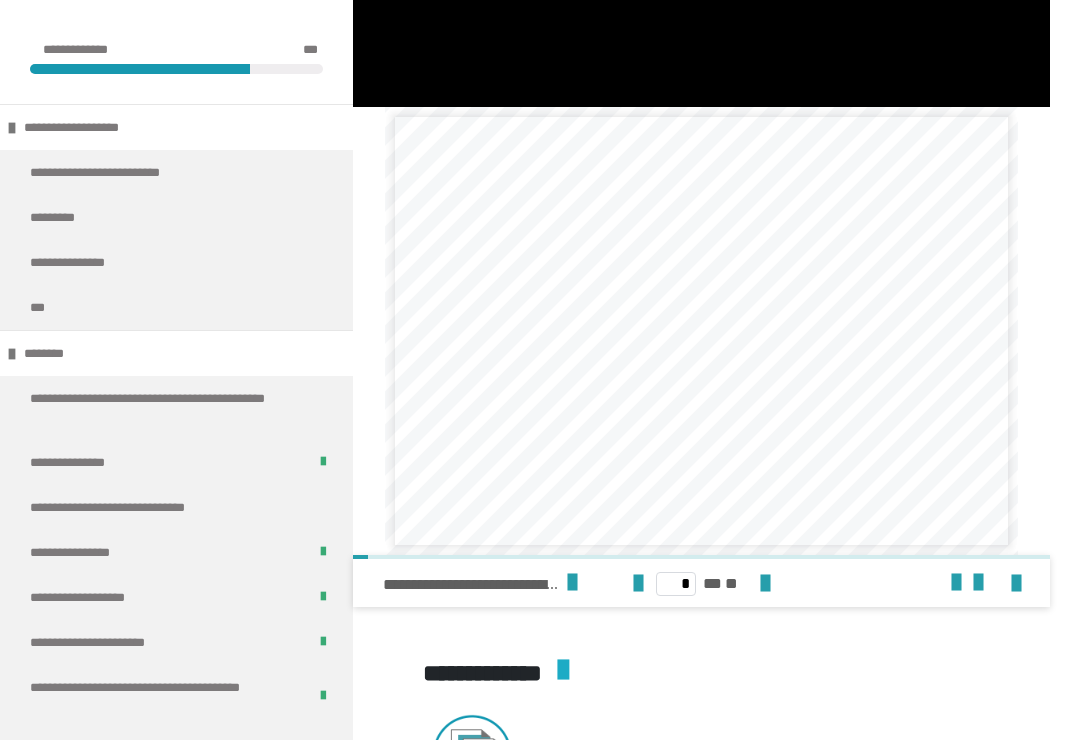 click at bounding box center [765, 584] 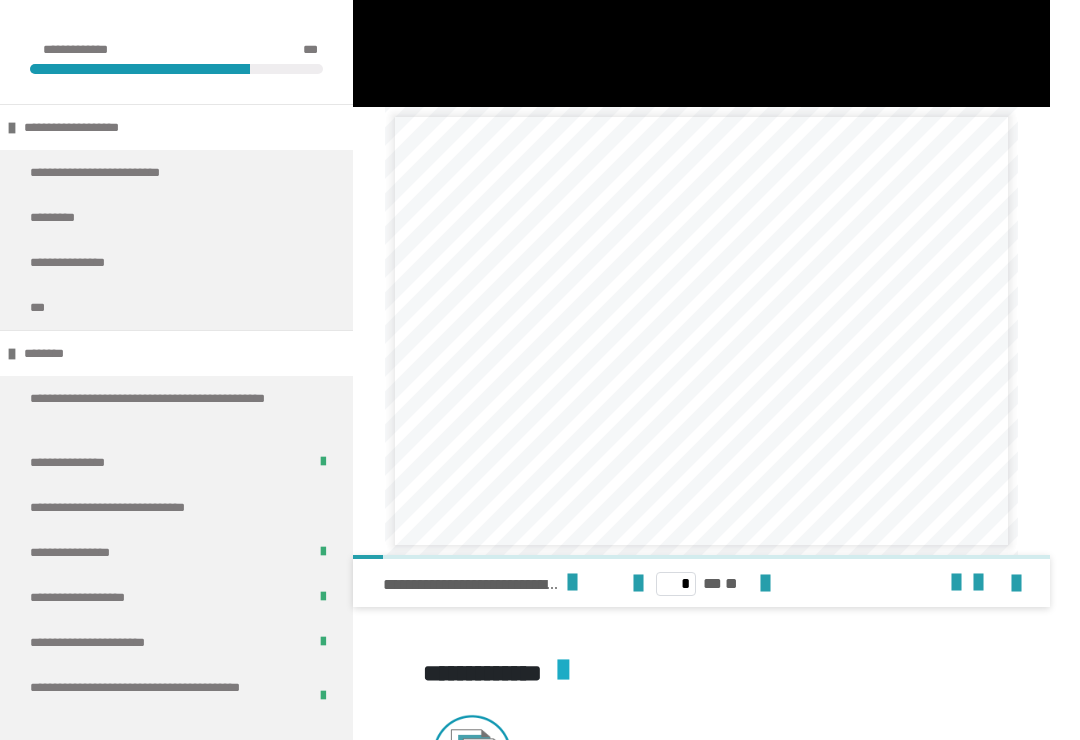 click at bounding box center (765, 584) 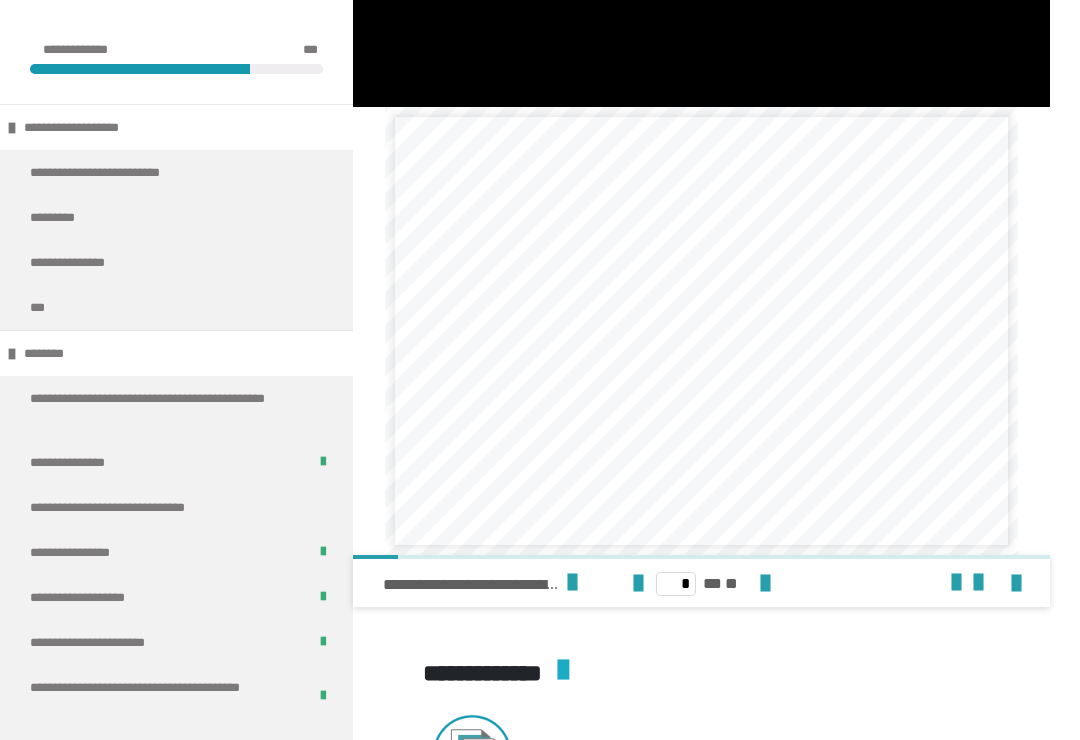click at bounding box center (765, 584) 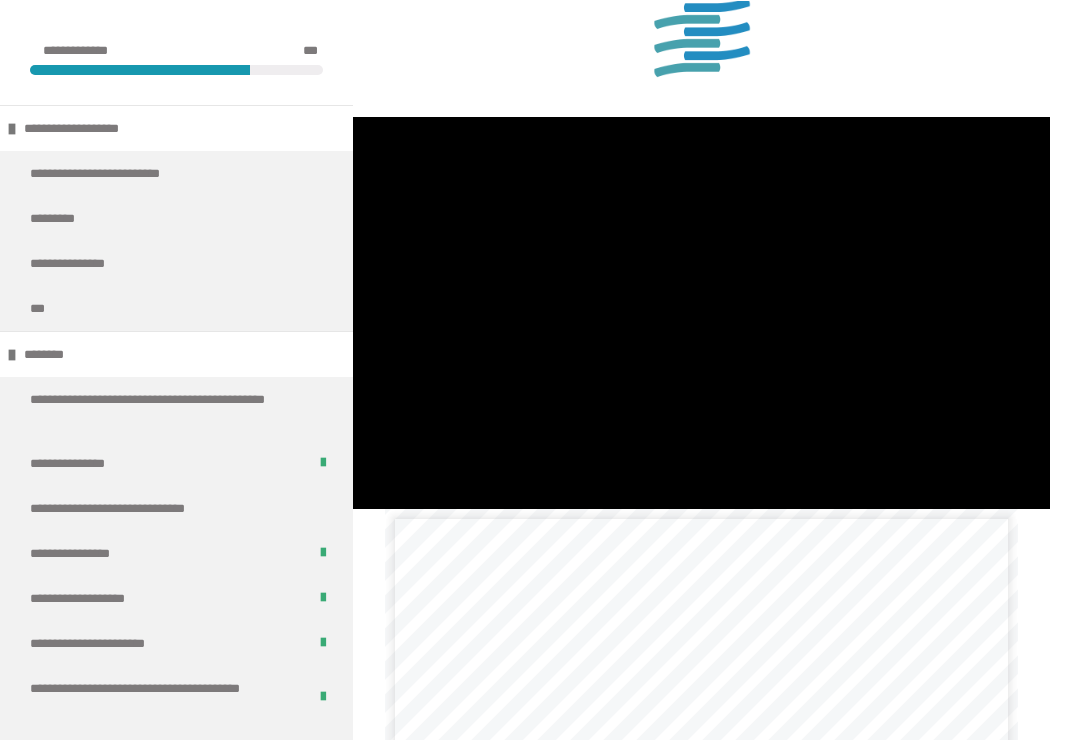 scroll, scrollTop: 961, scrollLeft: 0, axis: vertical 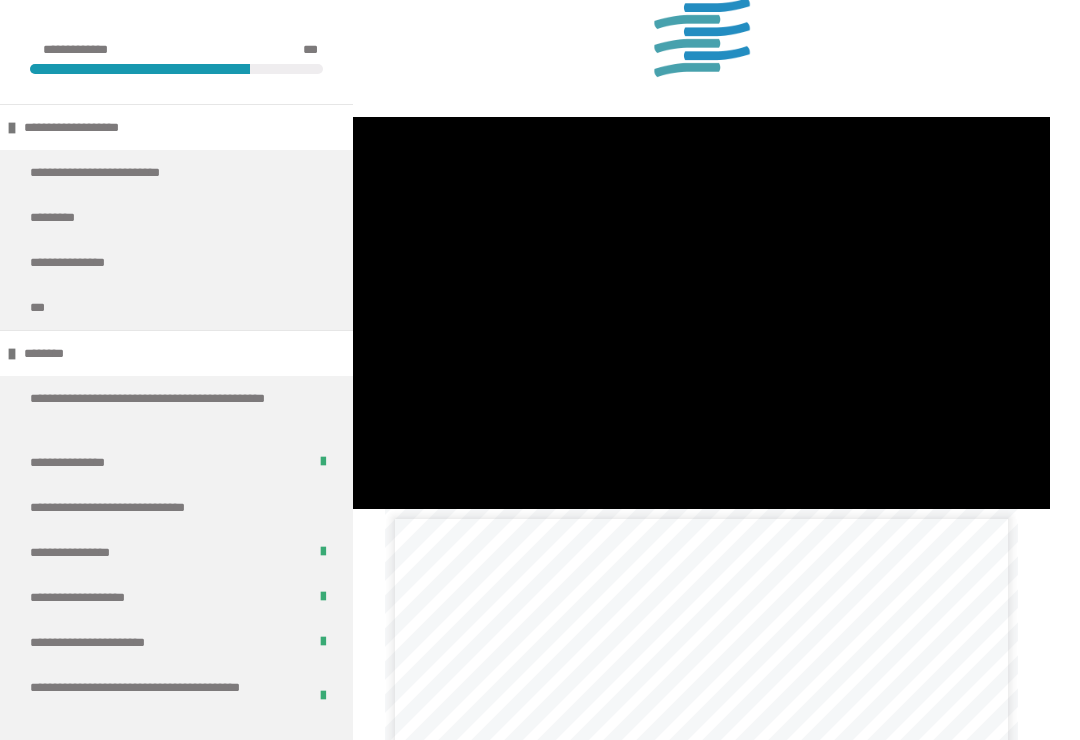 click at bounding box center [701, 313] 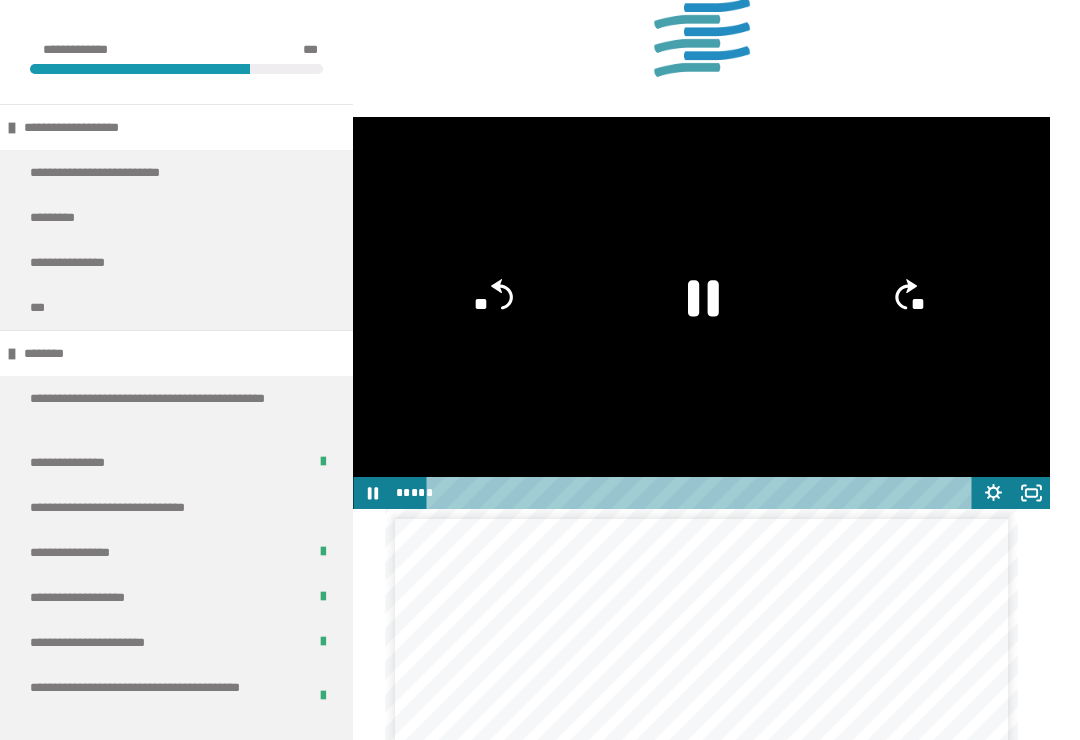 click 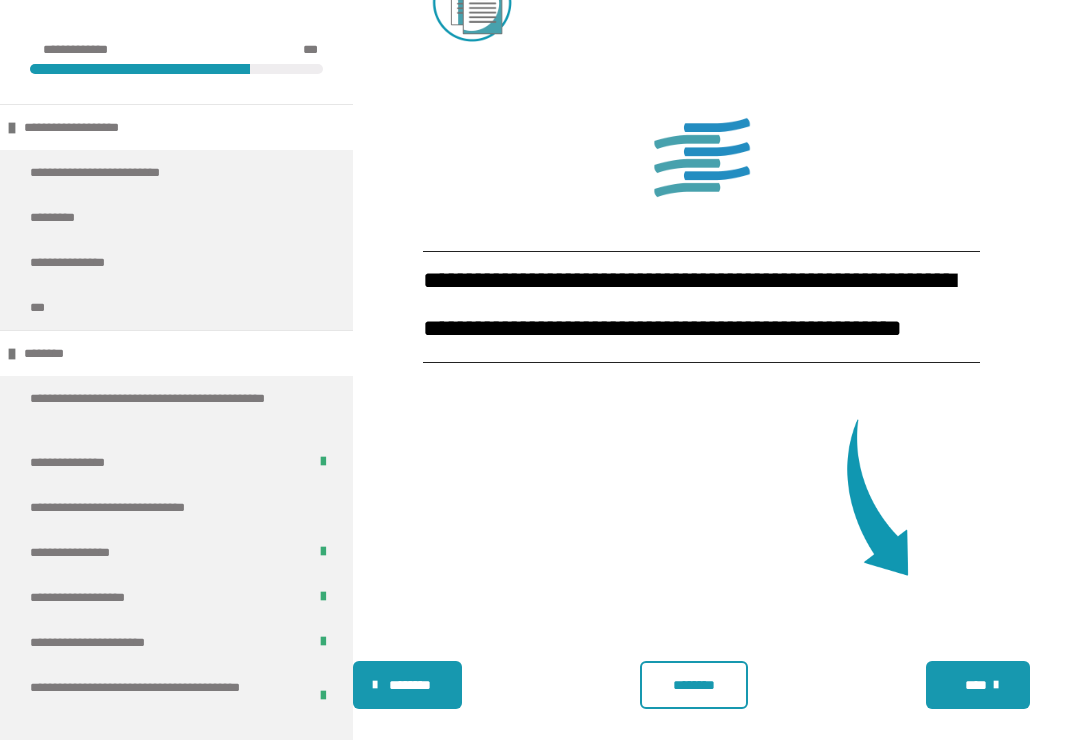 scroll, scrollTop: 2275, scrollLeft: 0, axis: vertical 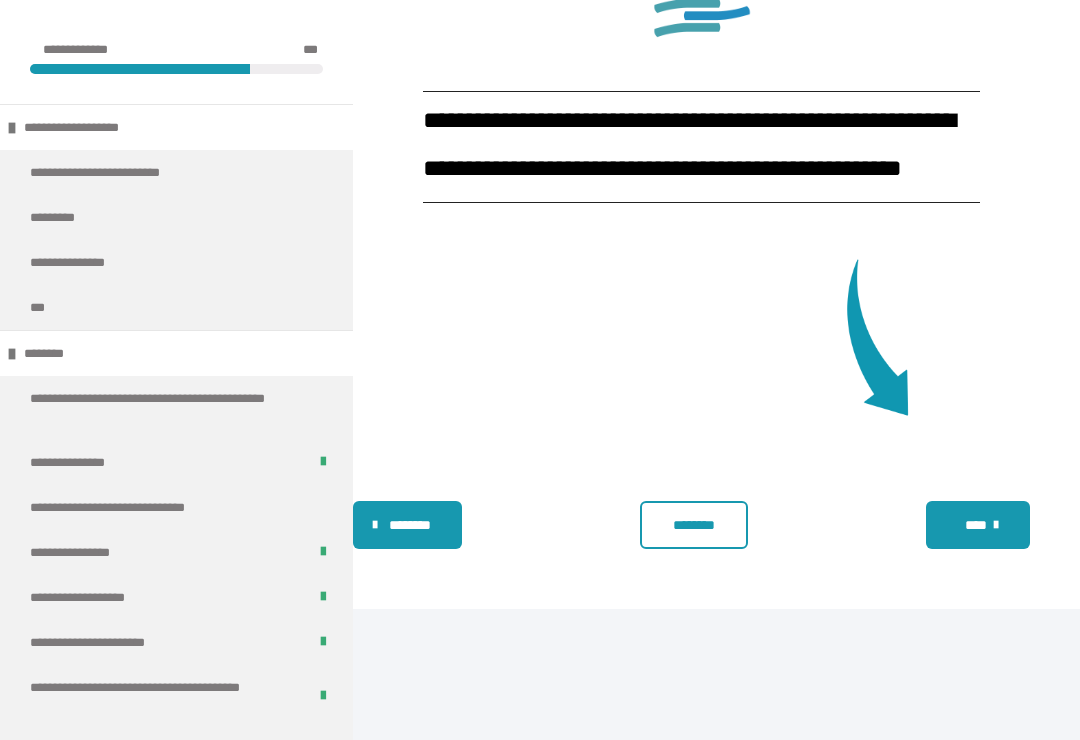click on "********" at bounding box center (694, 525) 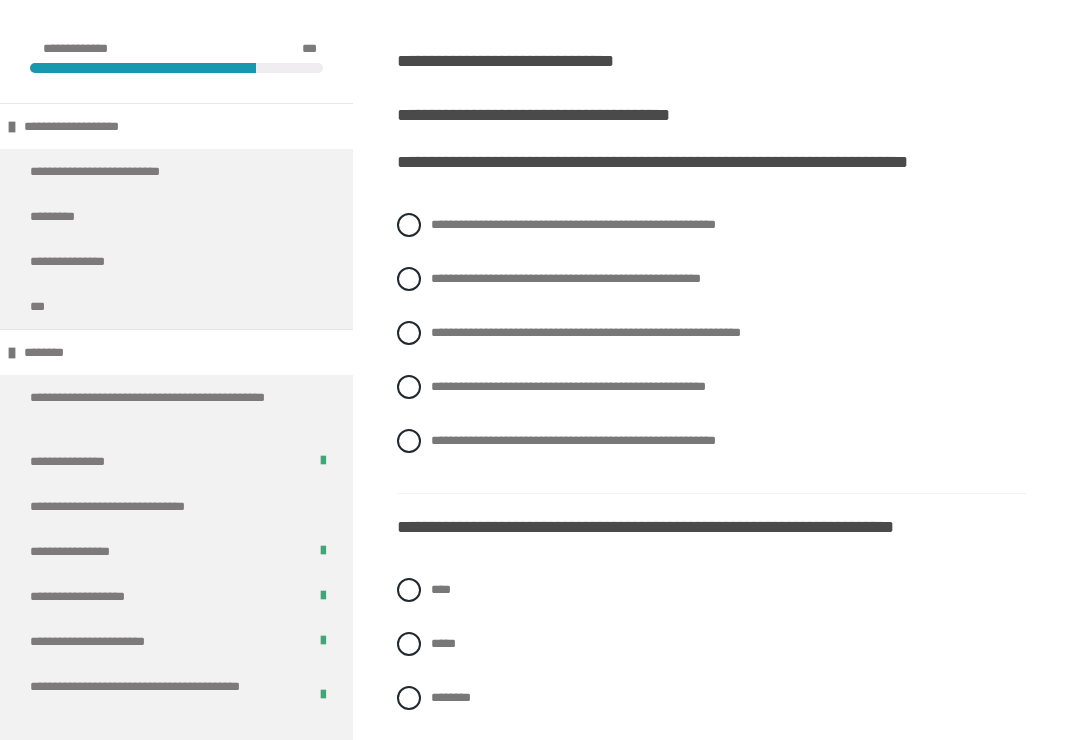 scroll, scrollTop: 451, scrollLeft: 0, axis: vertical 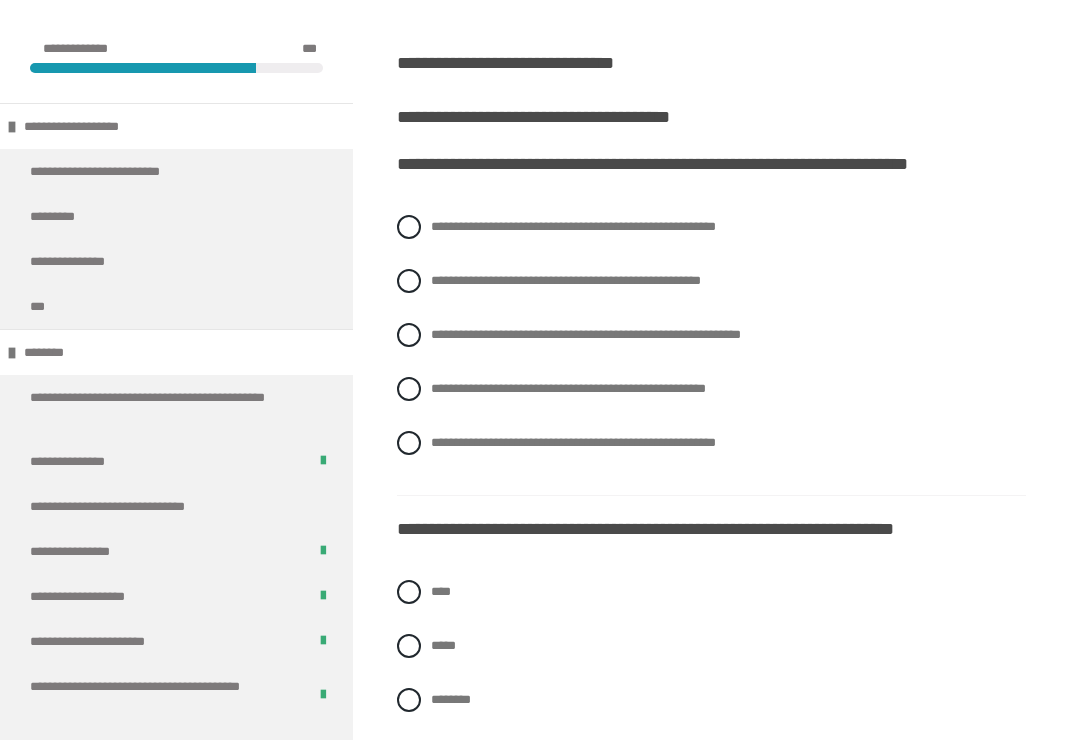 click on "**********" at bounding box center [711, 282] 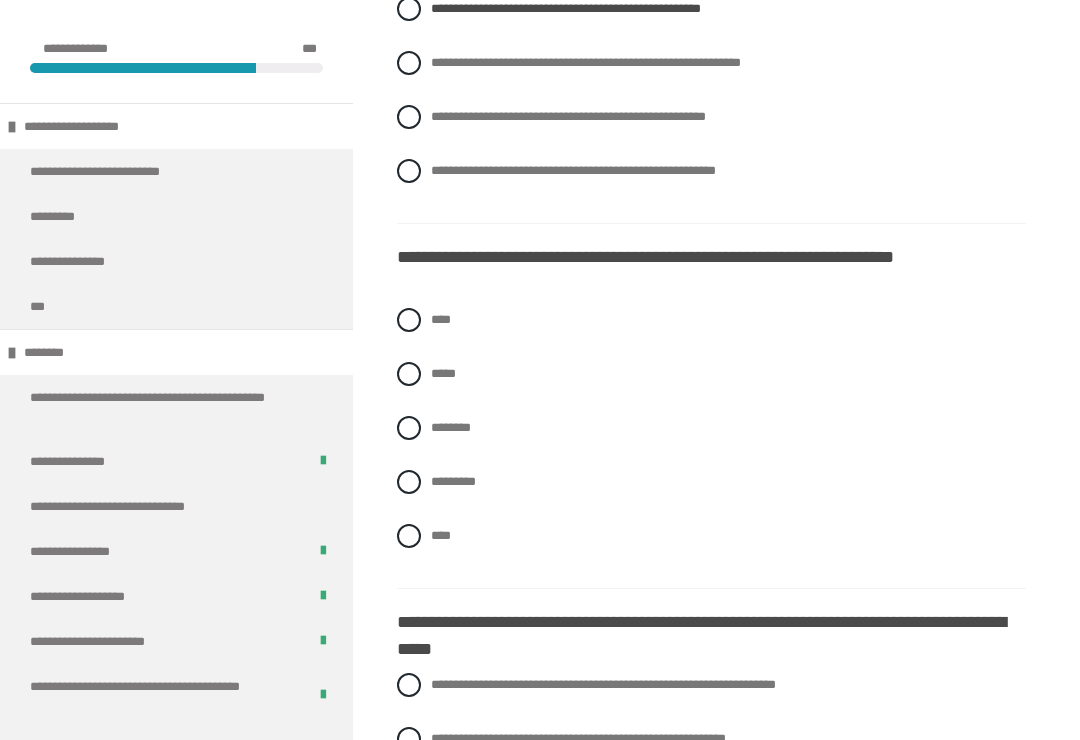 scroll, scrollTop: 725, scrollLeft: 0, axis: vertical 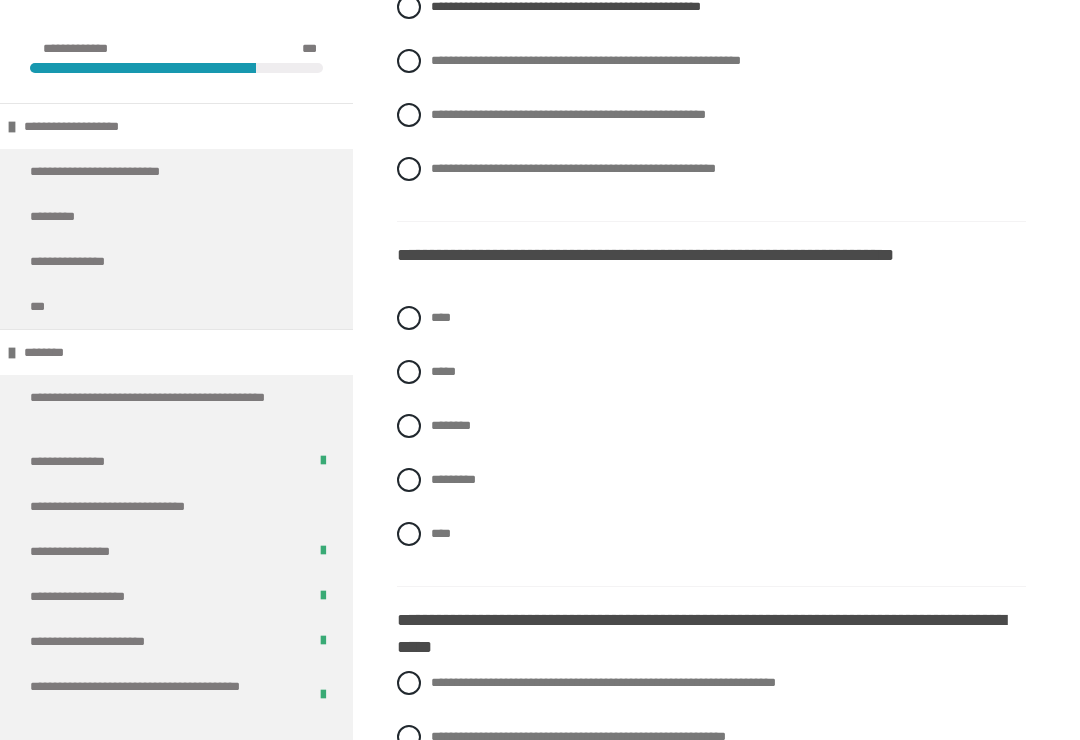 click on "********" at bounding box center [451, 426] 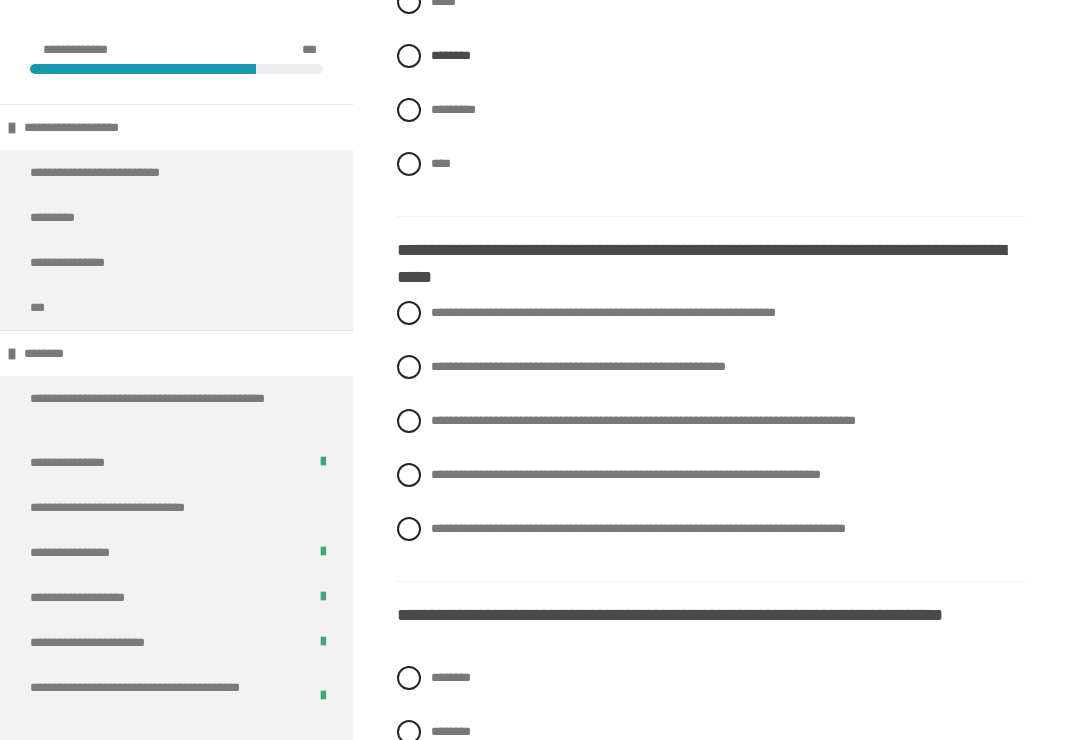 scroll, scrollTop: 1125, scrollLeft: 0, axis: vertical 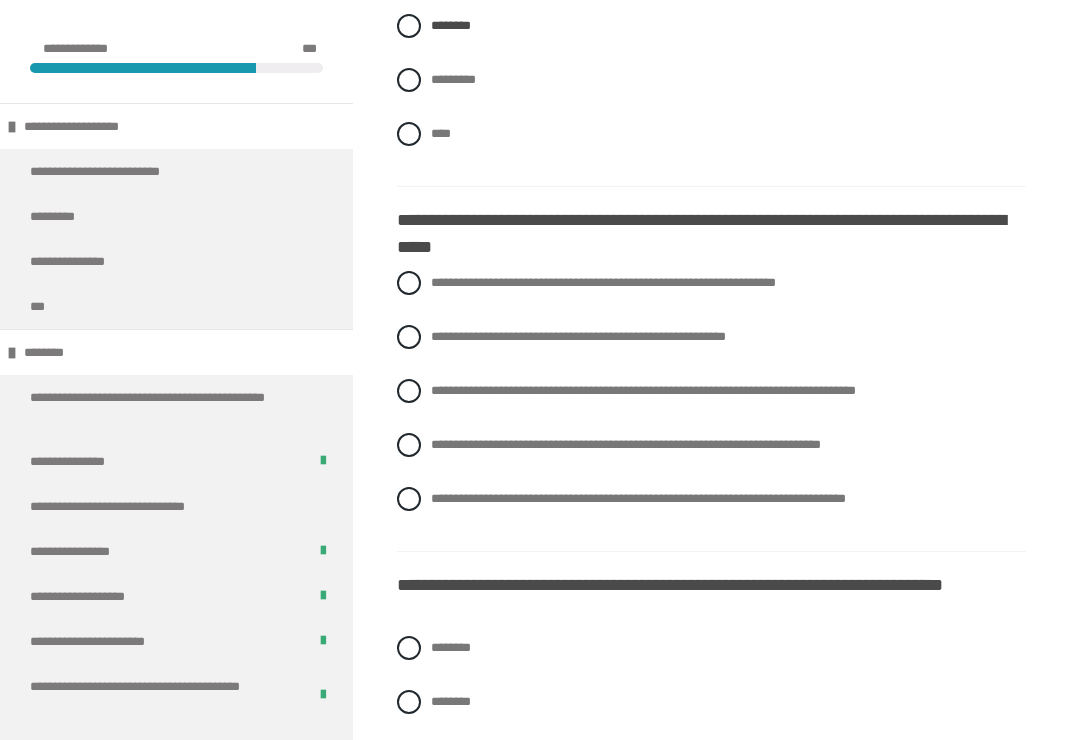 click on "**********" at bounding box center [711, 284] 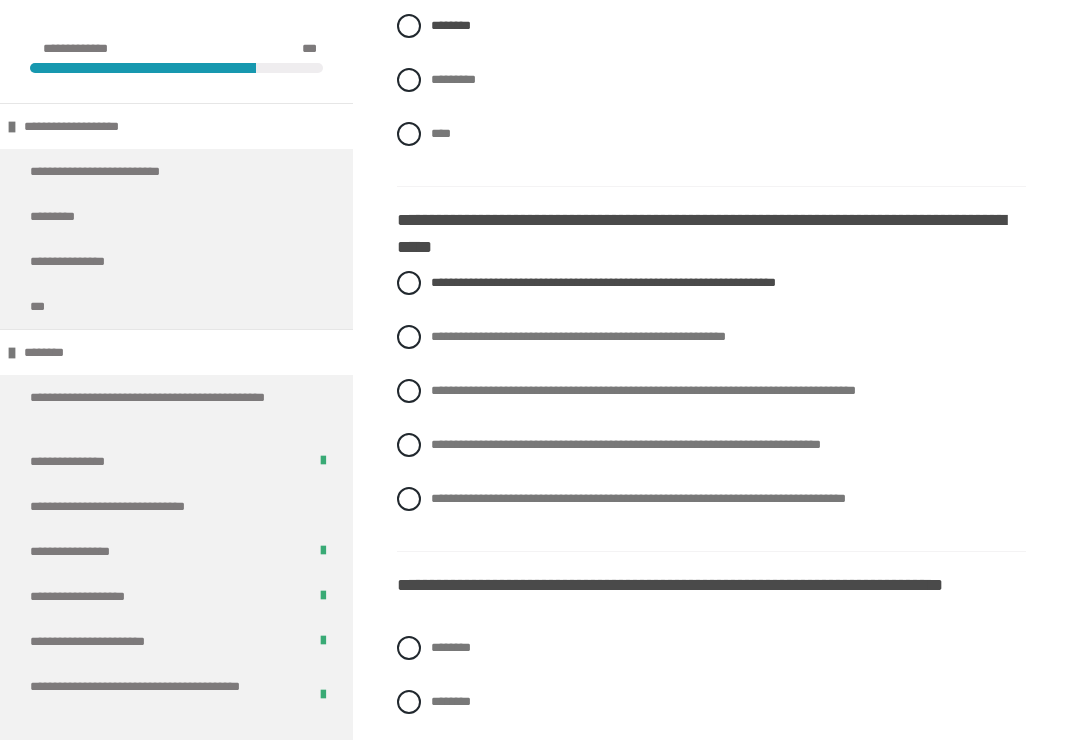 scroll, scrollTop: 1126, scrollLeft: 0, axis: vertical 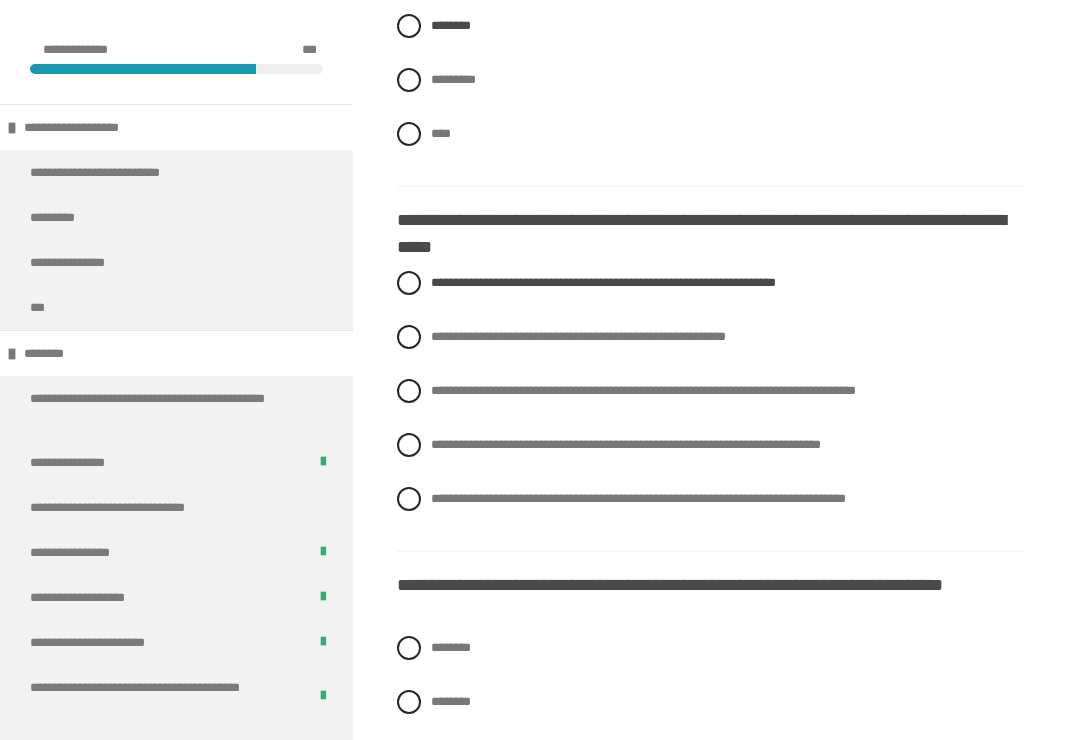 click on "**********" at bounding box center (638, 498) 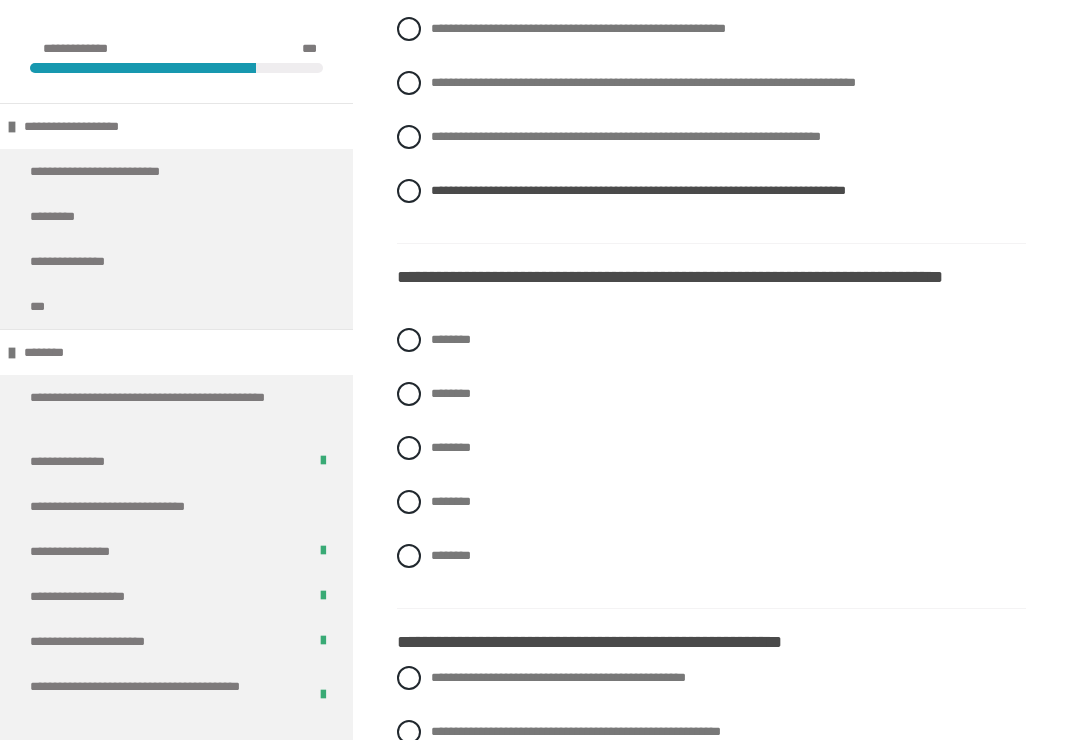 scroll, scrollTop: 1439, scrollLeft: 0, axis: vertical 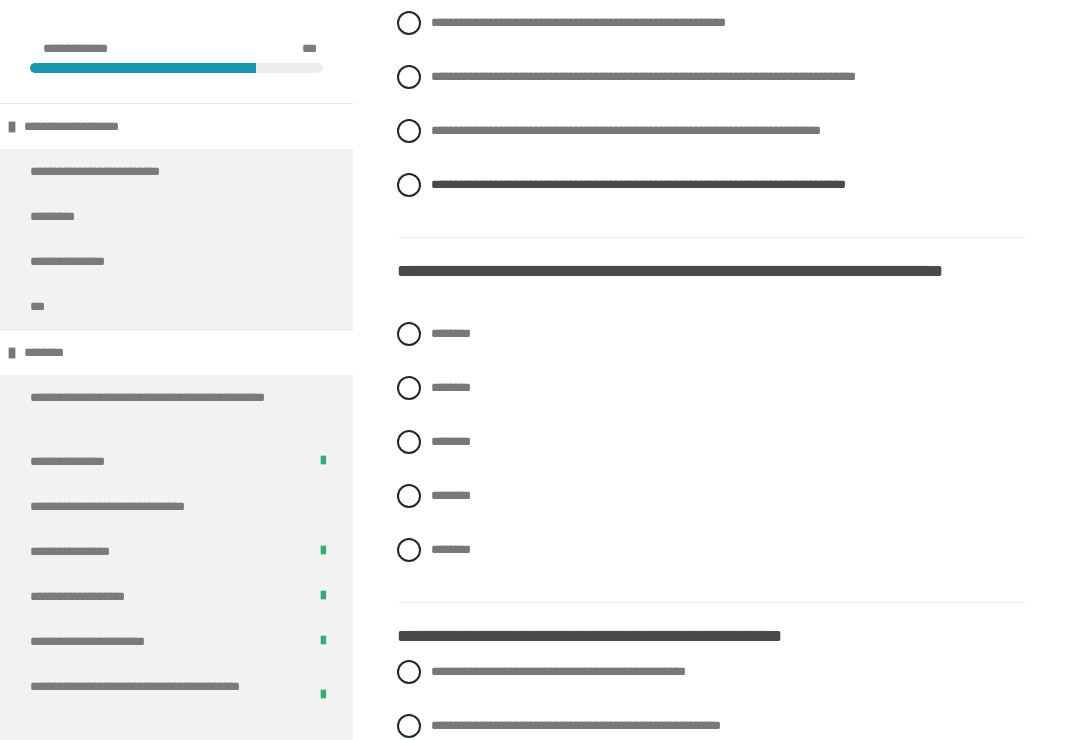 click on "********" at bounding box center [451, 442] 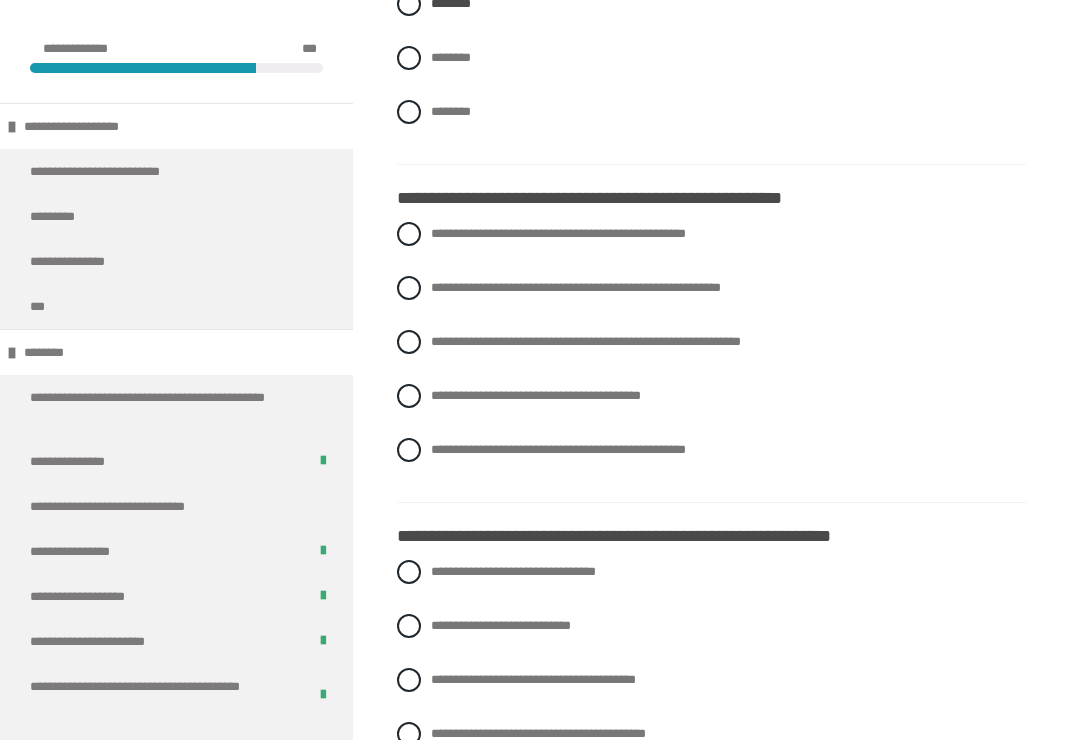 scroll, scrollTop: 1885, scrollLeft: 0, axis: vertical 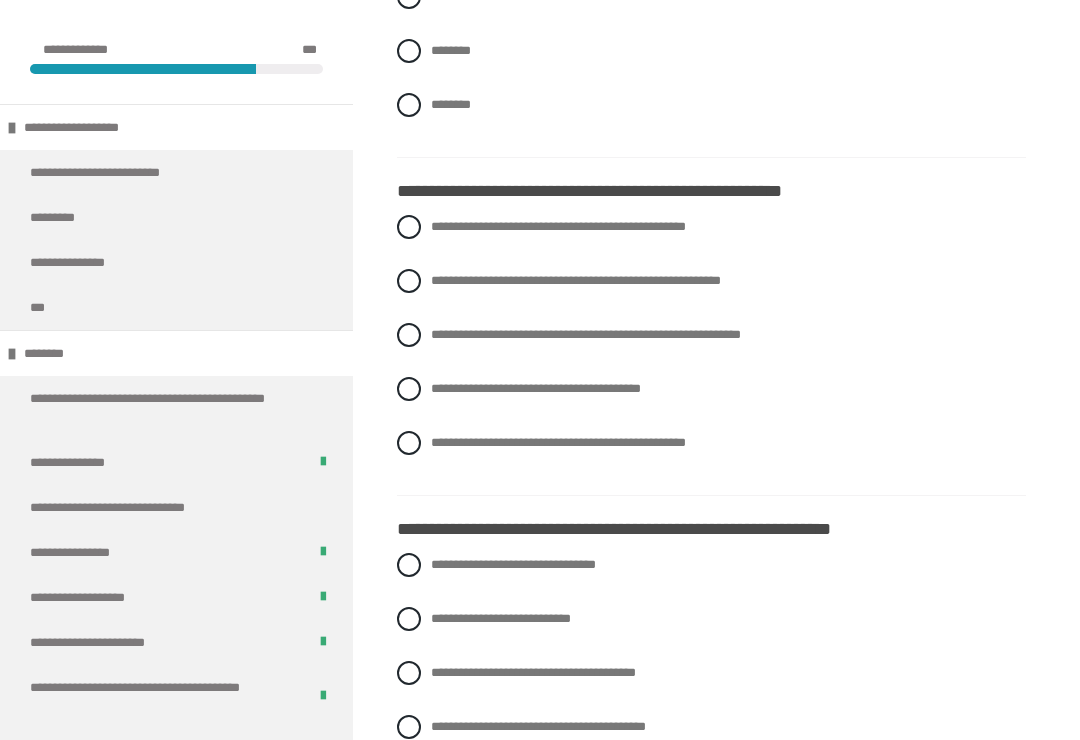 click on "**********" at bounding box center [711, 335] 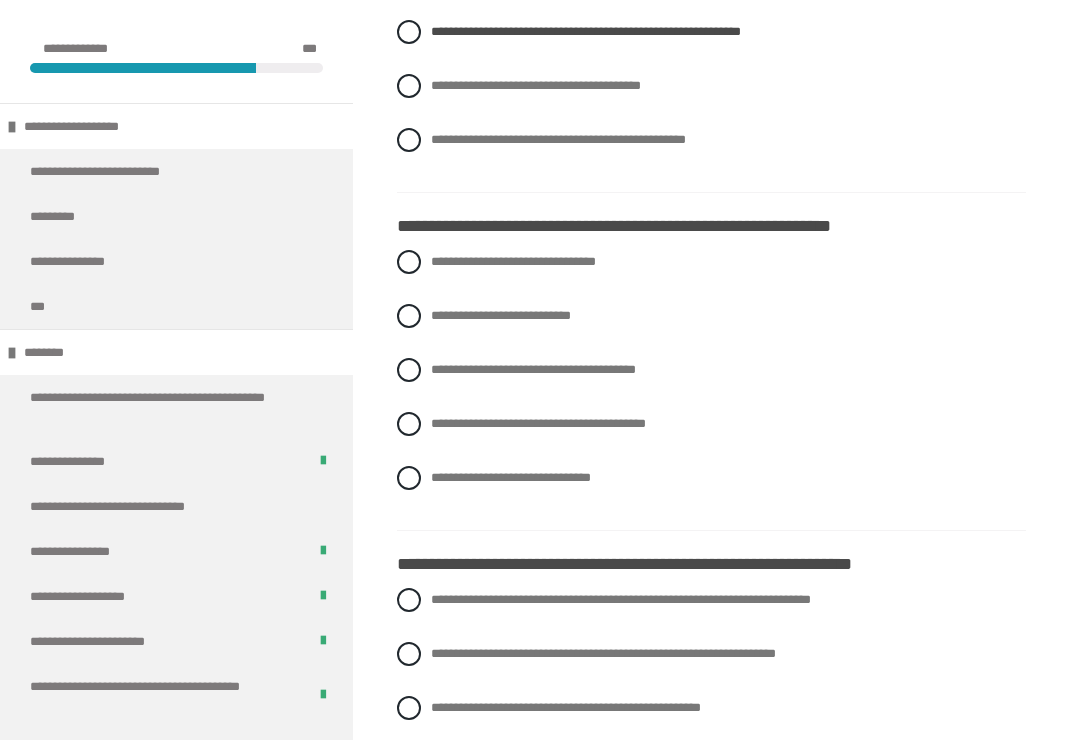 scroll, scrollTop: 2190, scrollLeft: 0, axis: vertical 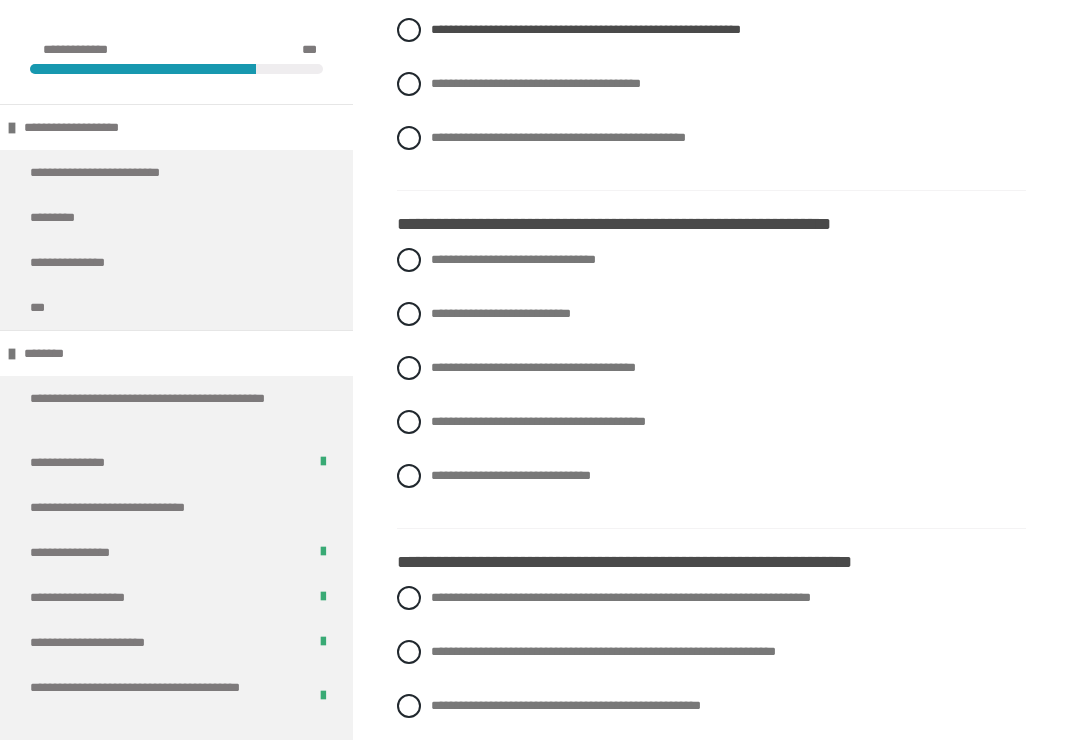 click on "**********" at bounding box center [501, 313] 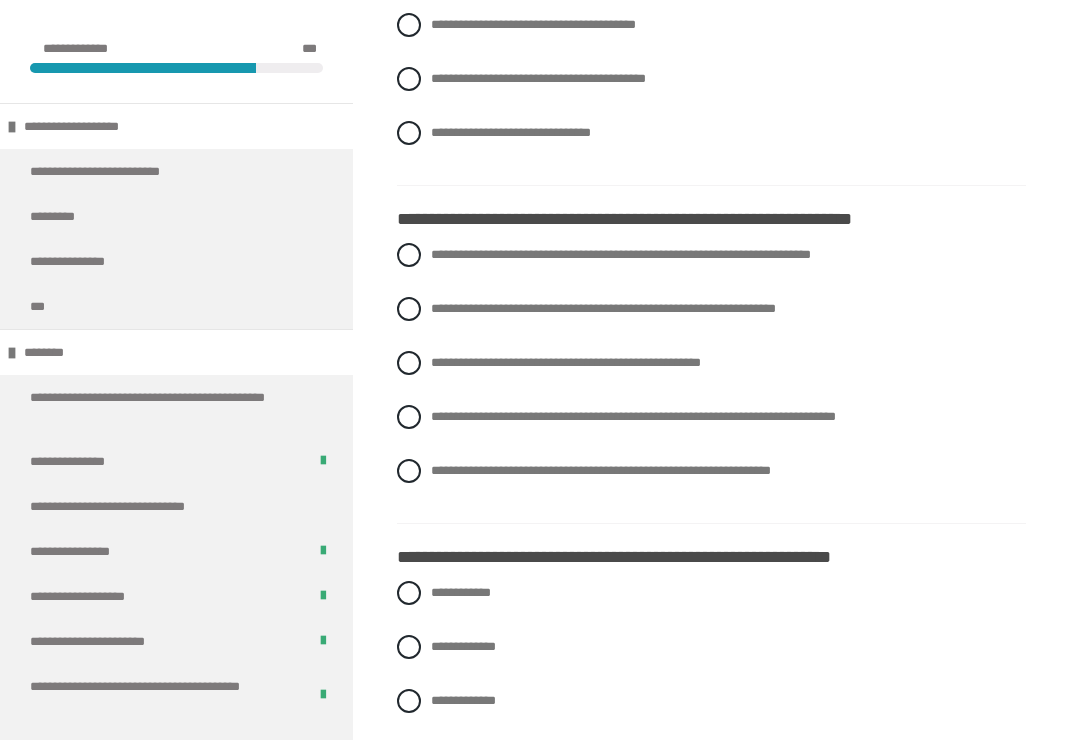 scroll, scrollTop: 2533, scrollLeft: 0, axis: vertical 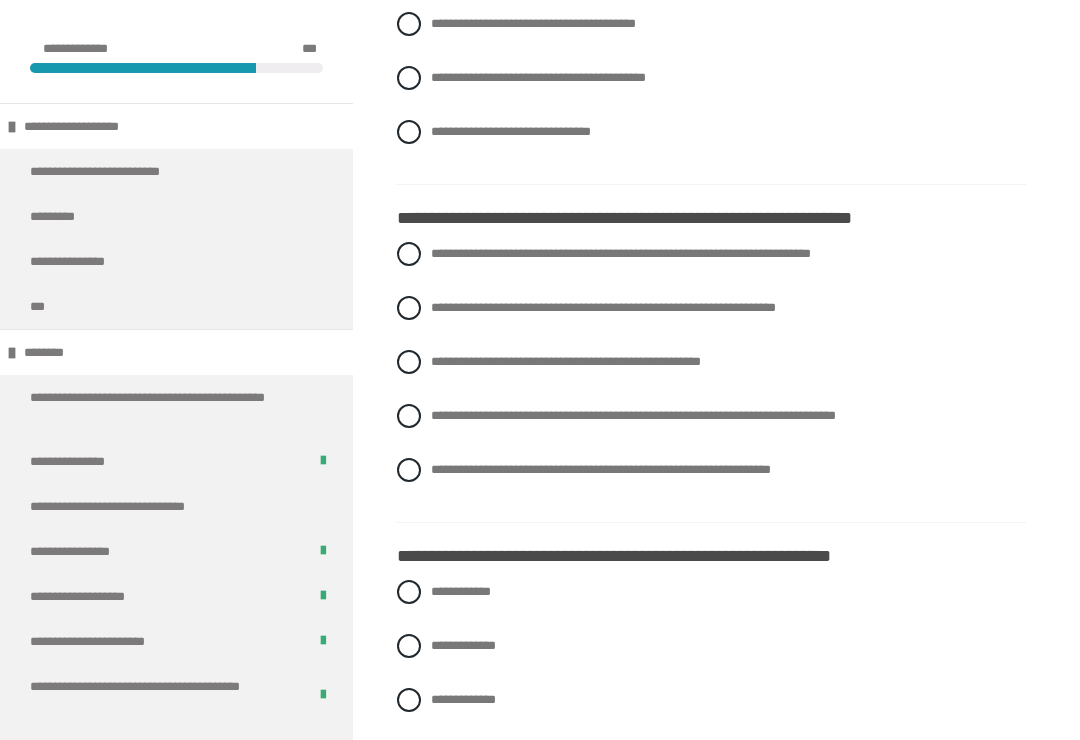 click on "**********" at bounding box center (711, 255) 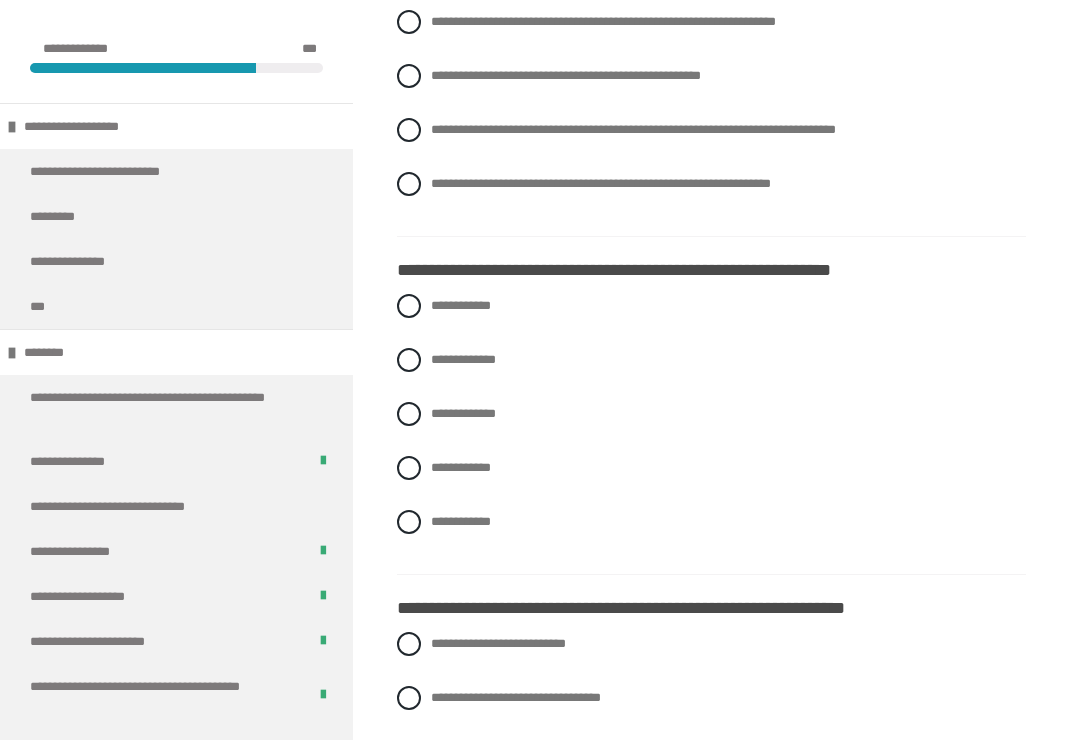 scroll, scrollTop: 2828, scrollLeft: 0, axis: vertical 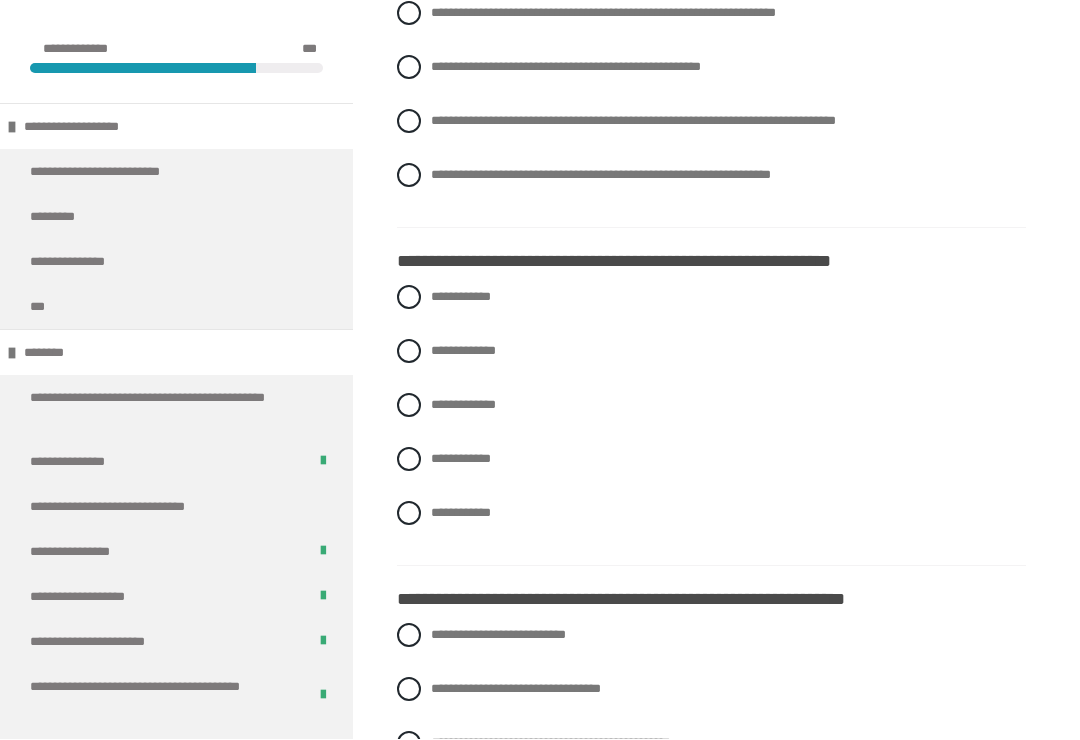 click on "**********" at bounding box center (461, 513) 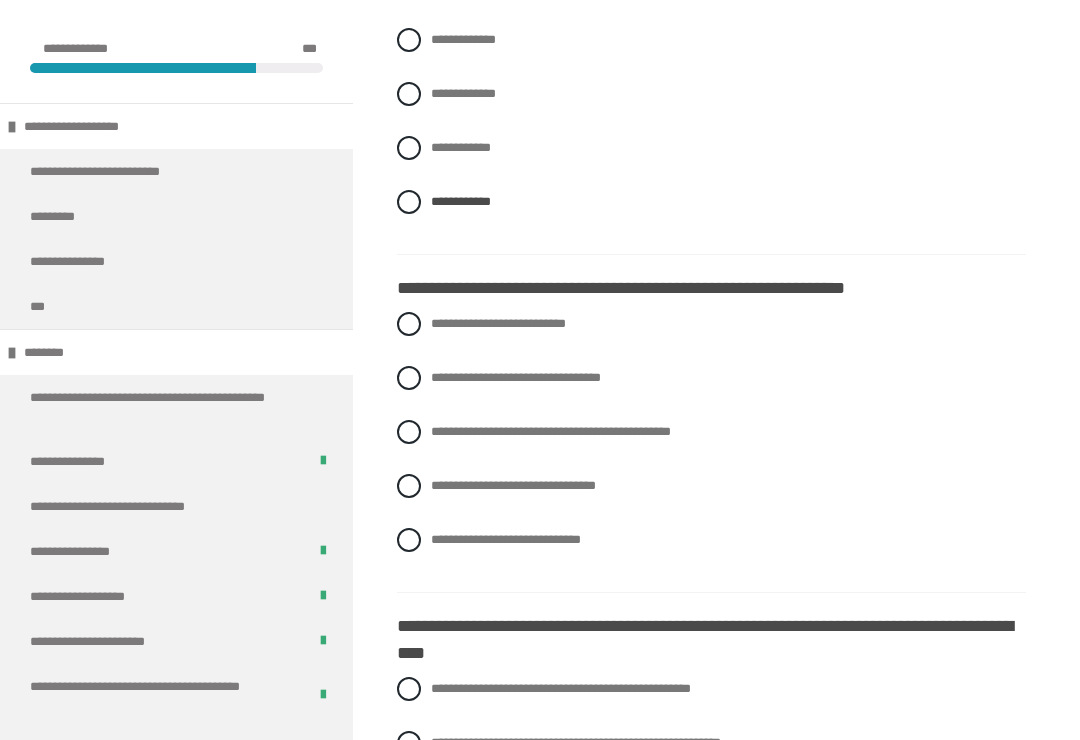scroll, scrollTop: 3140, scrollLeft: 0, axis: vertical 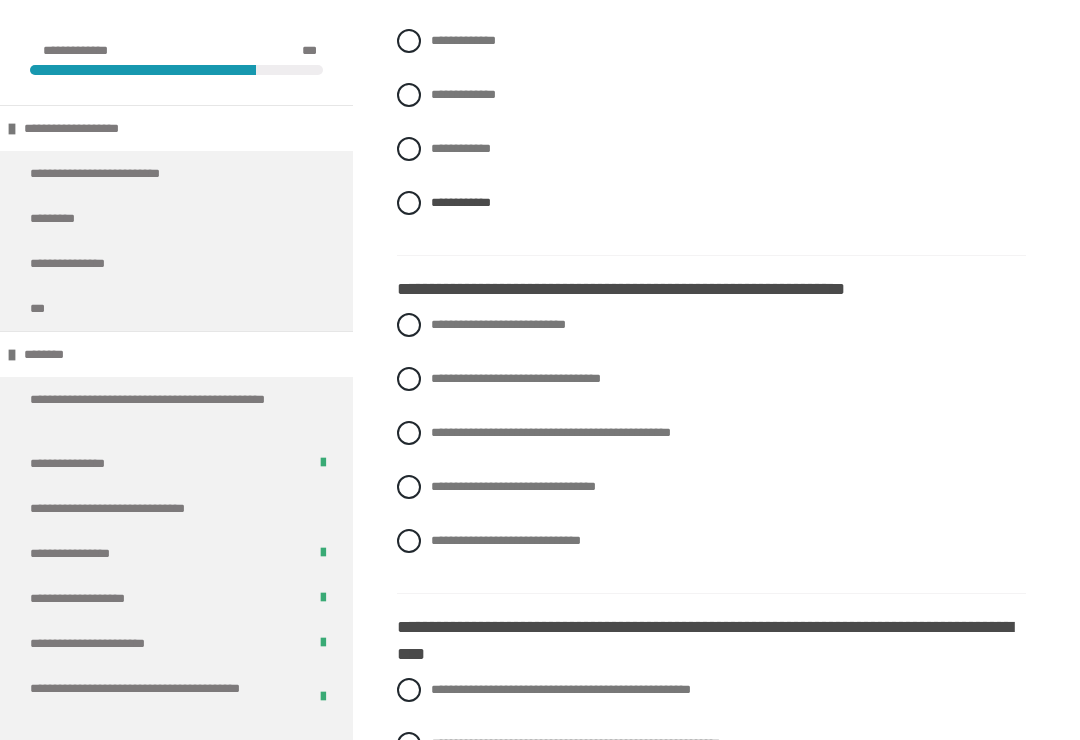 click on "**********" at bounding box center (551, 431) 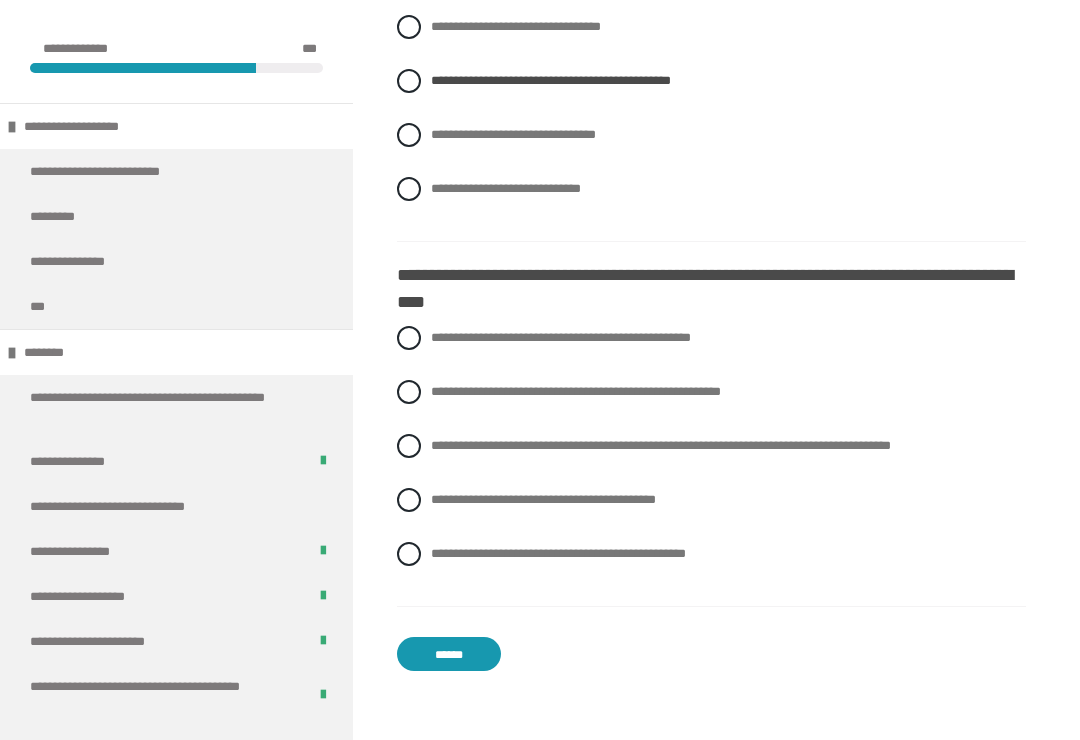 scroll, scrollTop: 3527, scrollLeft: 0, axis: vertical 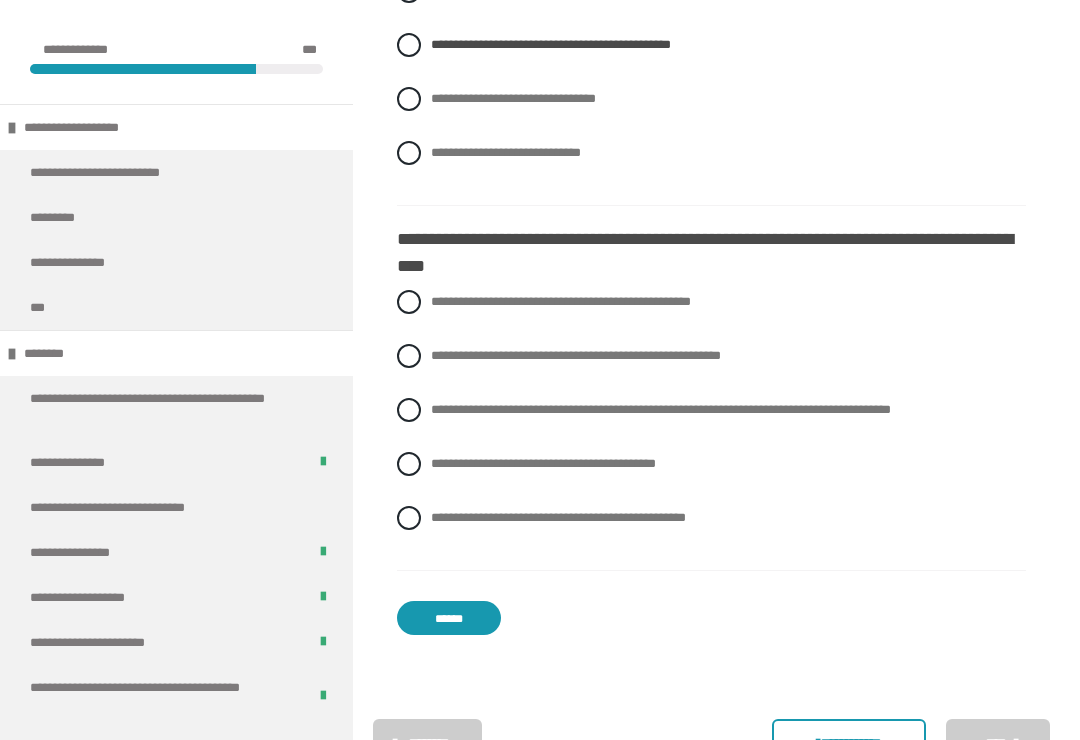 click on "**********" at bounding box center [661, 409] 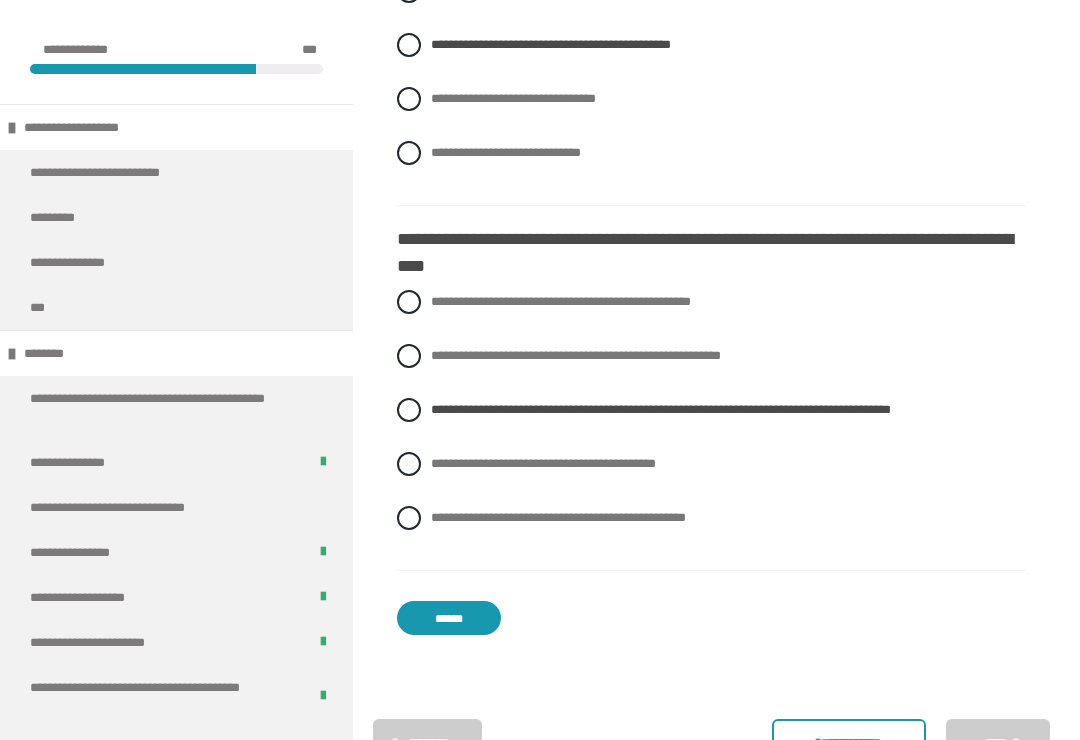 click on "******" at bounding box center [449, 618] 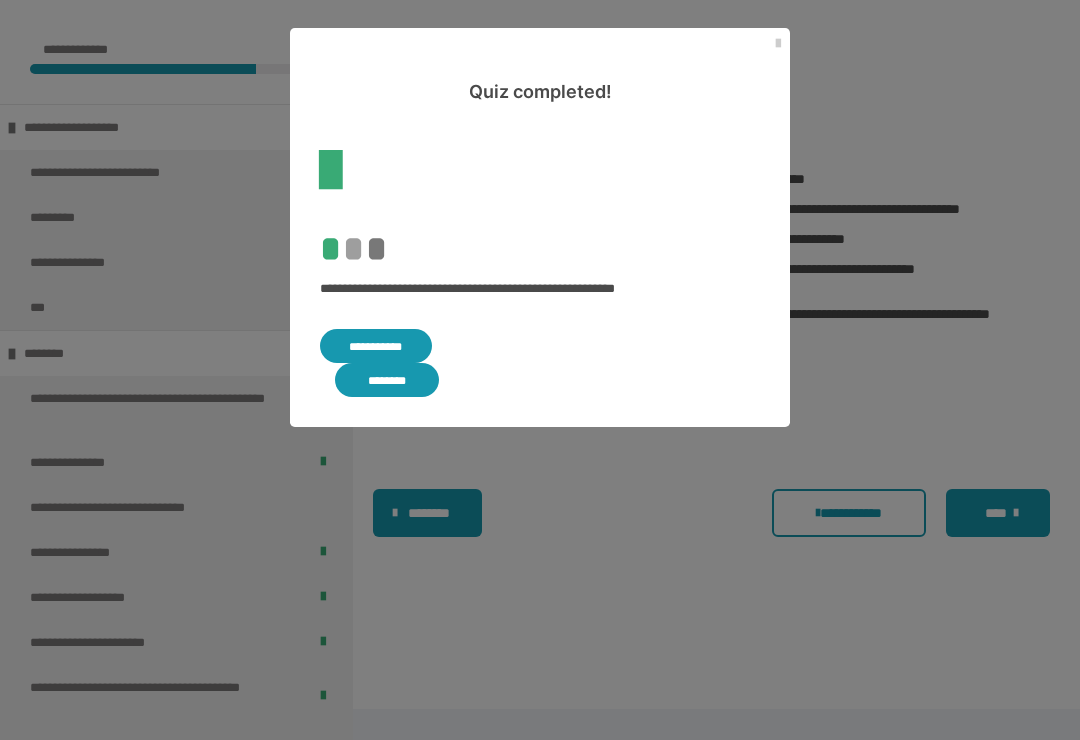 scroll, scrollTop: 508, scrollLeft: 0, axis: vertical 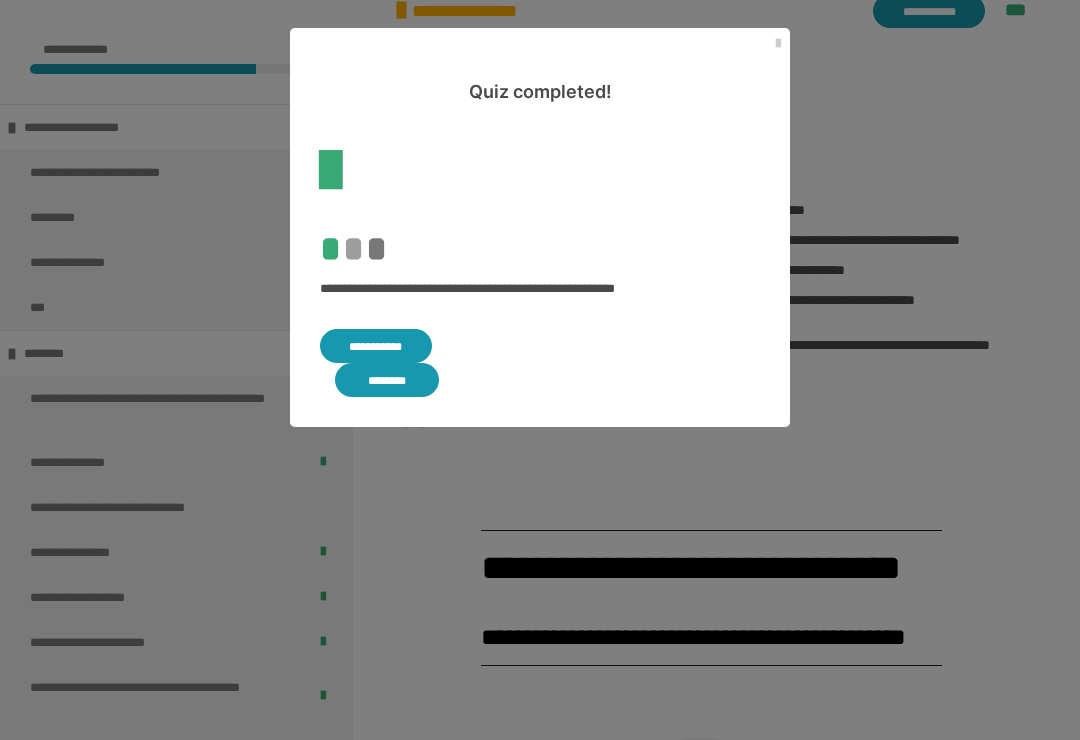 click on "**********" at bounding box center (540, 370) 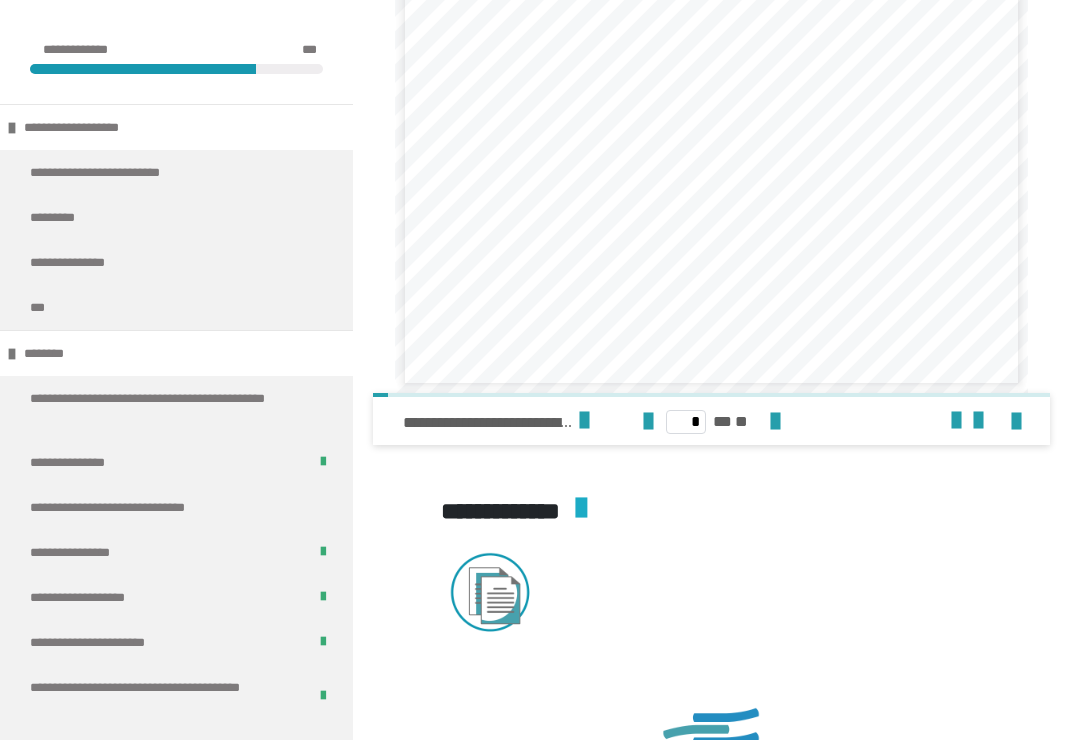 scroll, scrollTop: 2777, scrollLeft: 0, axis: vertical 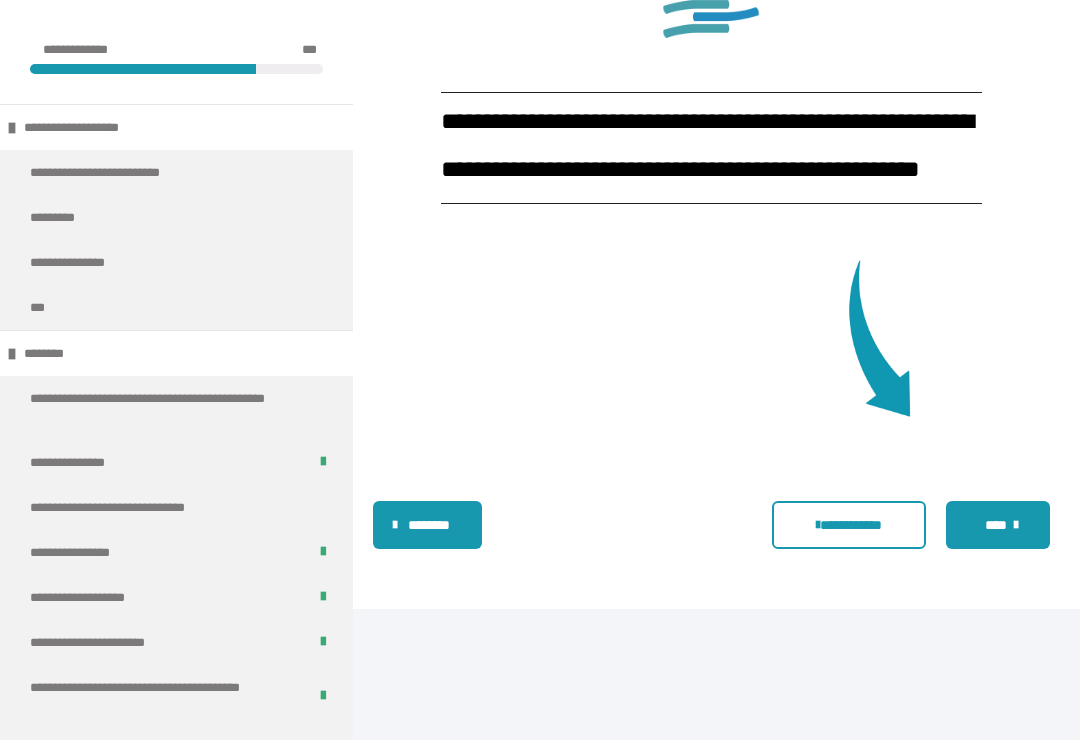 click on "****" at bounding box center [995, 525] 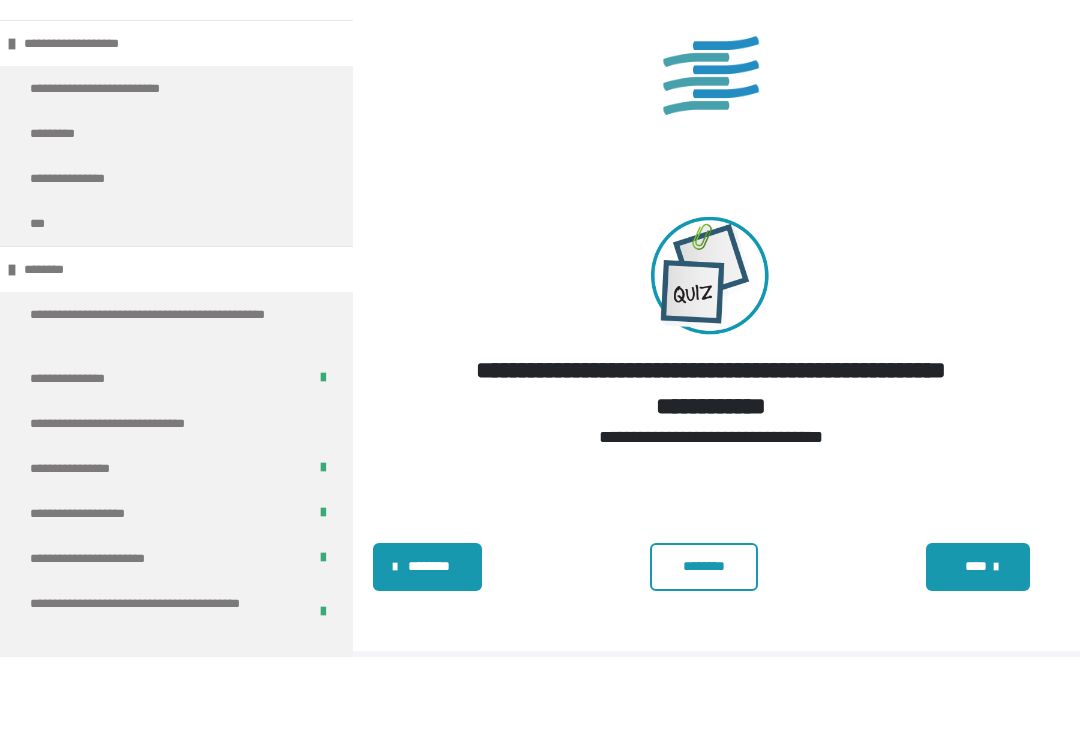 scroll, scrollTop: 2124, scrollLeft: 0, axis: vertical 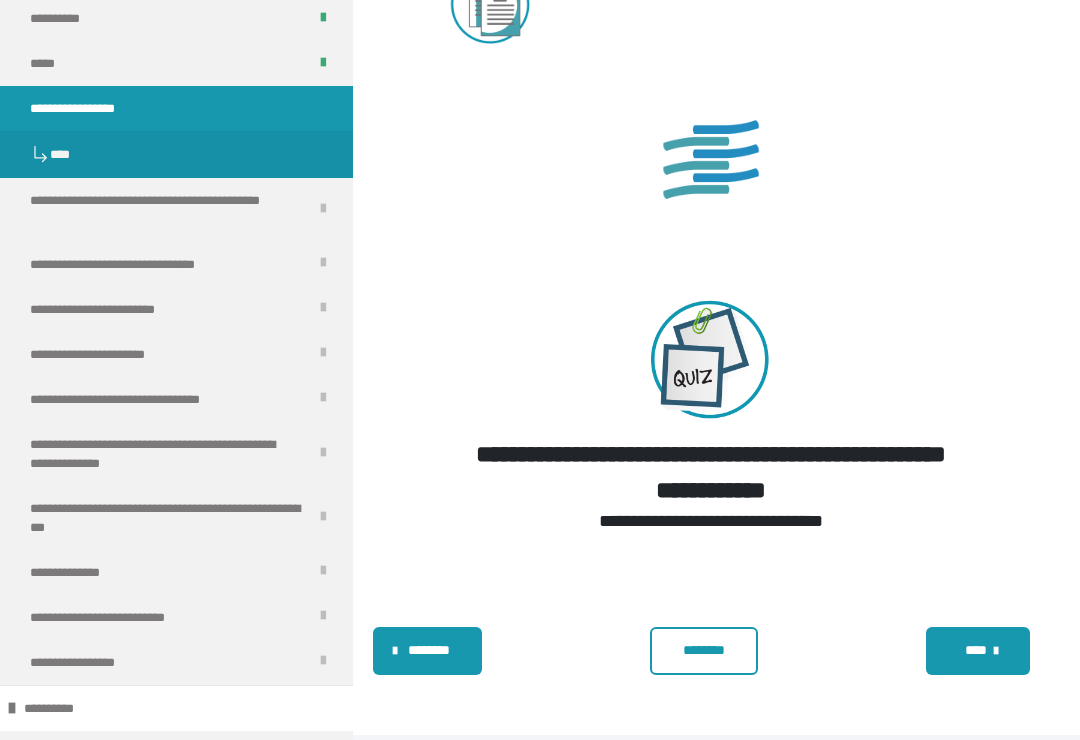 click on "**********" at bounding box center [176, 518] 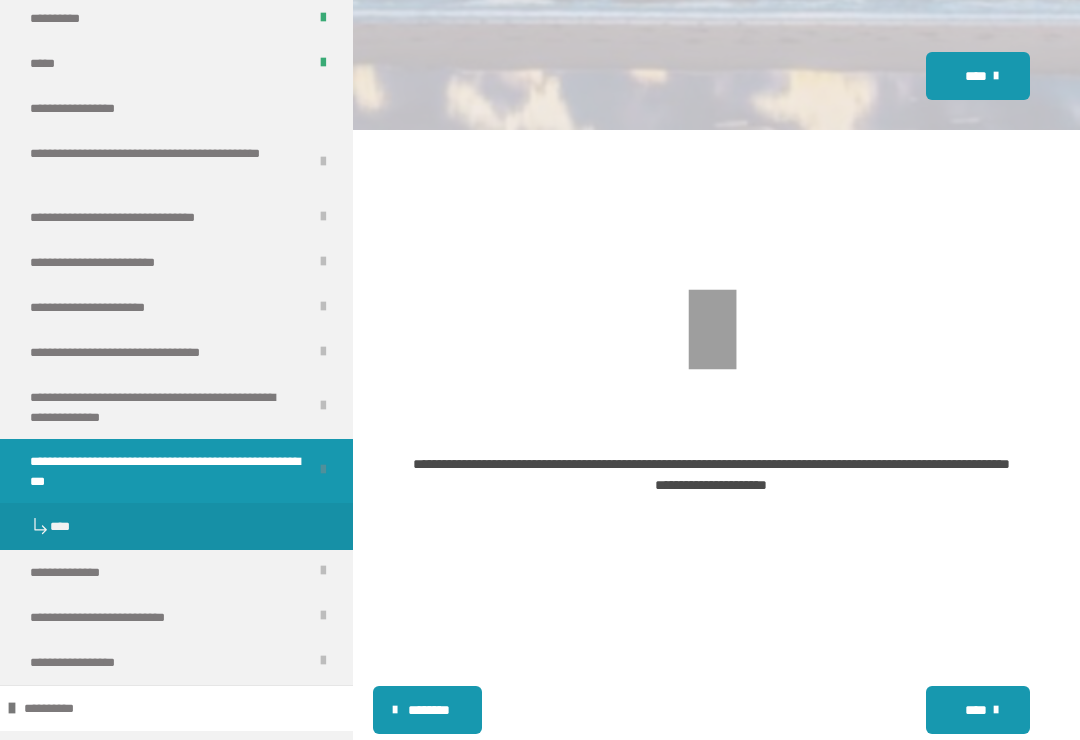 click on "**********" at bounding box center [176, 572] 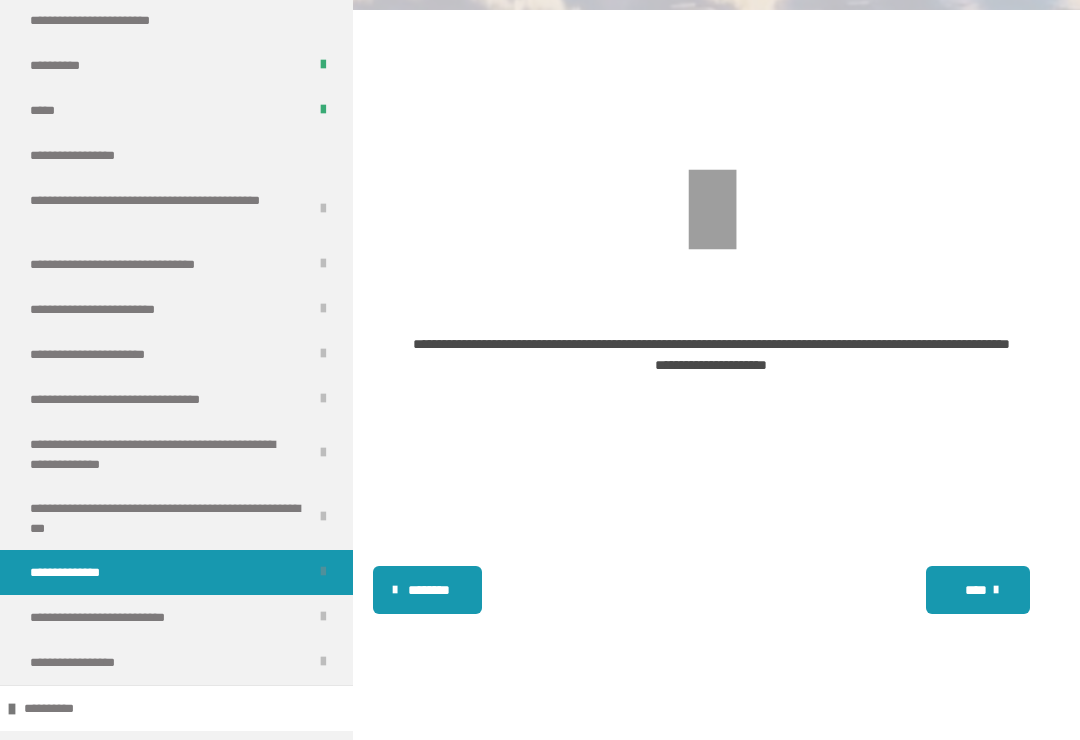 scroll, scrollTop: 2446, scrollLeft: 0, axis: vertical 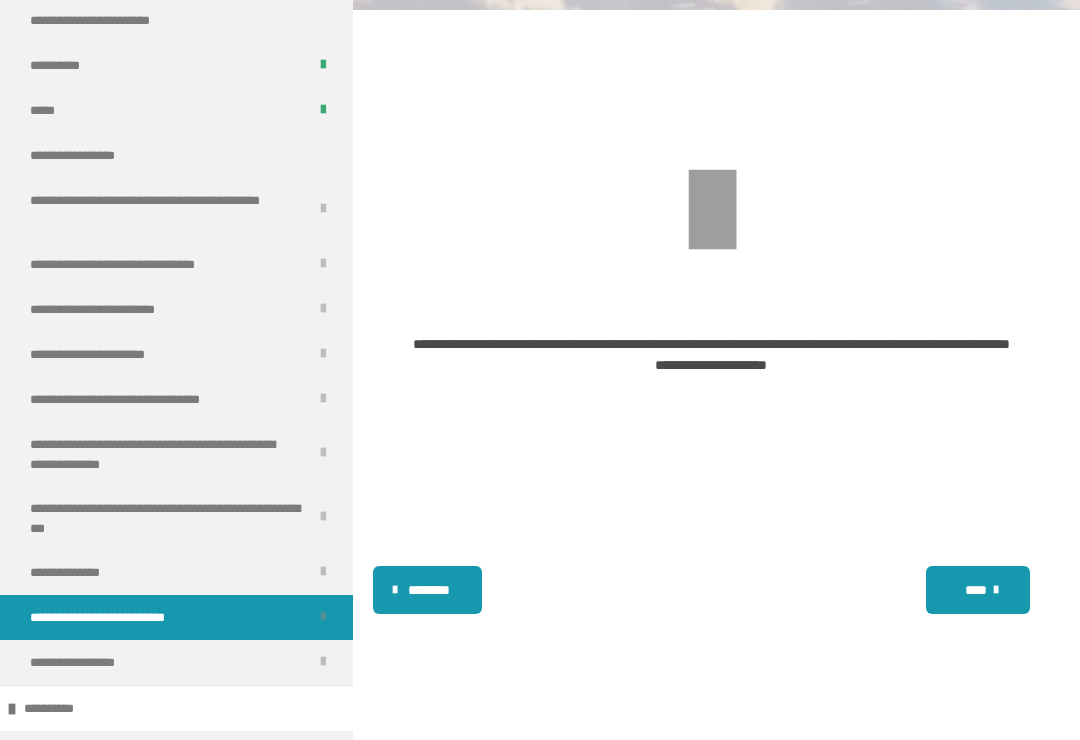 click on "**********" at bounding box center (176, 662) 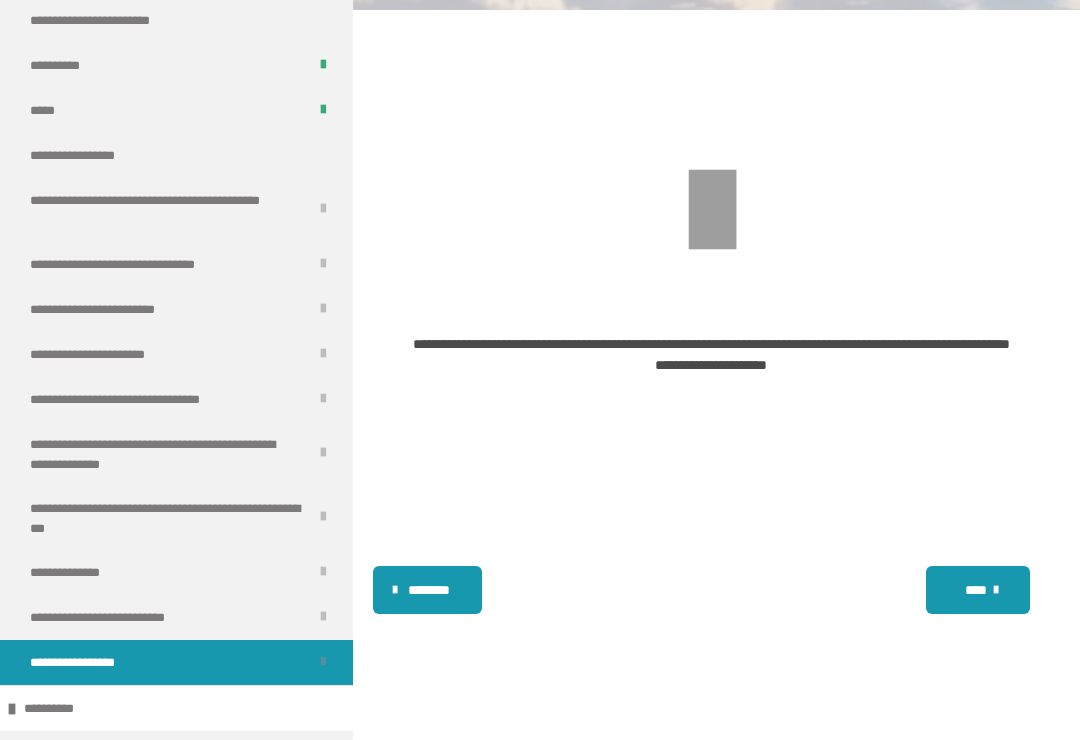 click on "**********" at bounding box center [161, 210] 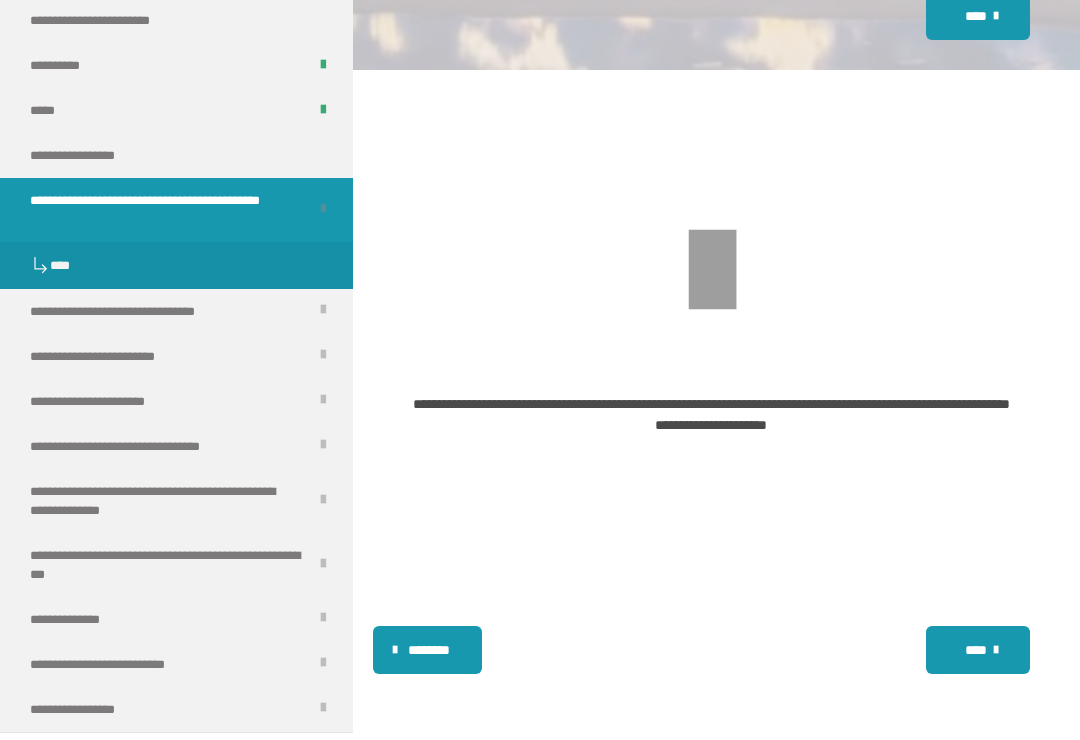 click on "**********" at bounding box center [93, 155] 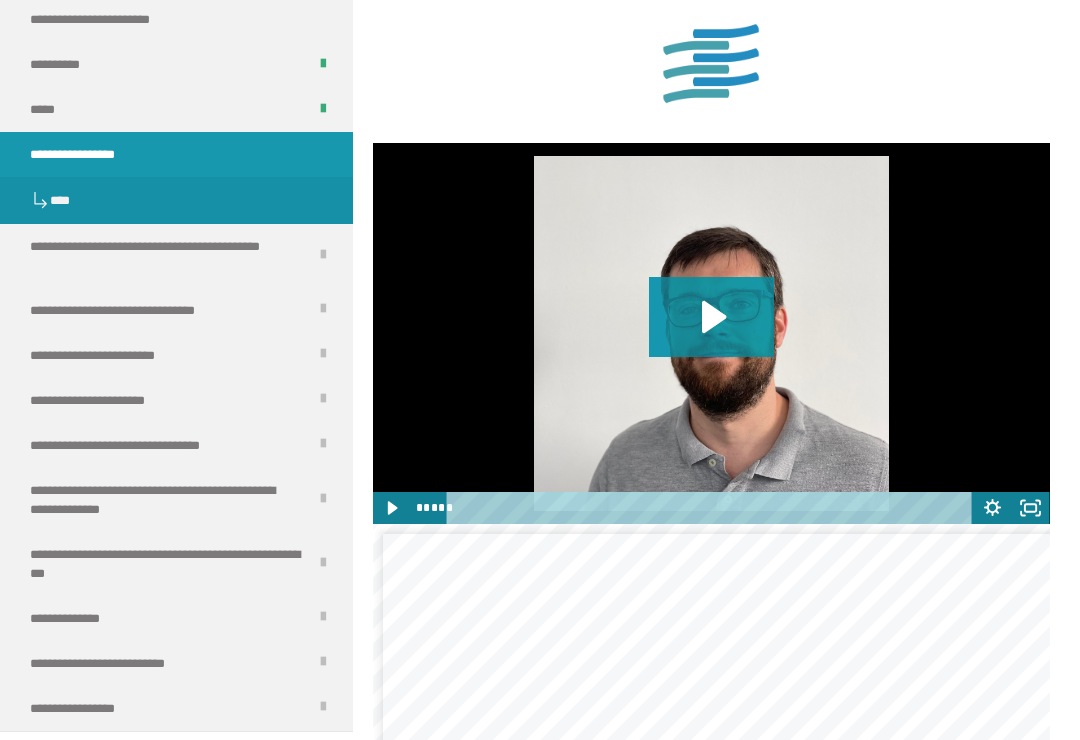 click 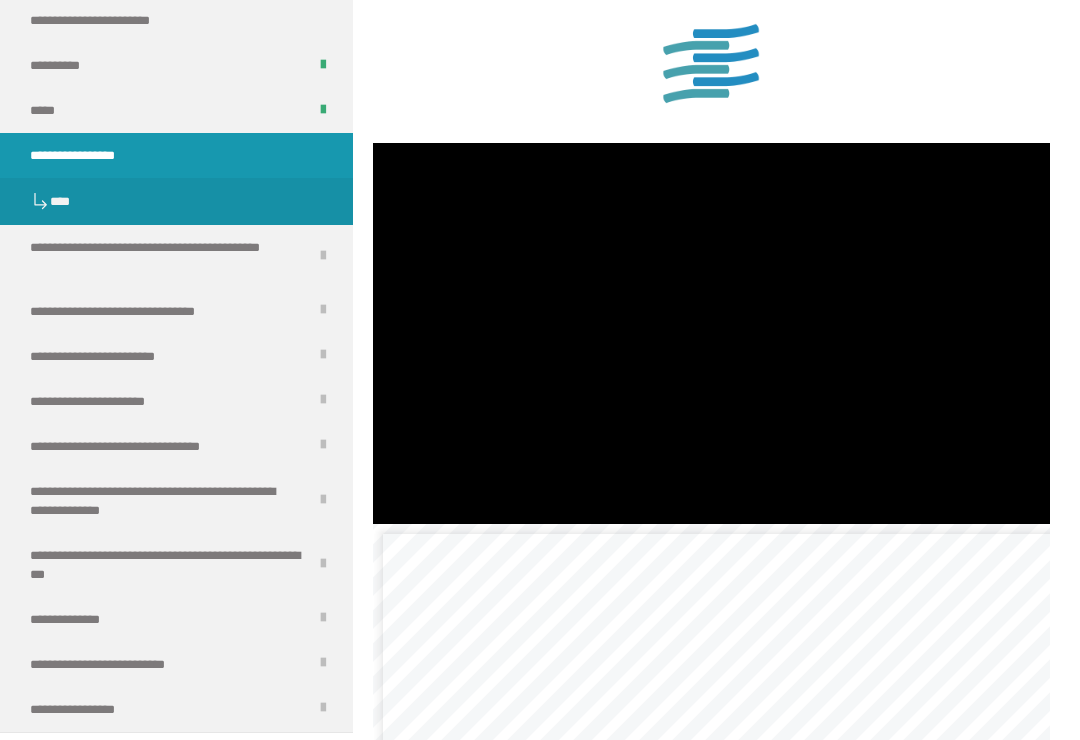 click at bounding box center [711, 333] 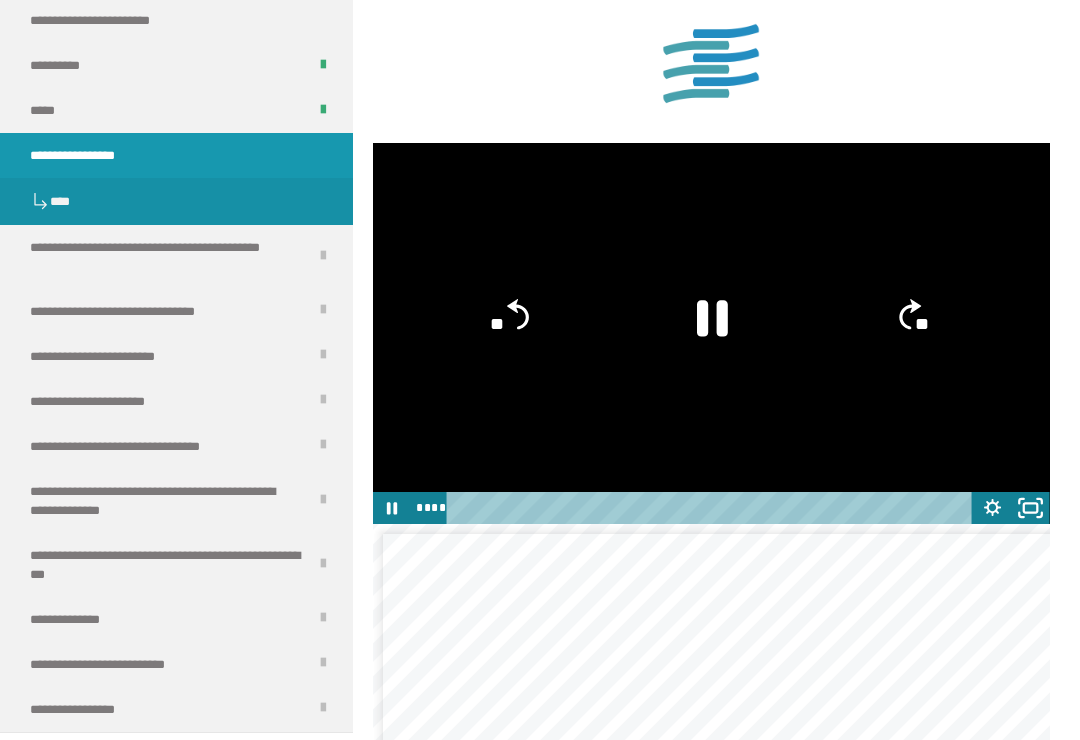 click 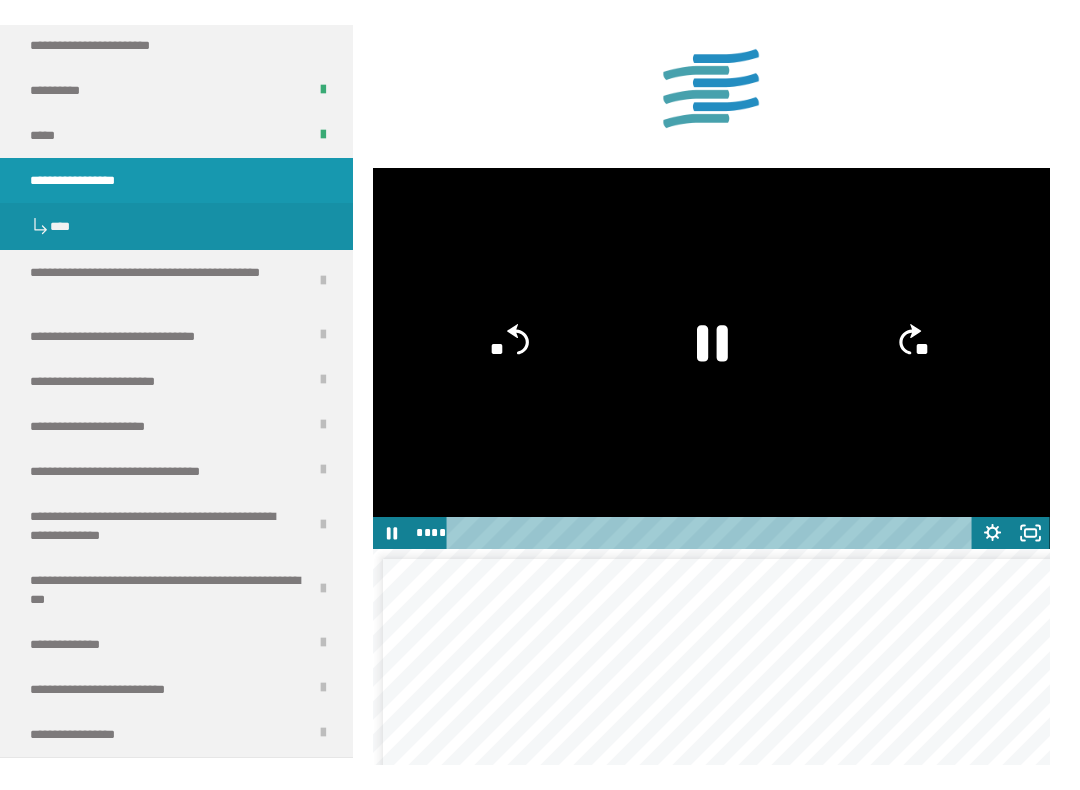 scroll, scrollTop: 20, scrollLeft: 0, axis: vertical 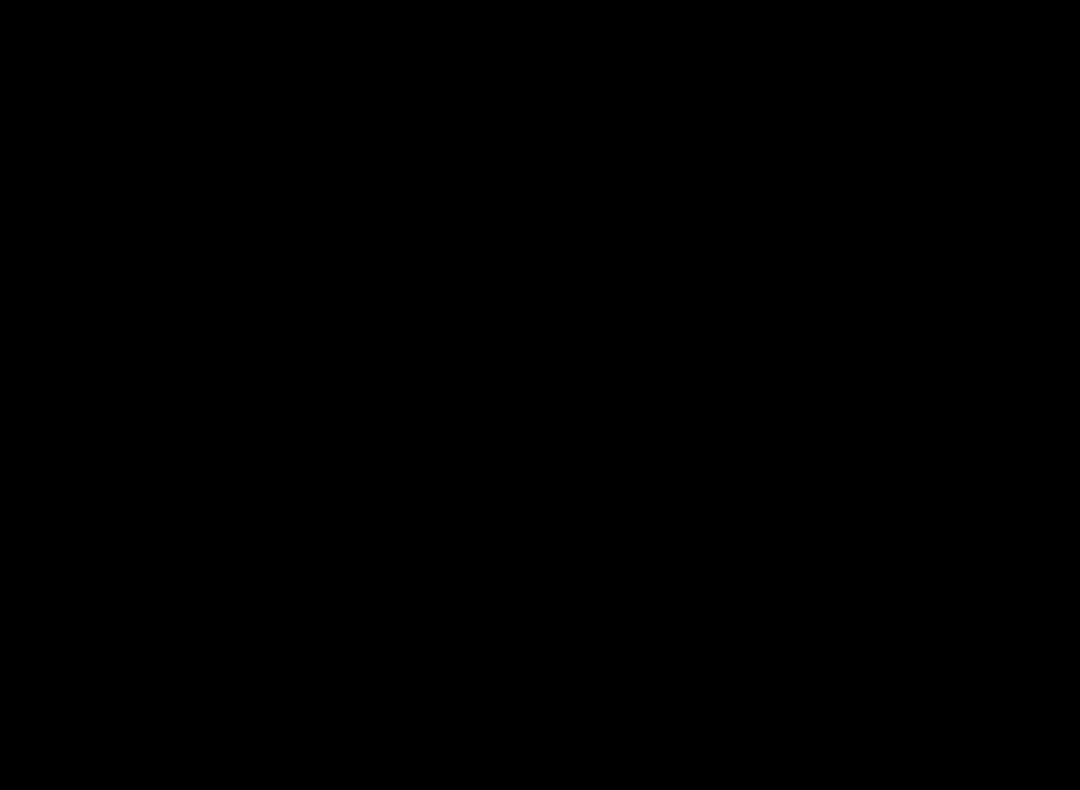 click at bounding box center (540, 395) 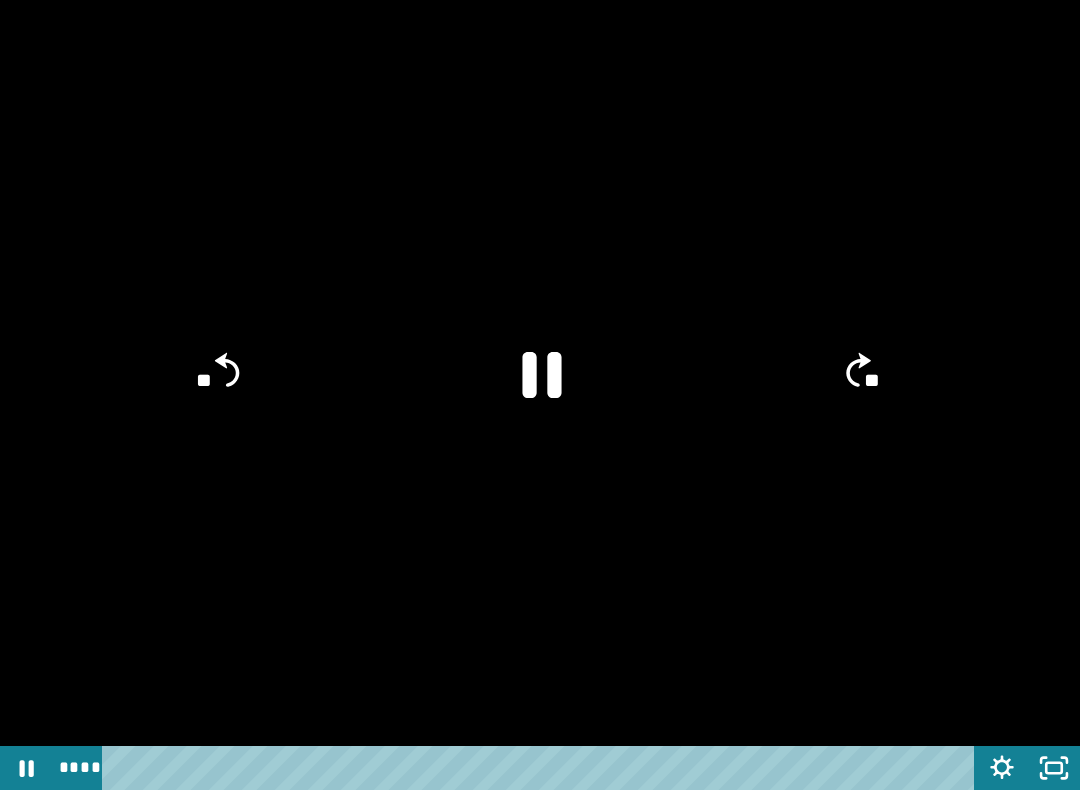 click 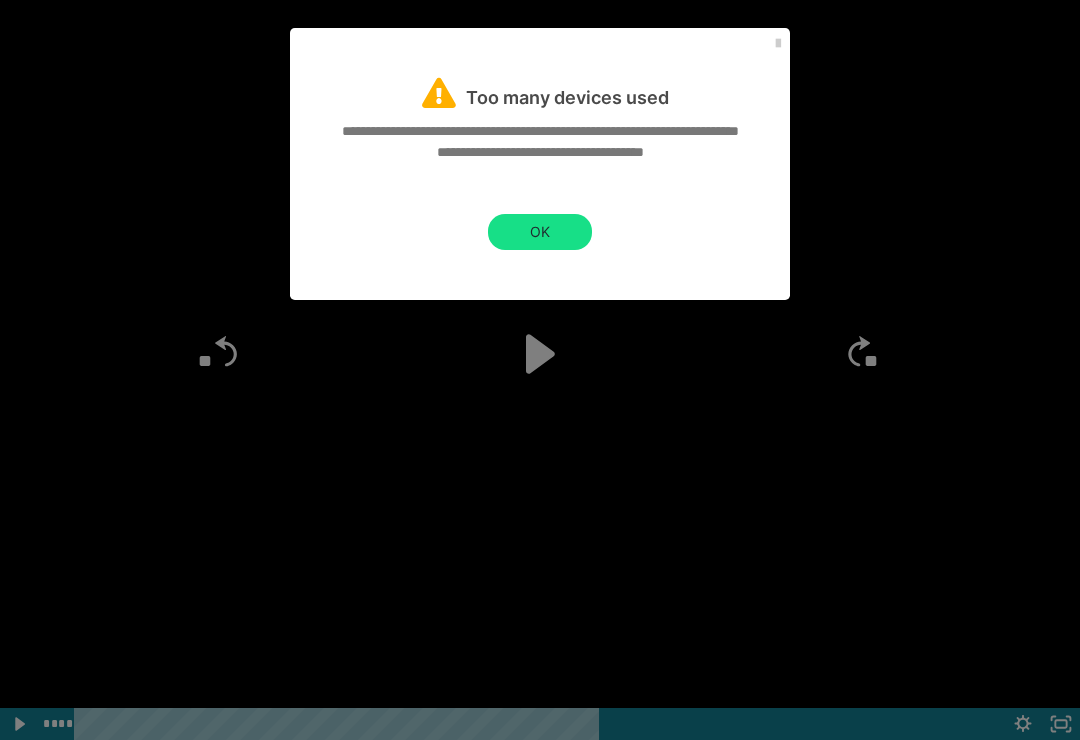 scroll, scrollTop: 236, scrollLeft: 0, axis: vertical 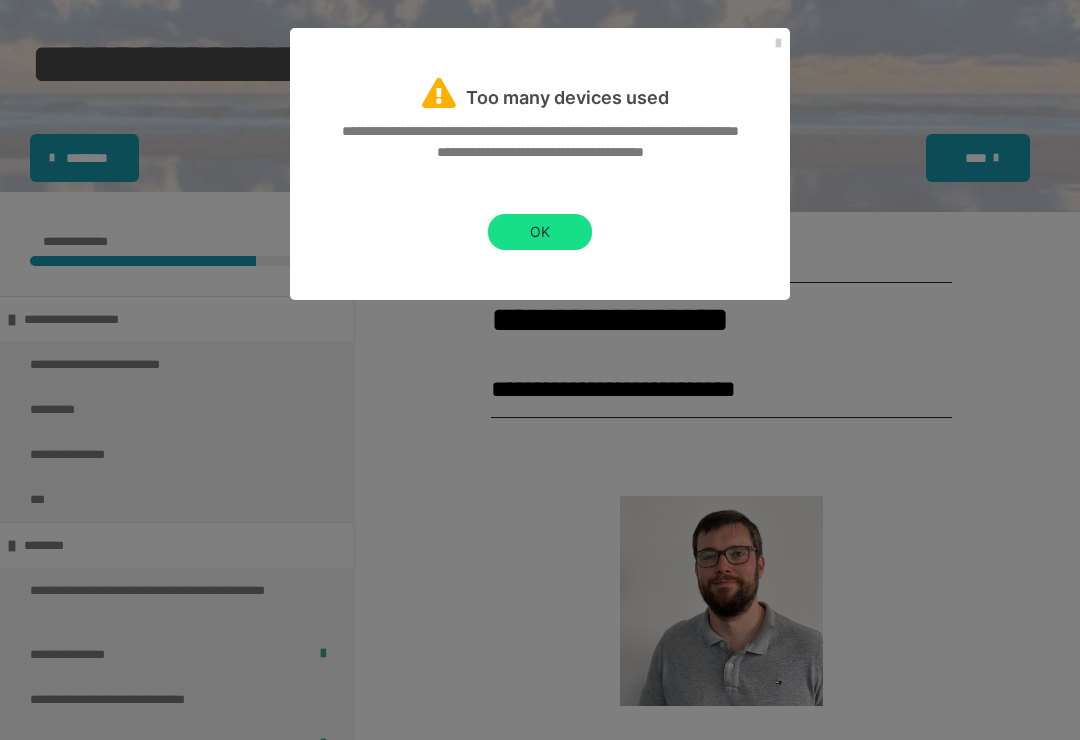 click on "OK" at bounding box center [540, 232] 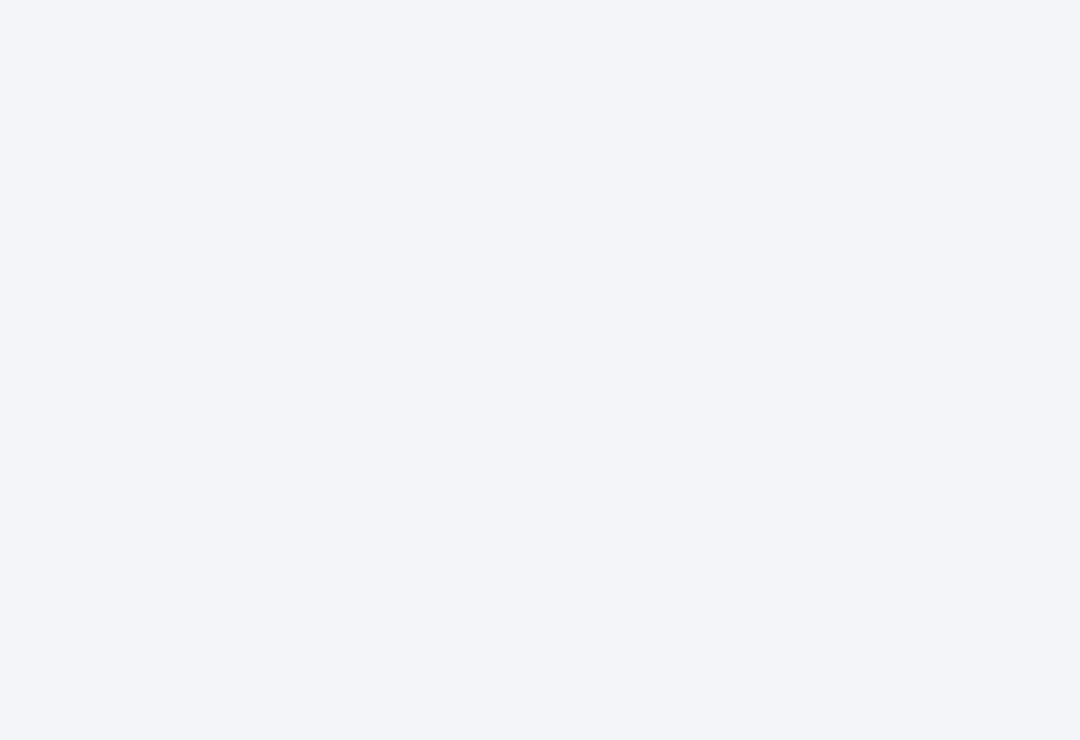 scroll, scrollTop: 0, scrollLeft: 0, axis: both 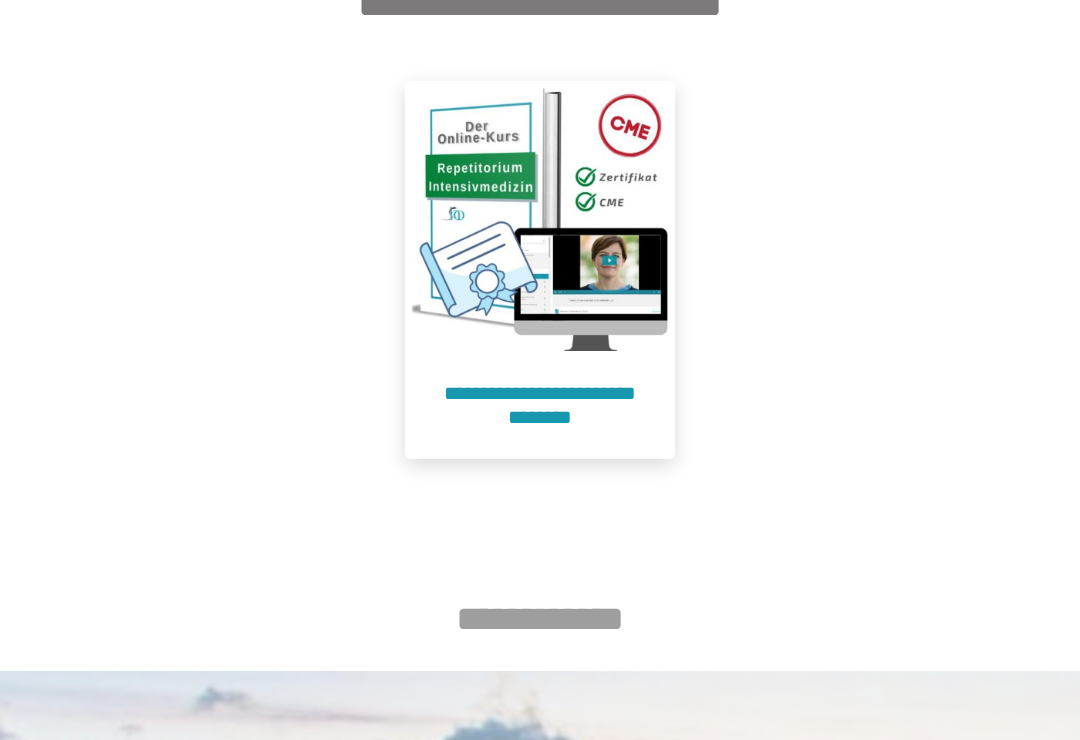click on "**********" at bounding box center [540, 405] 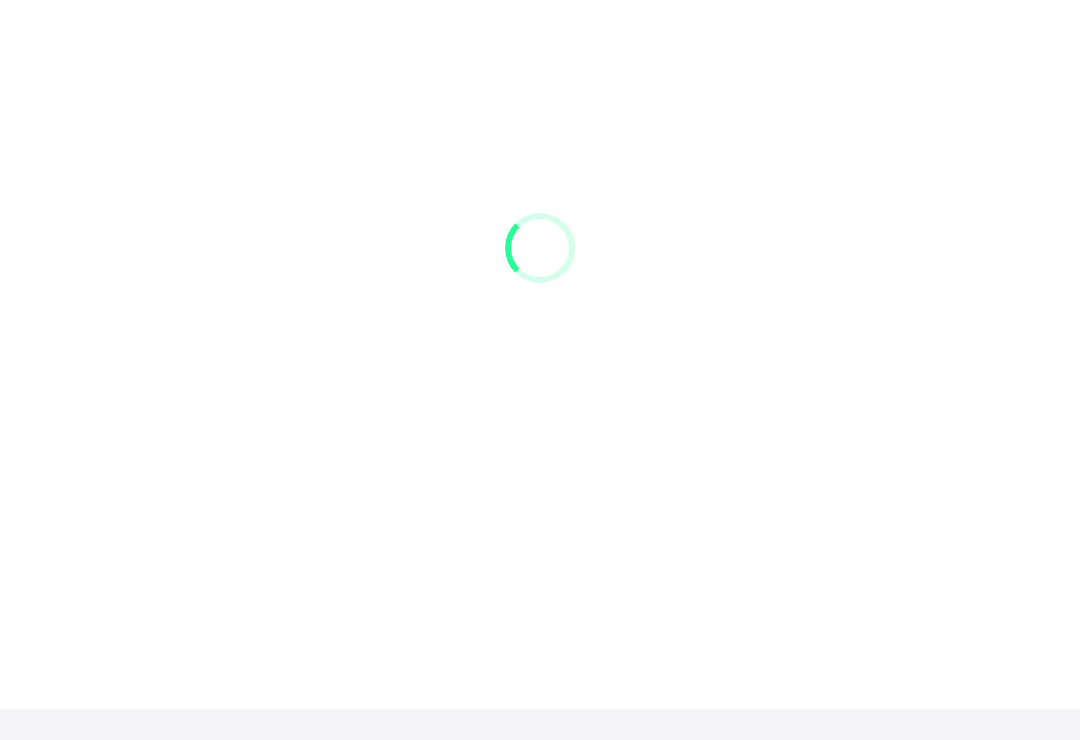 scroll, scrollTop: 91, scrollLeft: 0, axis: vertical 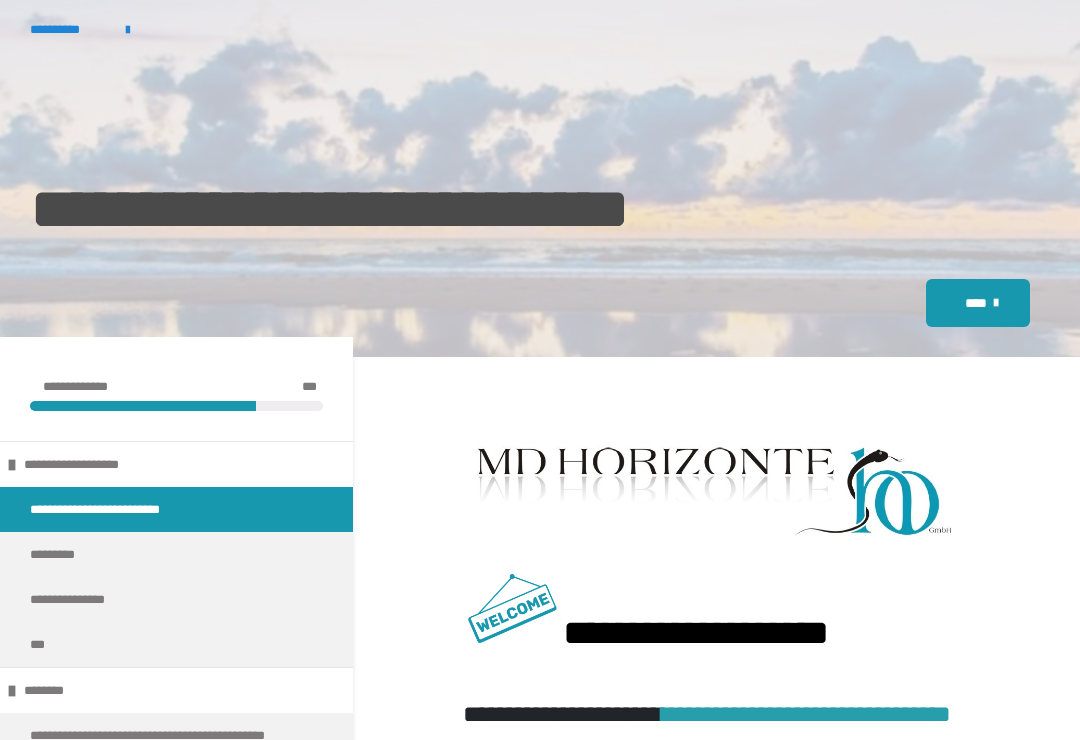 click on "***" at bounding box center [176, 644] 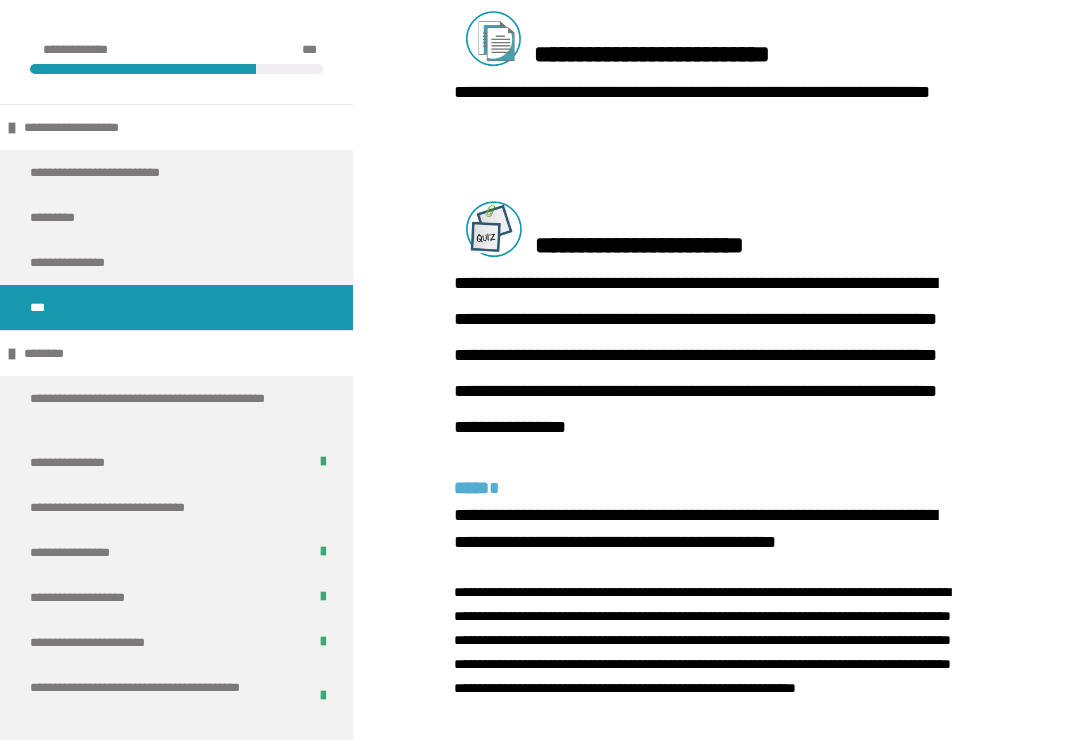 click on "**********" at bounding box center (160, 697) 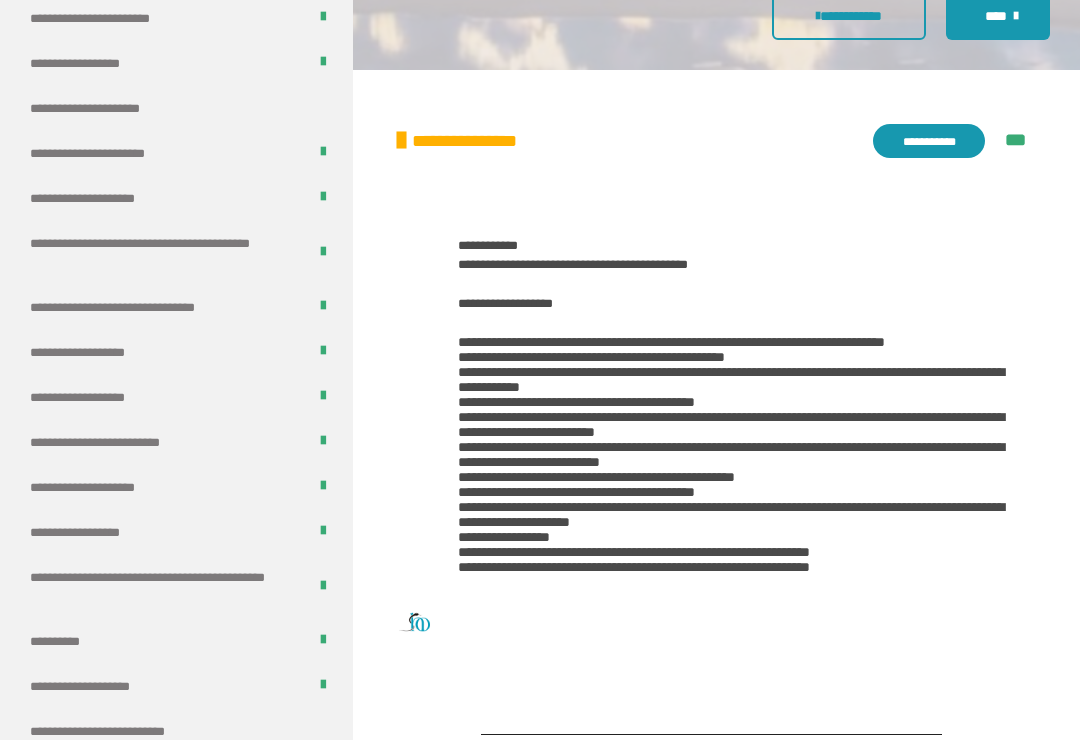 scroll, scrollTop: 1068, scrollLeft: 0, axis: vertical 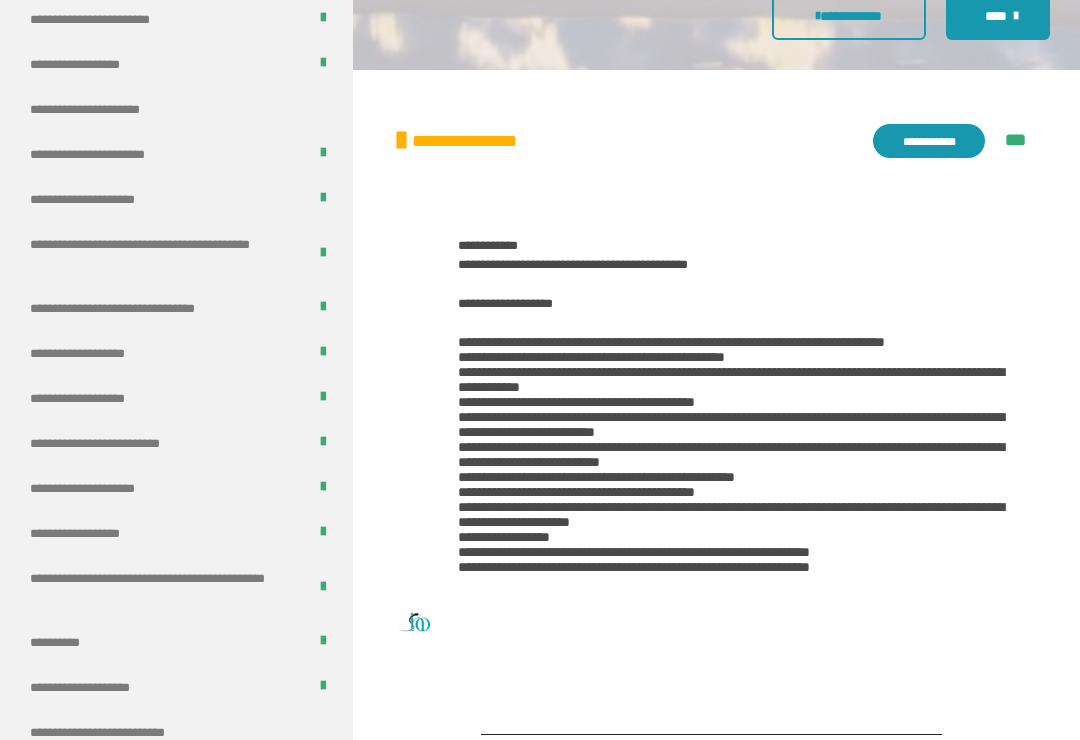 click on "**********" at bounding box center (95, 398) 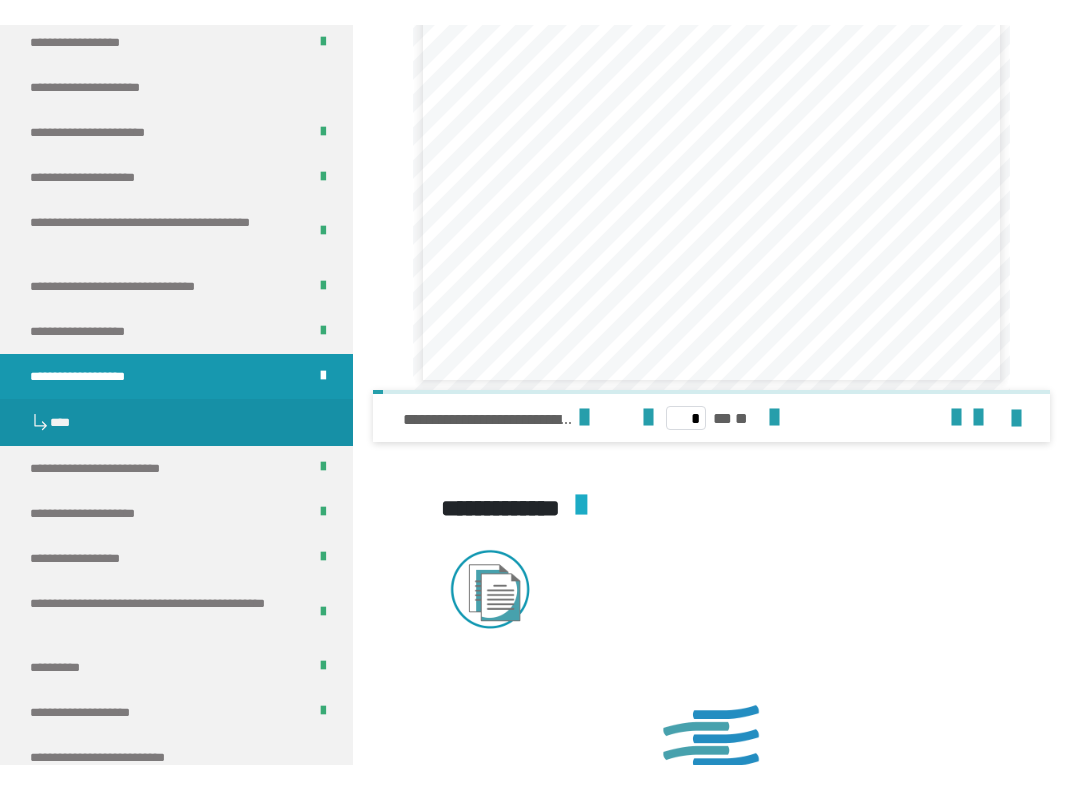 scroll, scrollTop: 2362, scrollLeft: 0, axis: vertical 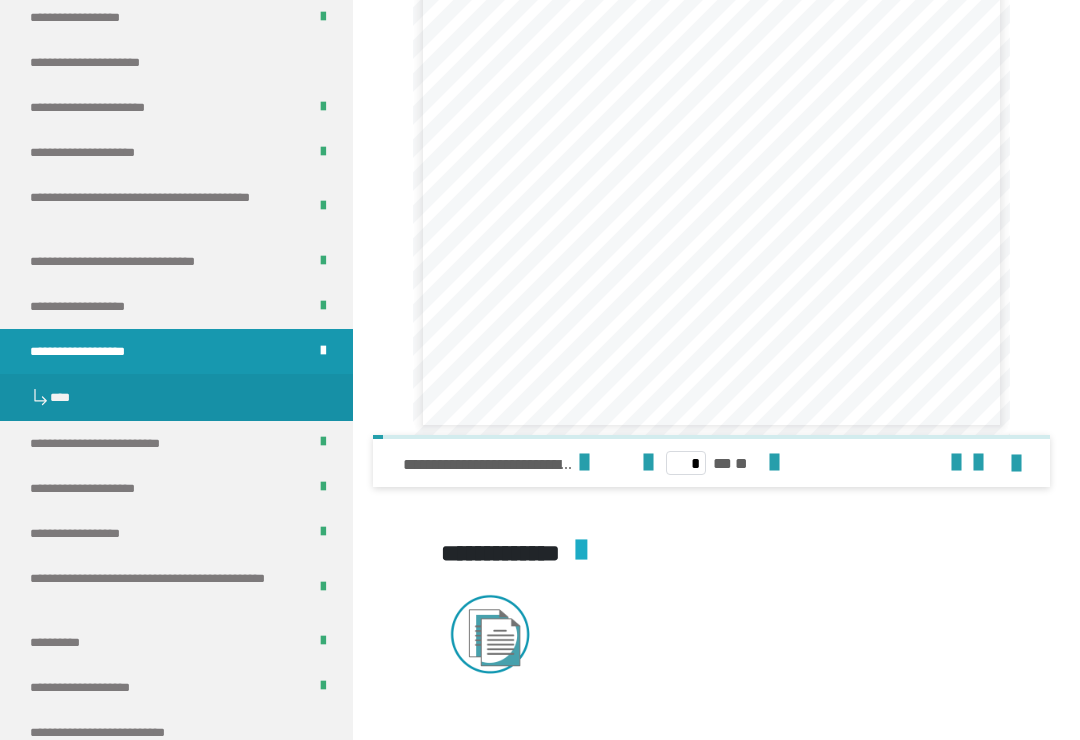 click at bounding box center (774, 463) 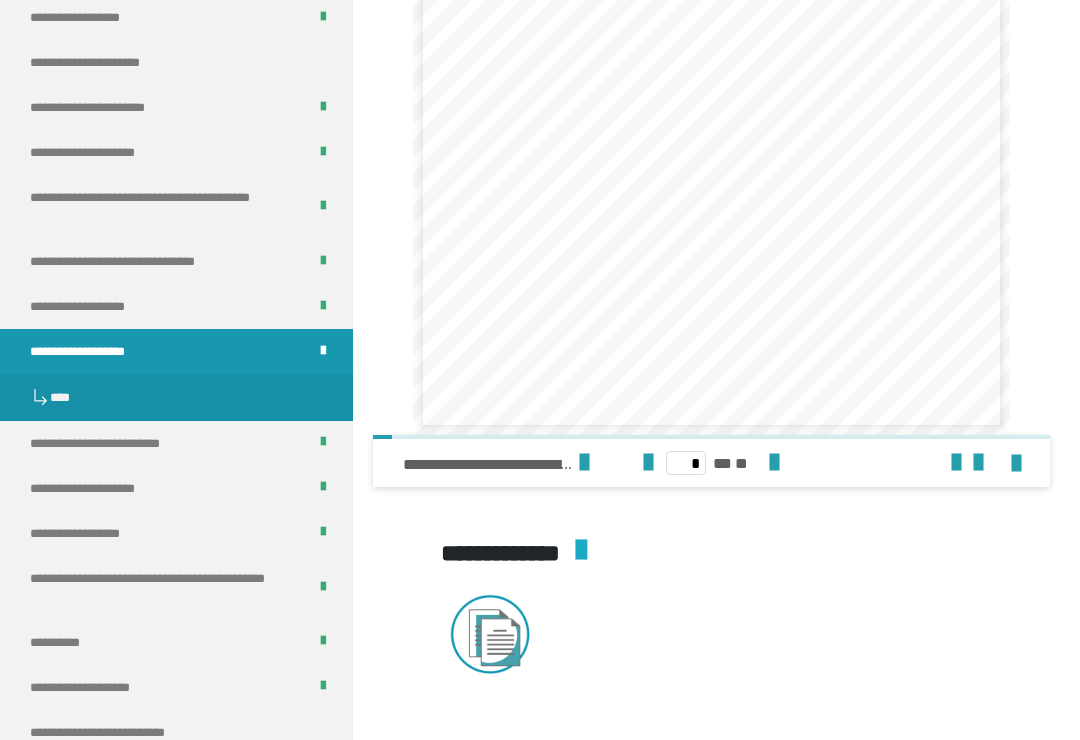 click at bounding box center [774, 463] 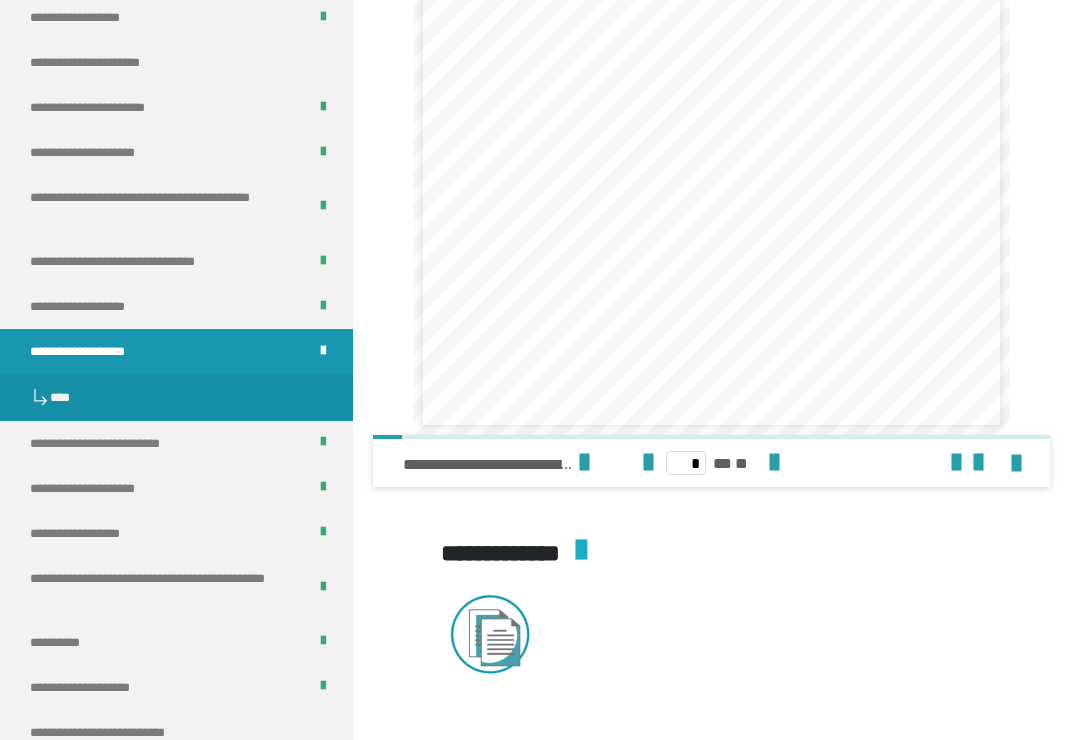 click at bounding box center (774, 463) 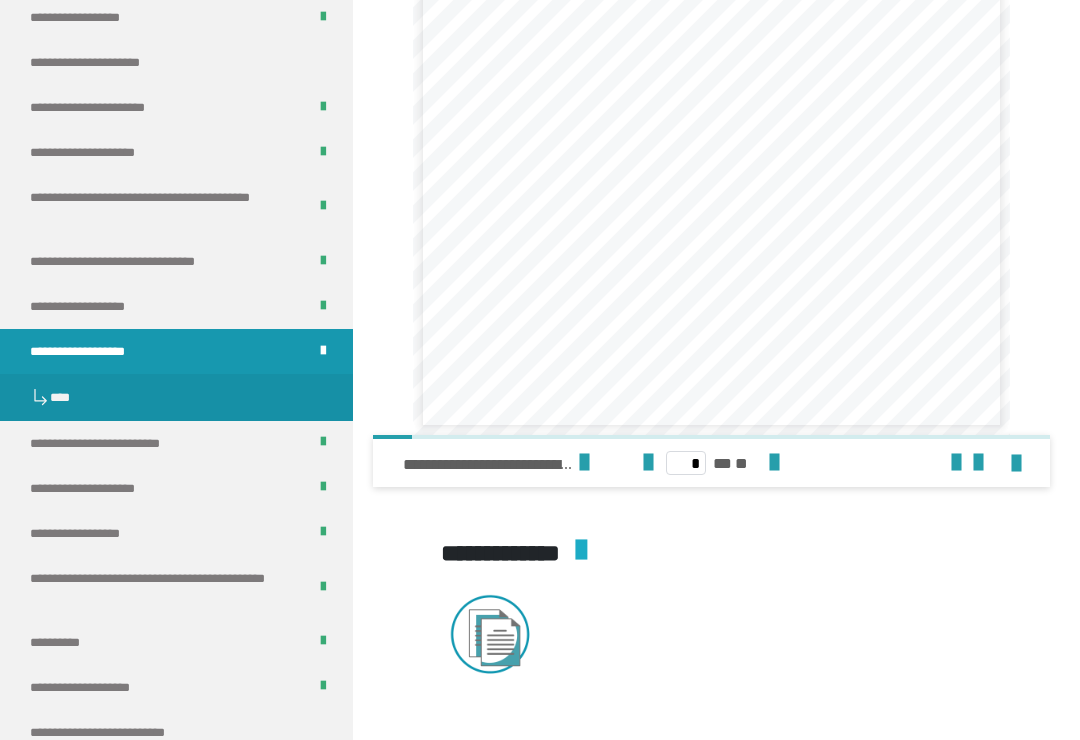 click at bounding box center (774, 463) 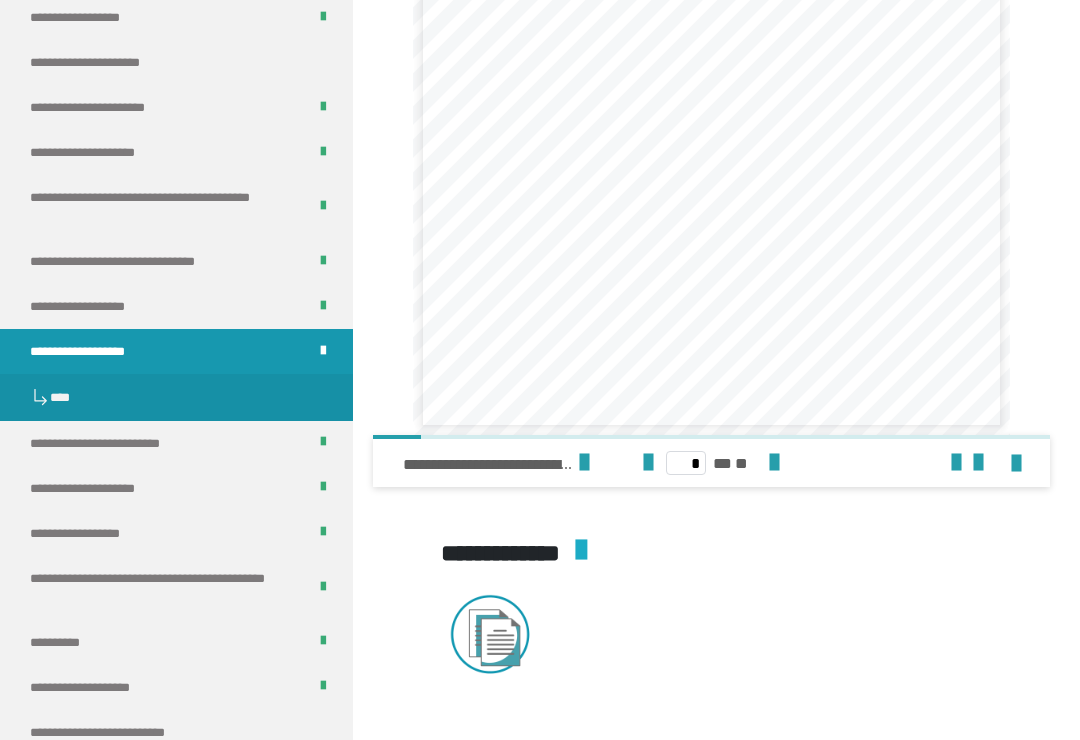 click at bounding box center (774, 463) 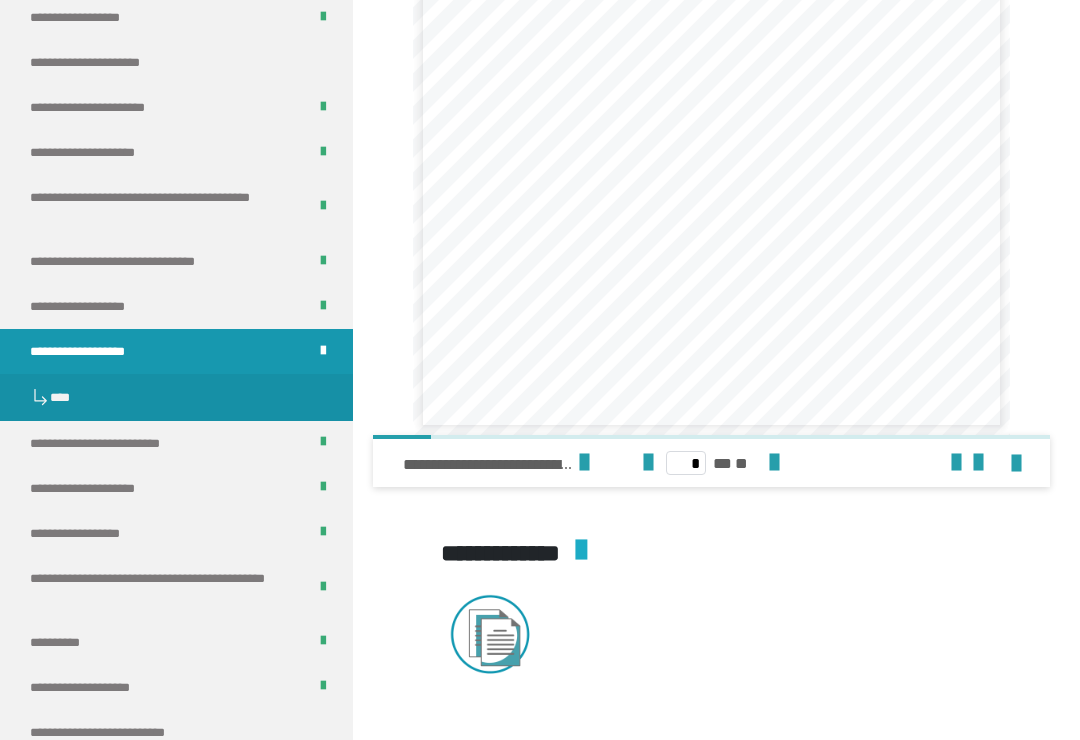 click at bounding box center (648, 463) 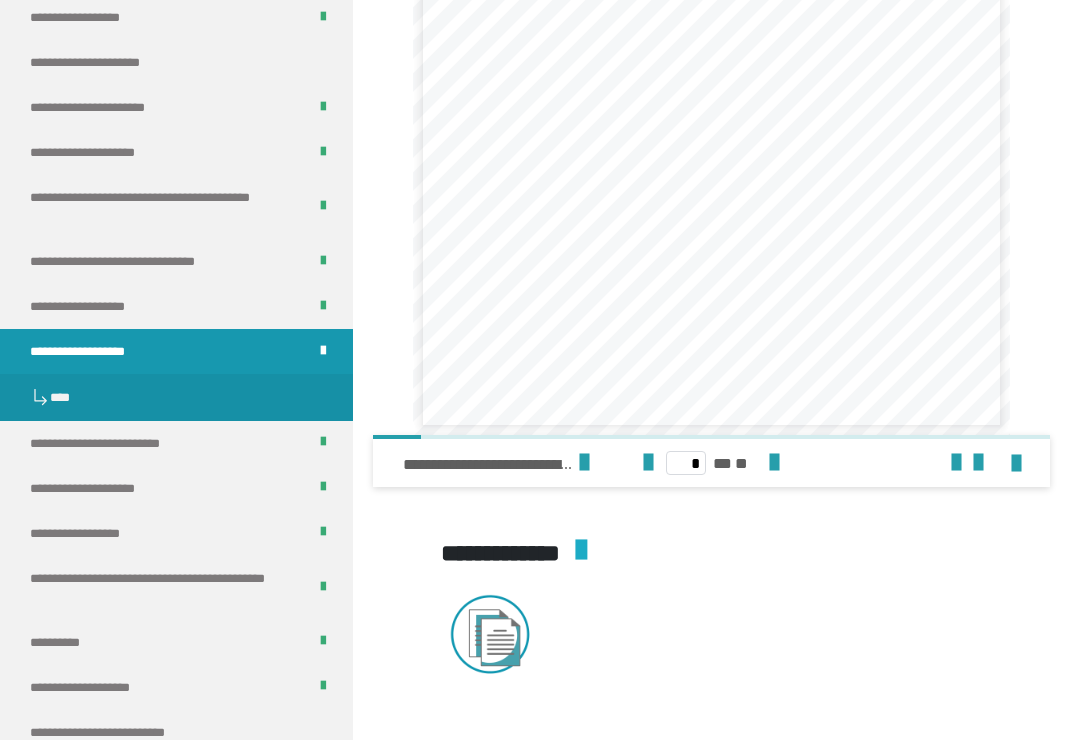 click at bounding box center [774, 463] 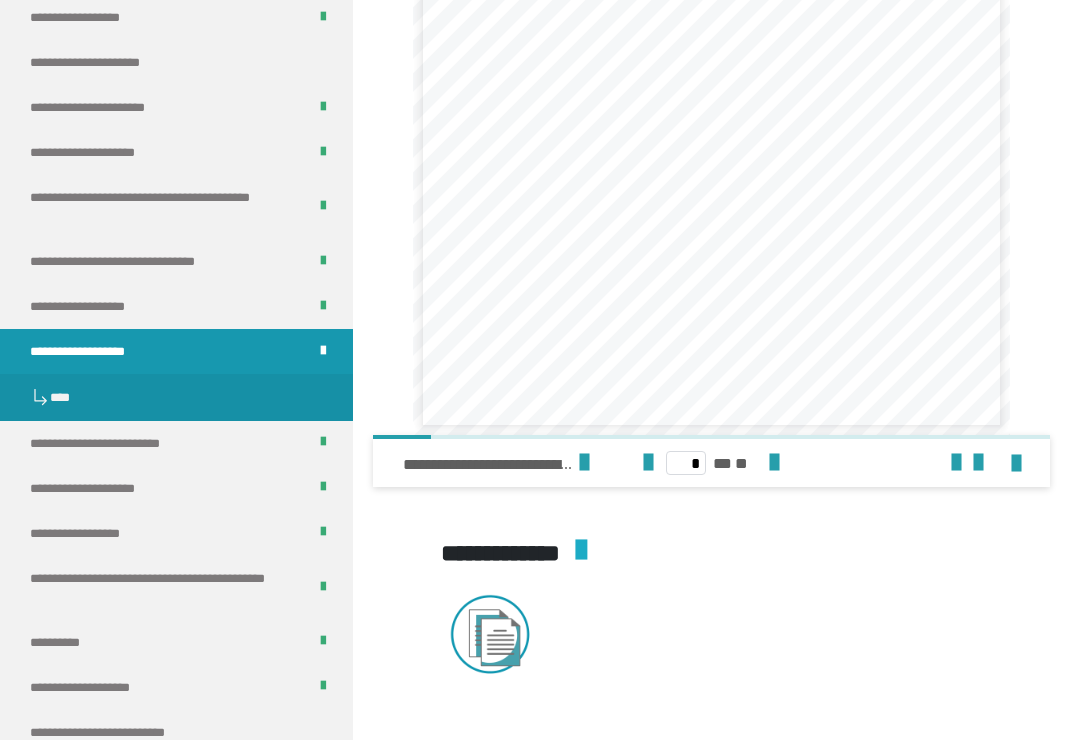 click at bounding box center (774, 463) 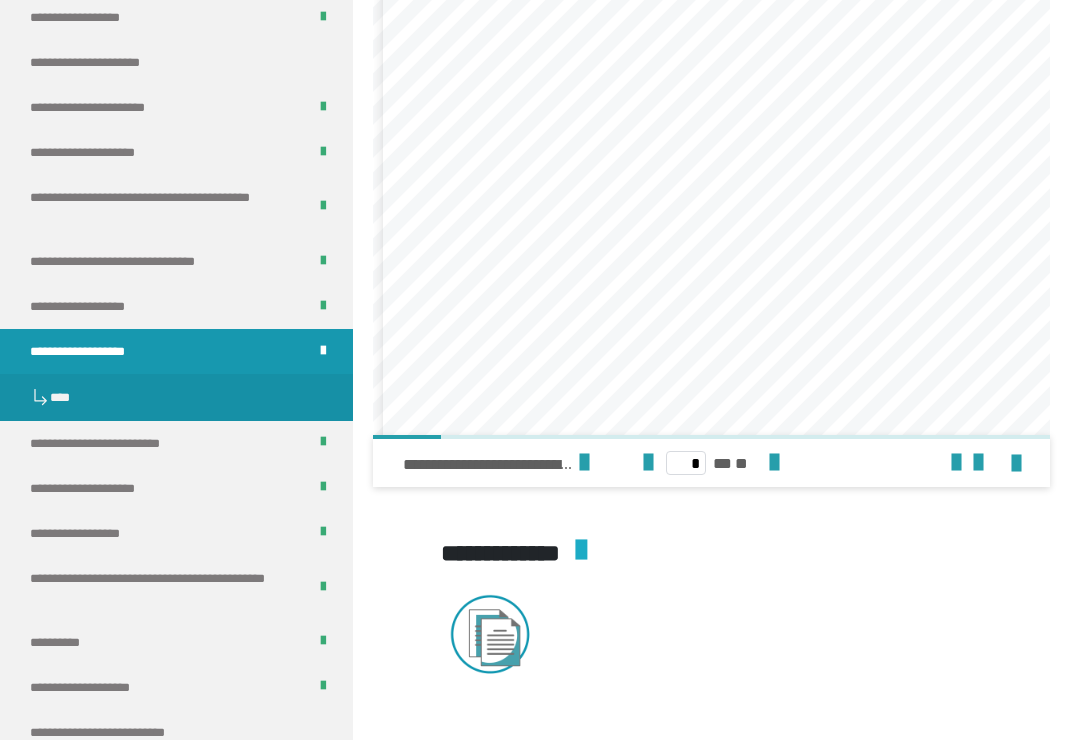 click at bounding box center [774, 463] 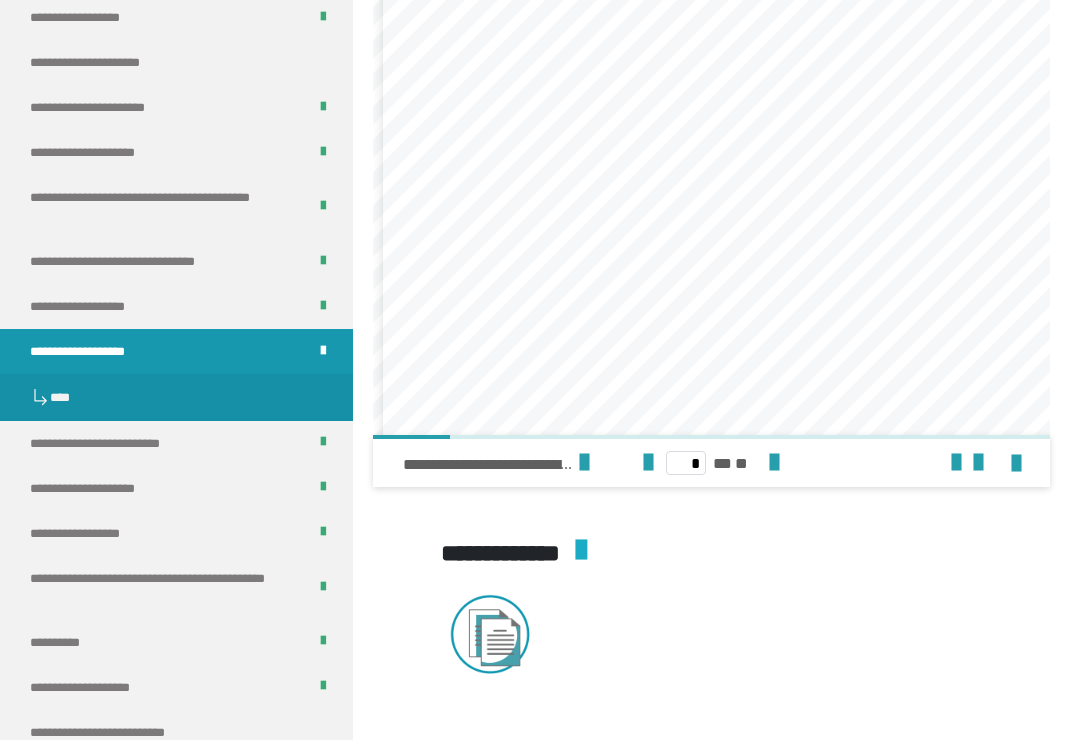 click at bounding box center (774, 463) 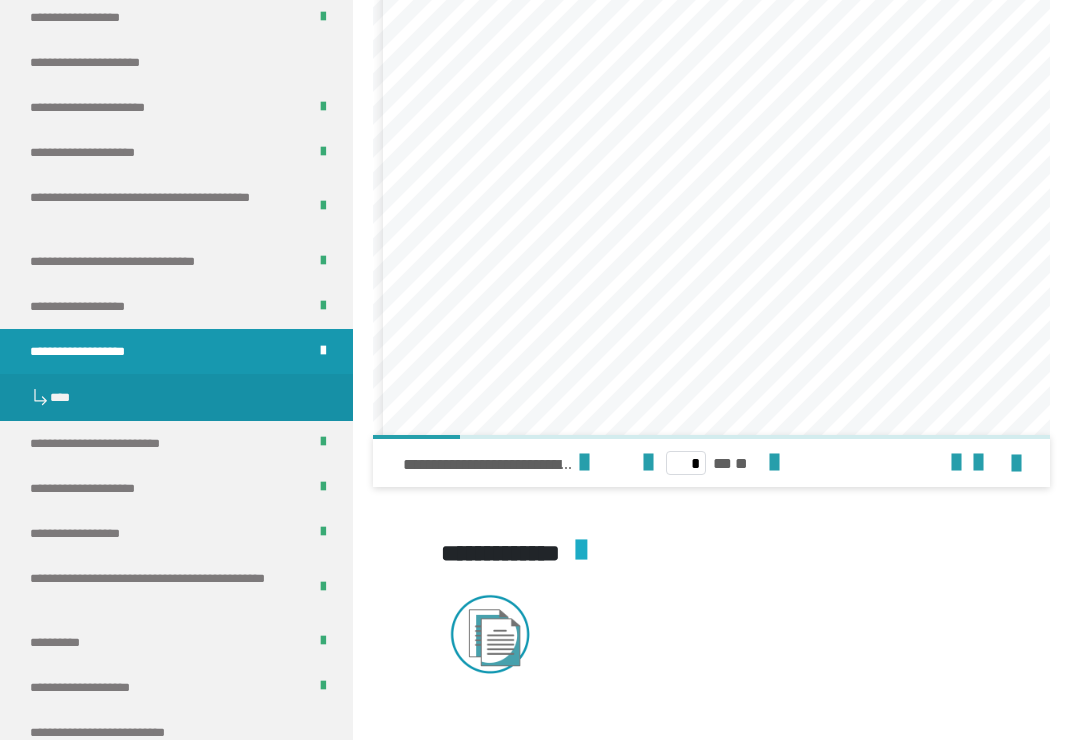 click at bounding box center (1016, 464) 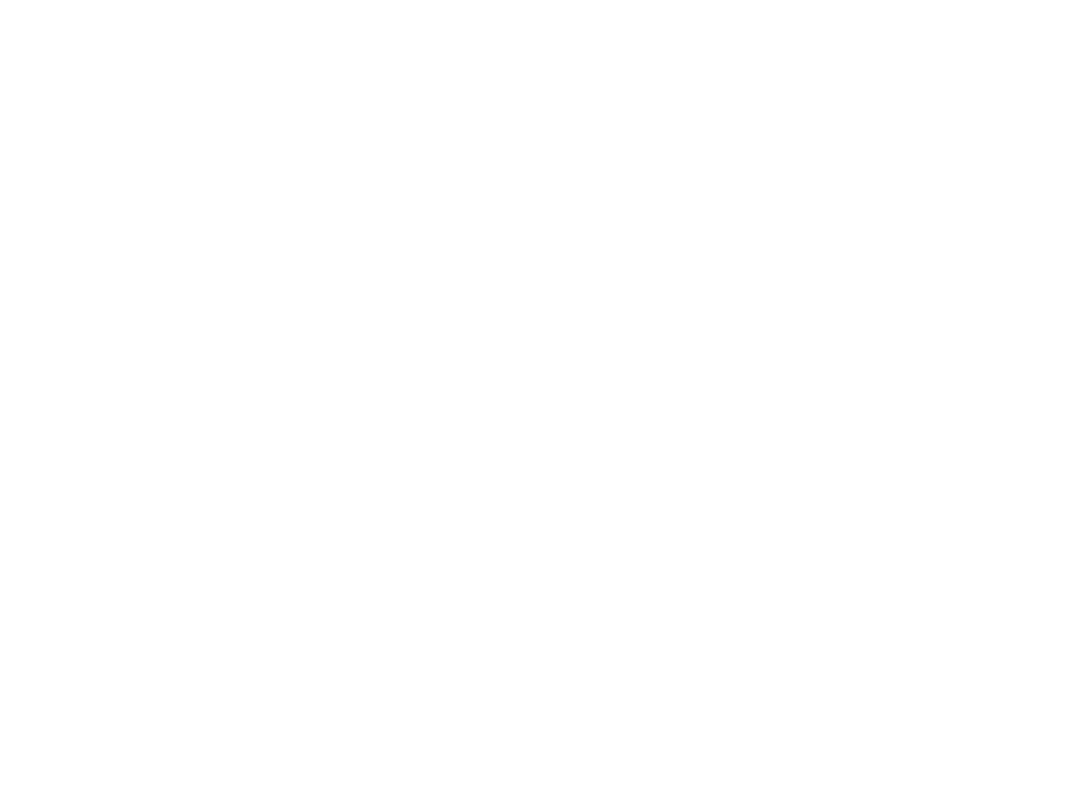 scroll, scrollTop: 20, scrollLeft: 0, axis: vertical 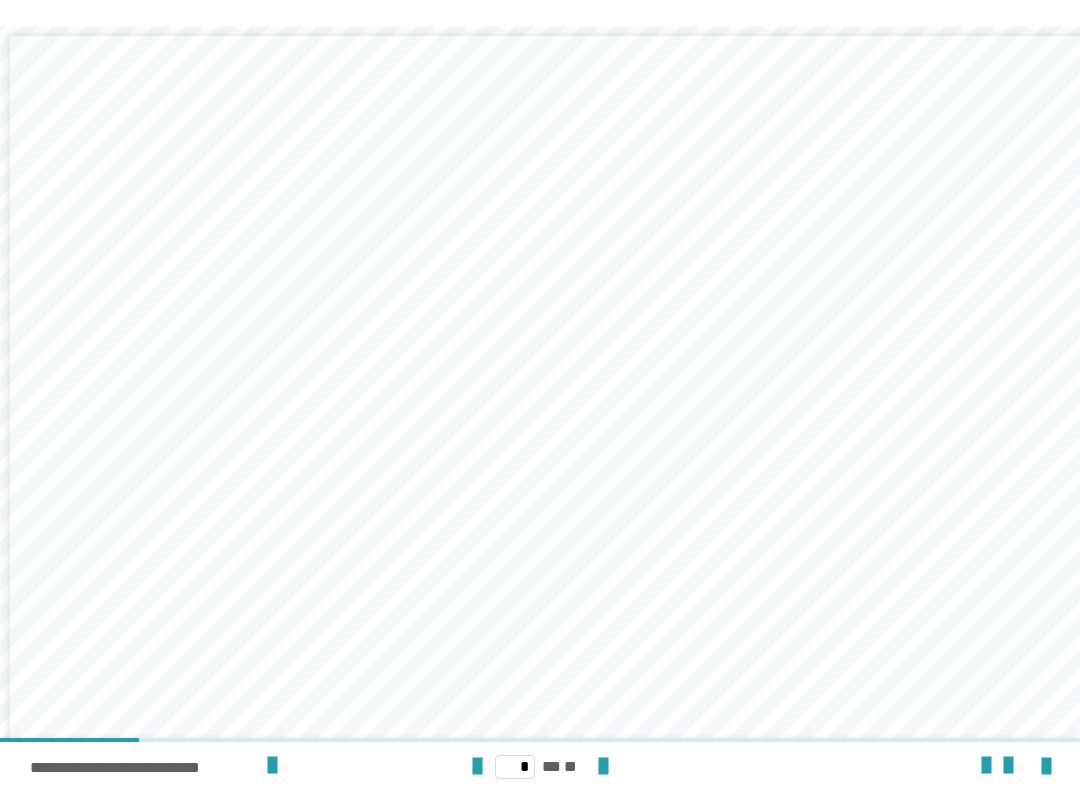 click at bounding box center [1008, 766] 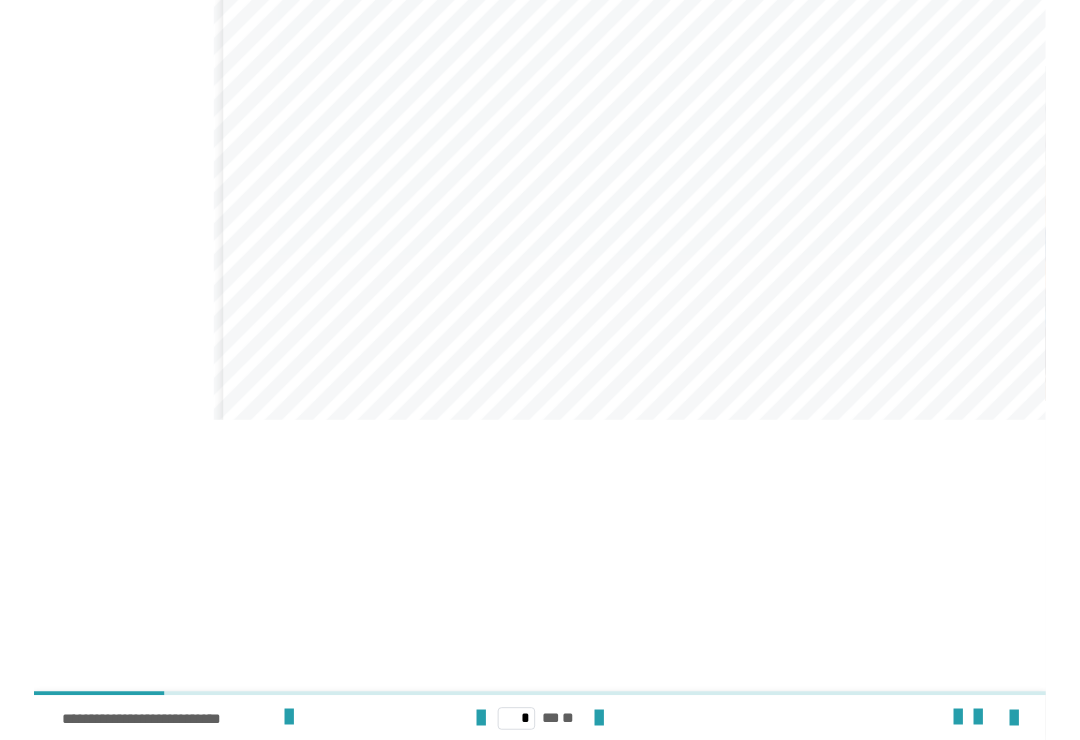 scroll, scrollTop: 2258, scrollLeft: 0, axis: vertical 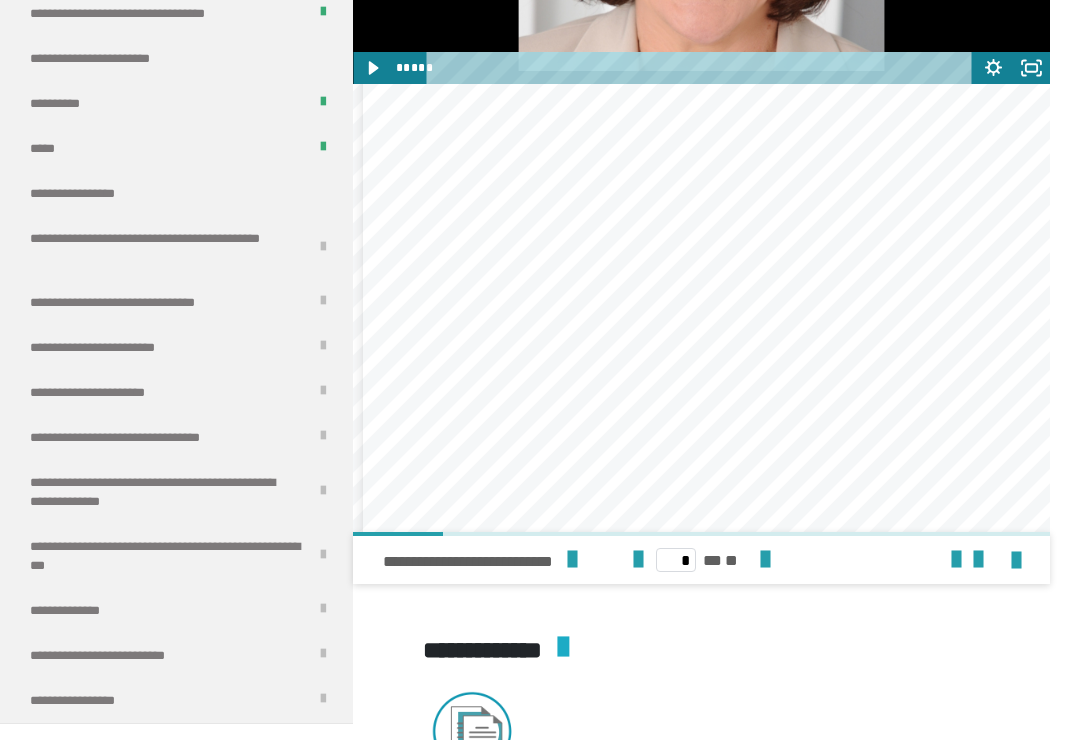 click on "**********" at bounding box center [93, 193] 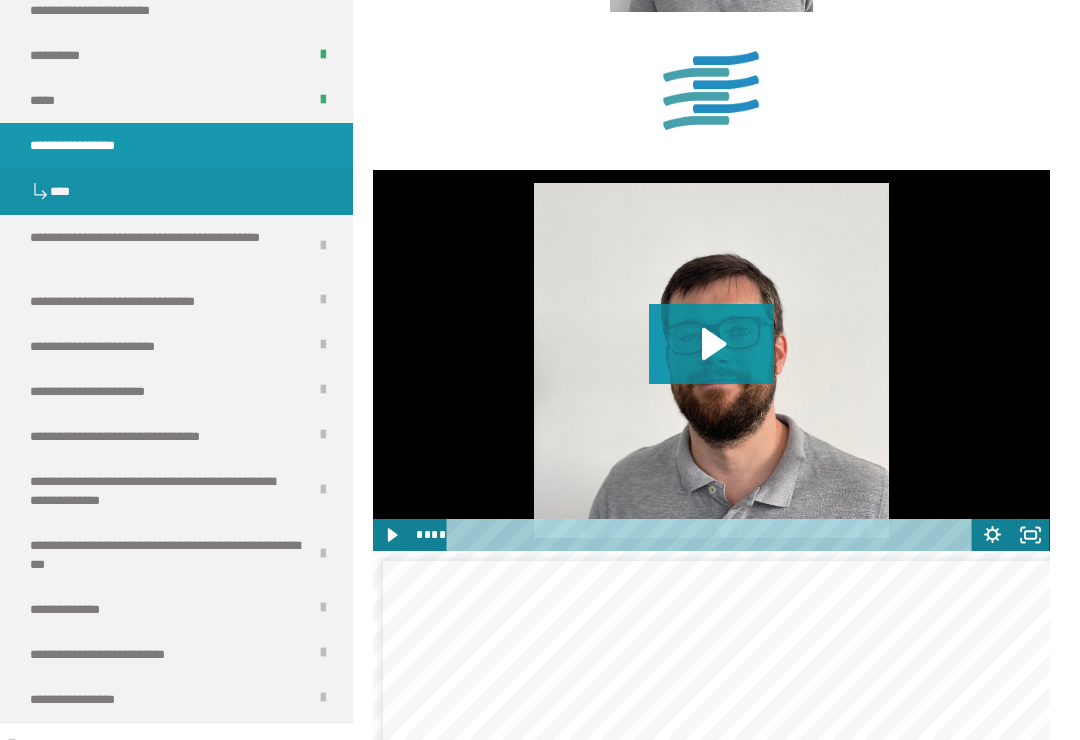 scroll, scrollTop: 1105, scrollLeft: 0, axis: vertical 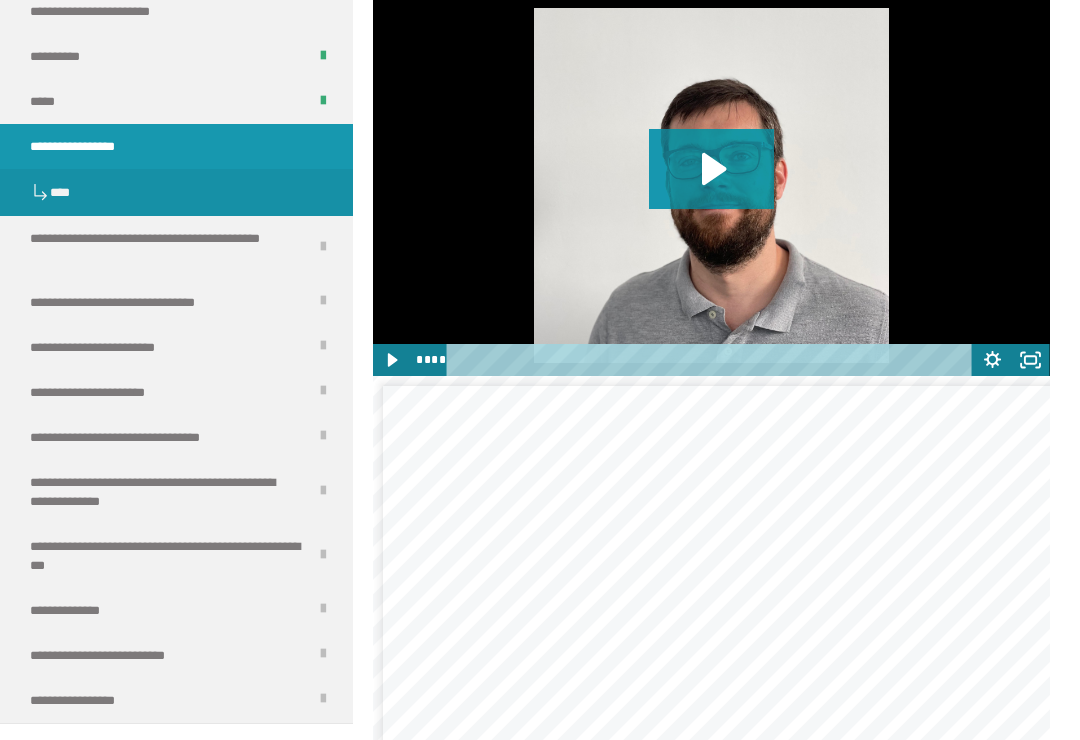 click 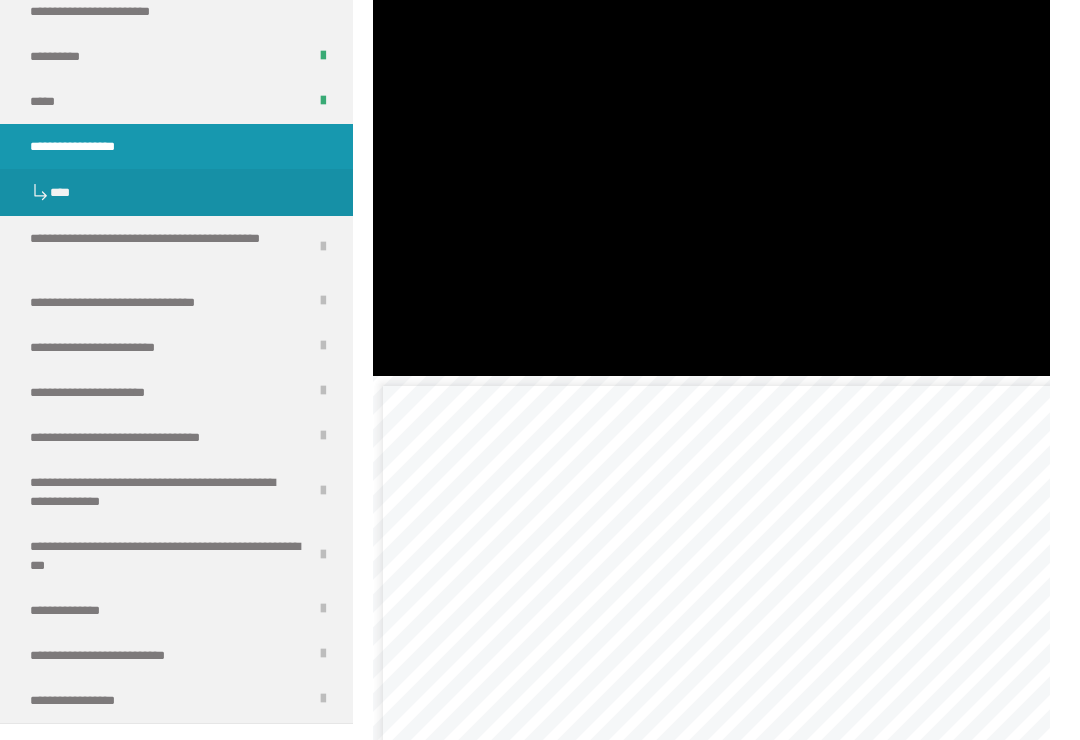 click at bounding box center [711, 185] 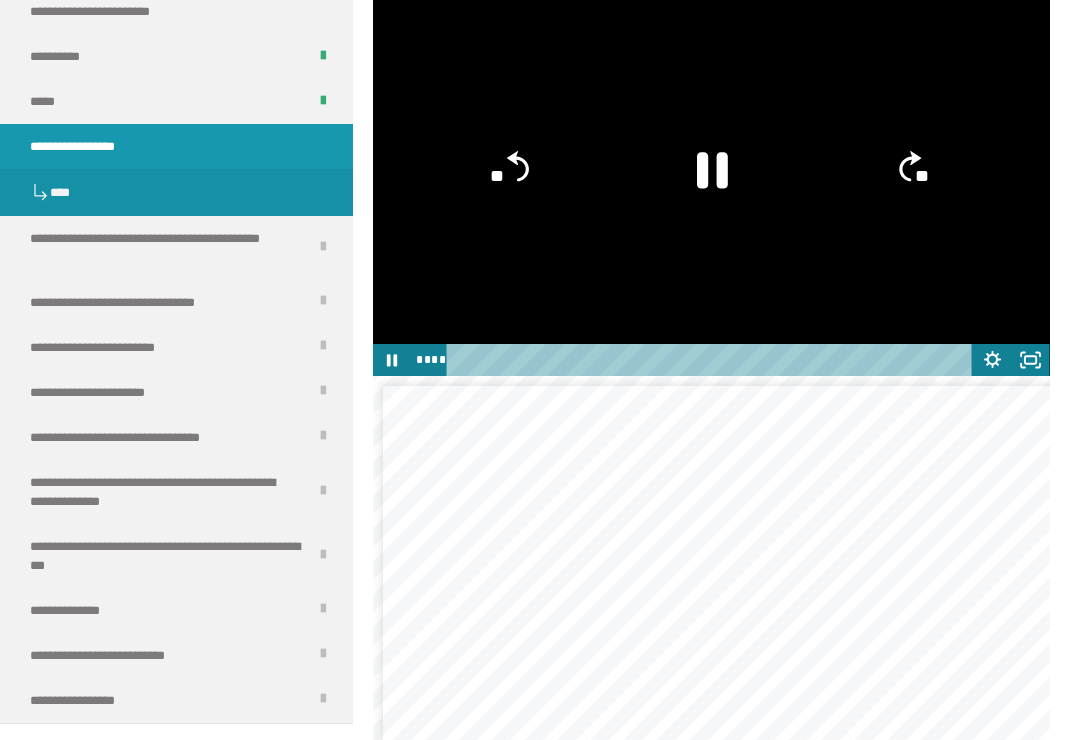 click 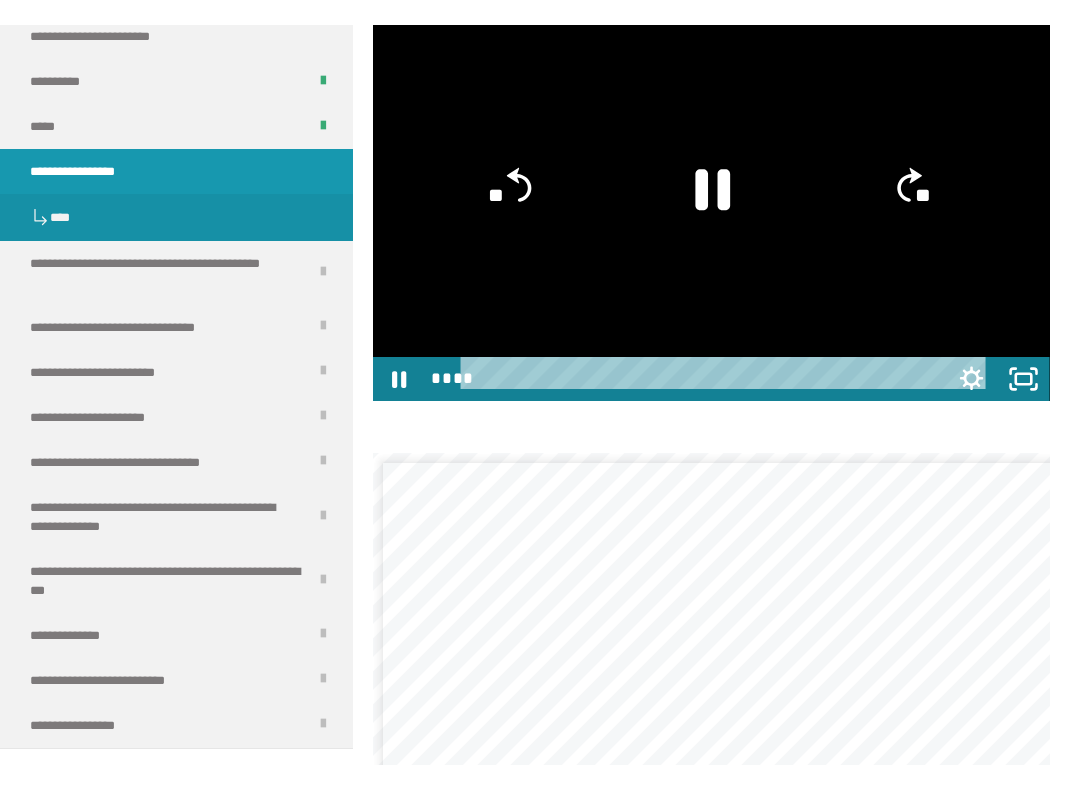 scroll, scrollTop: 20, scrollLeft: 0, axis: vertical 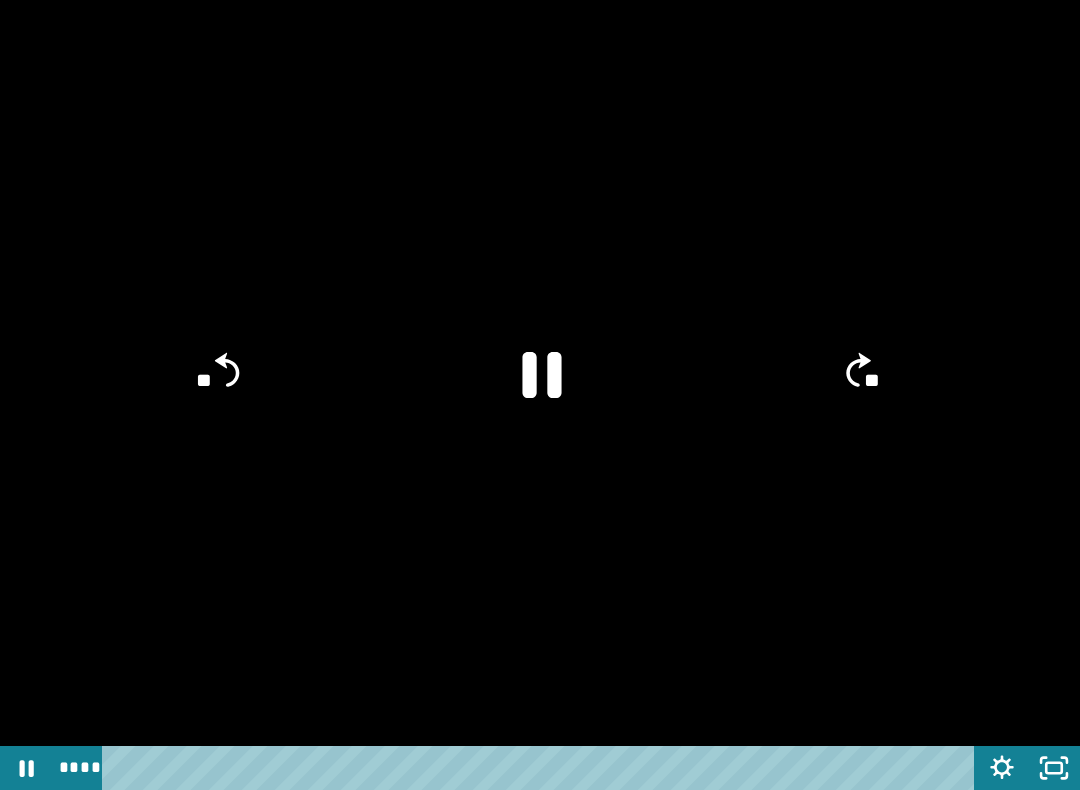 click 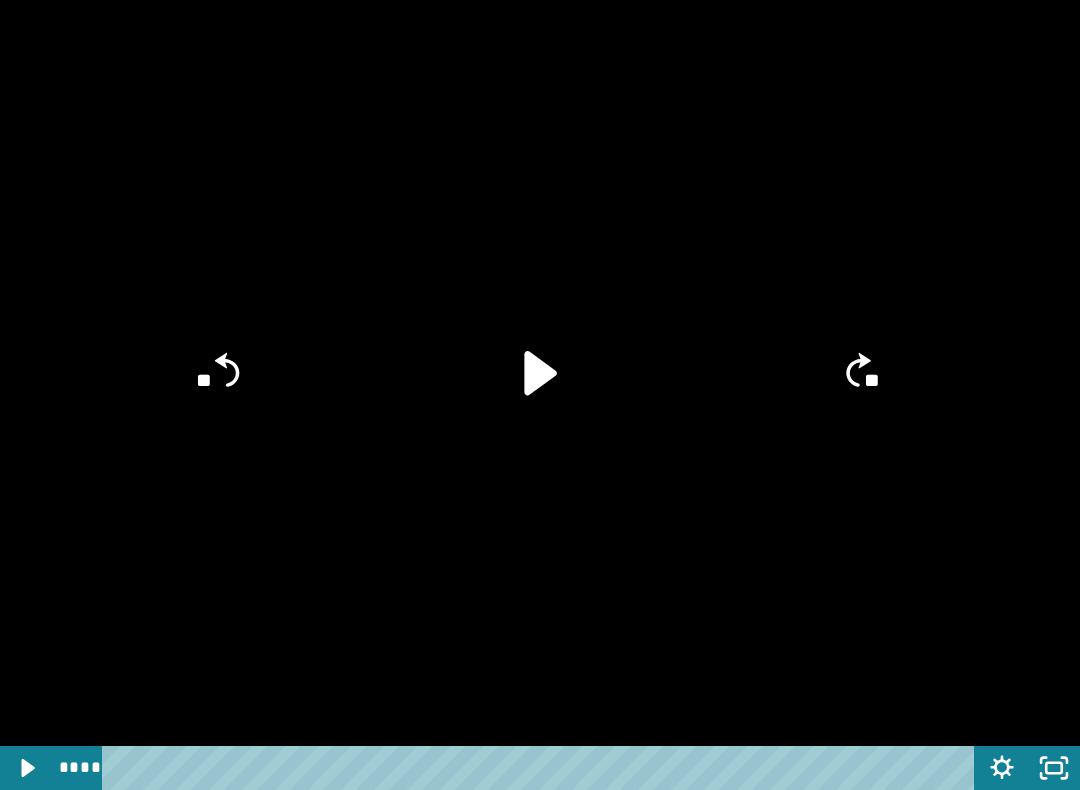 click 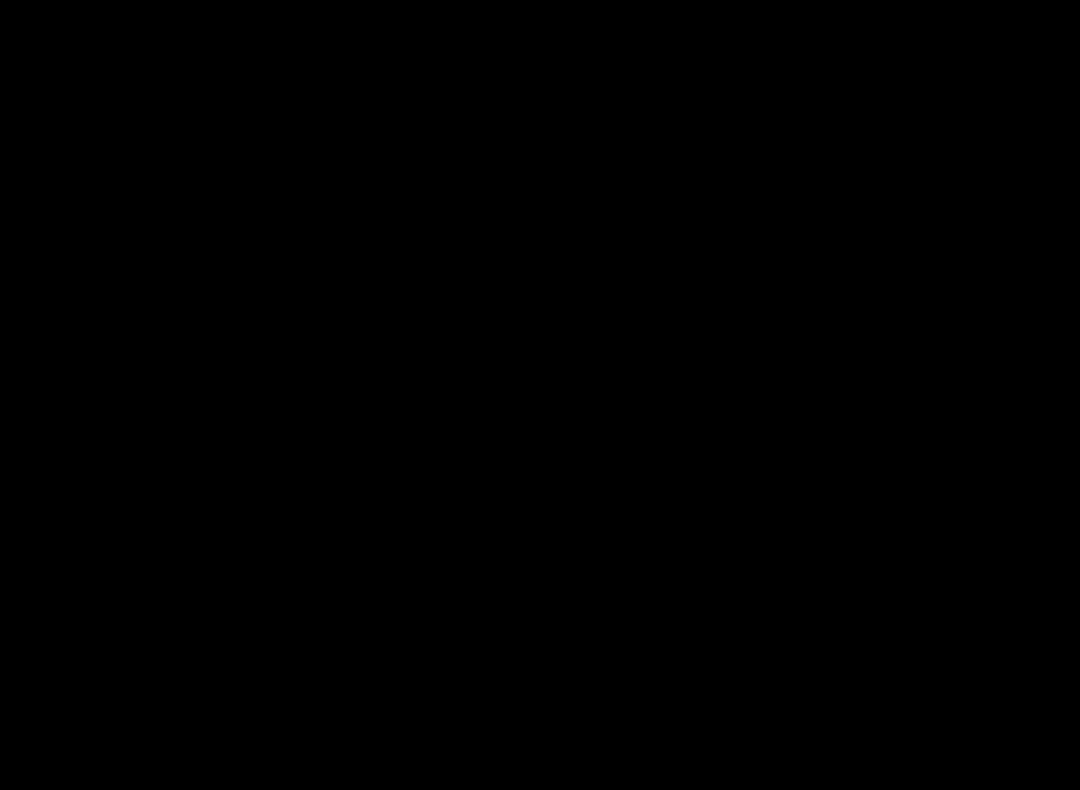 click at bounding box center [540, 395] 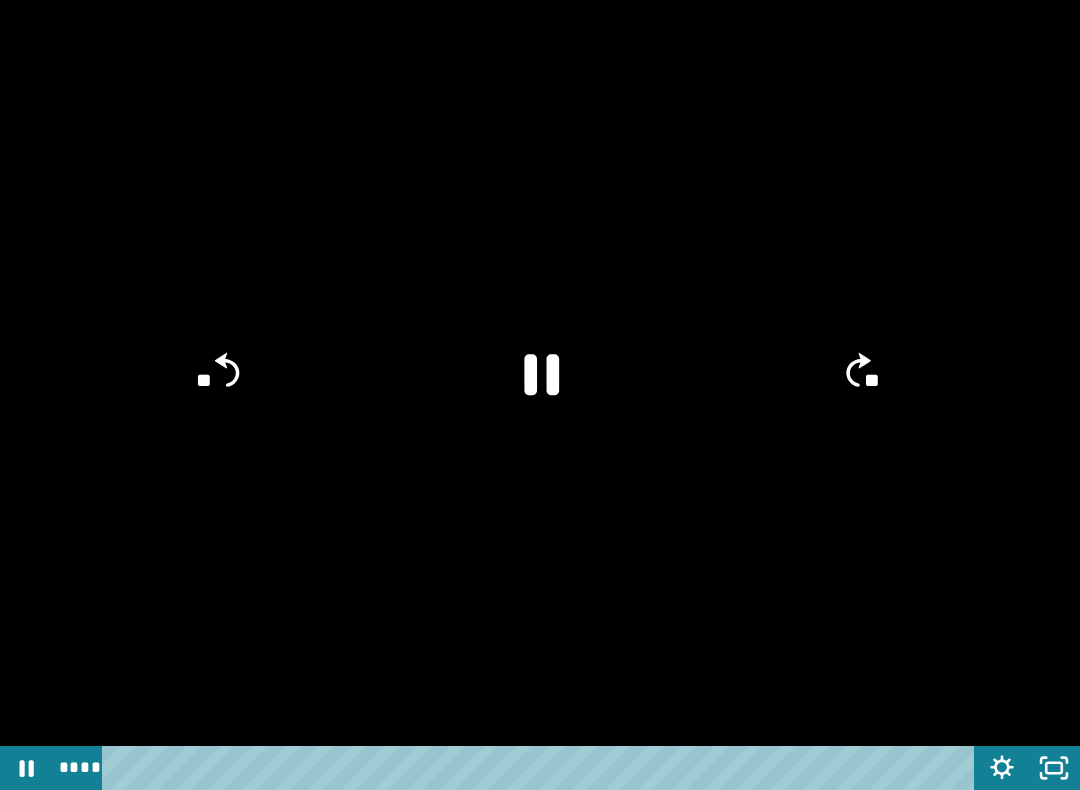 click 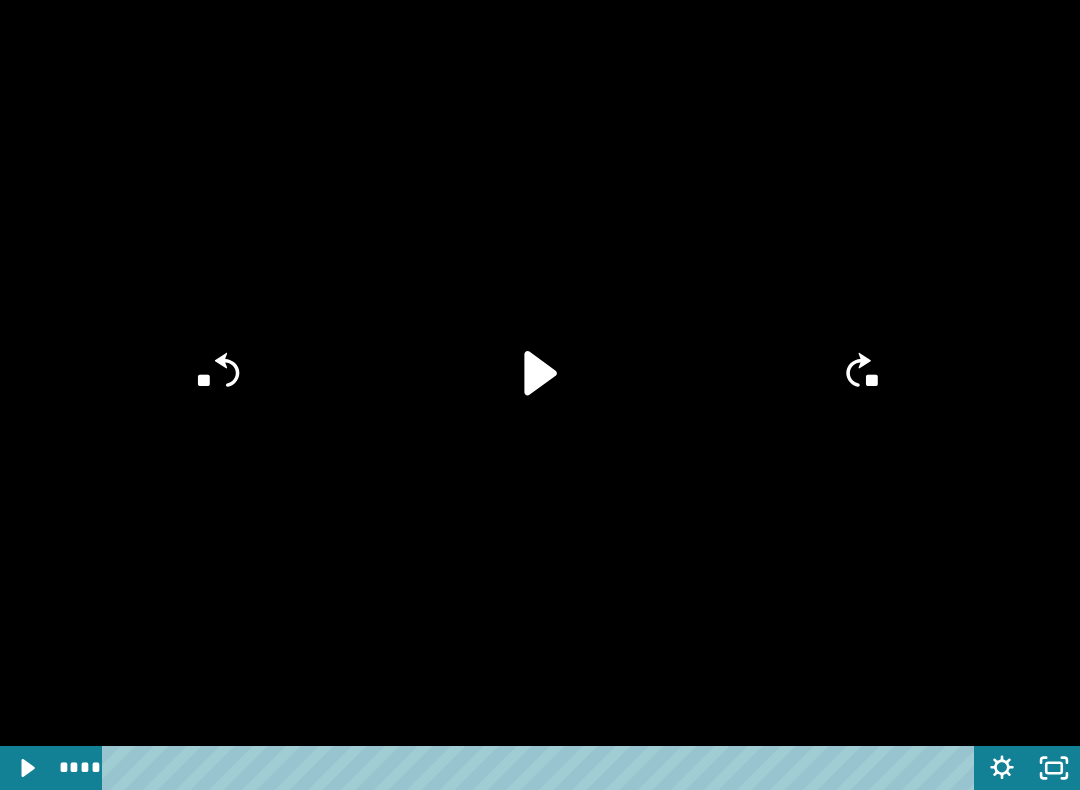 click 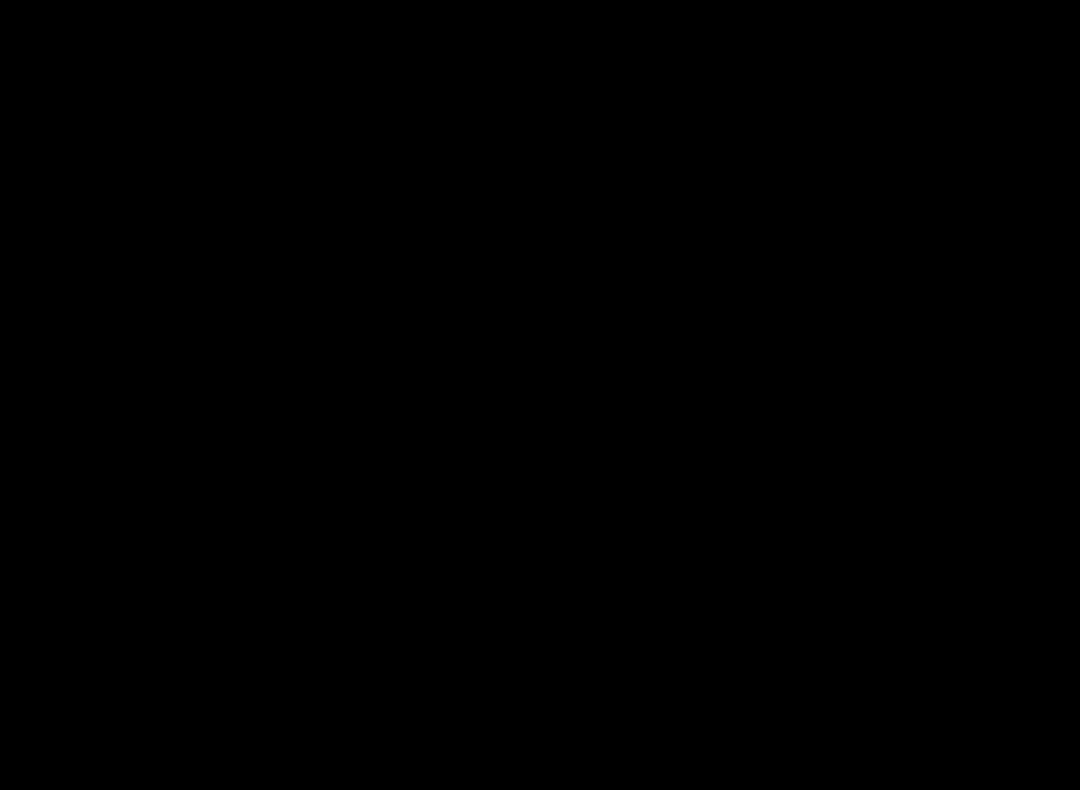 click at bounding box center [540, 395] 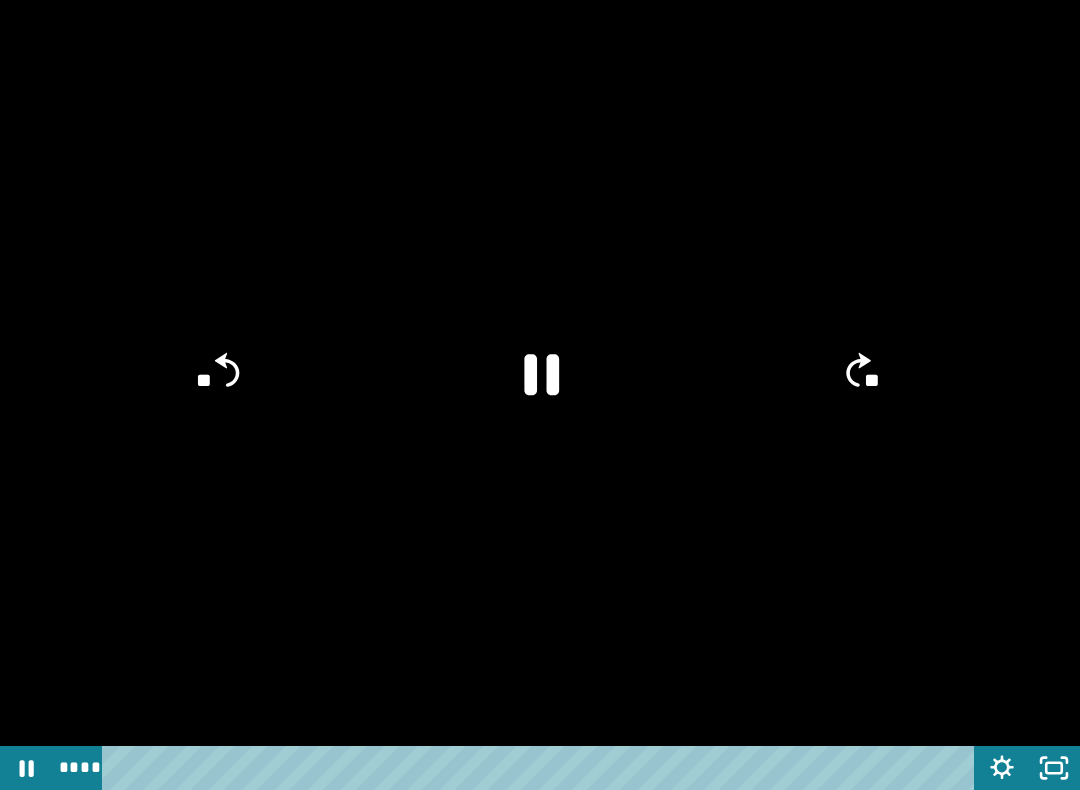 click 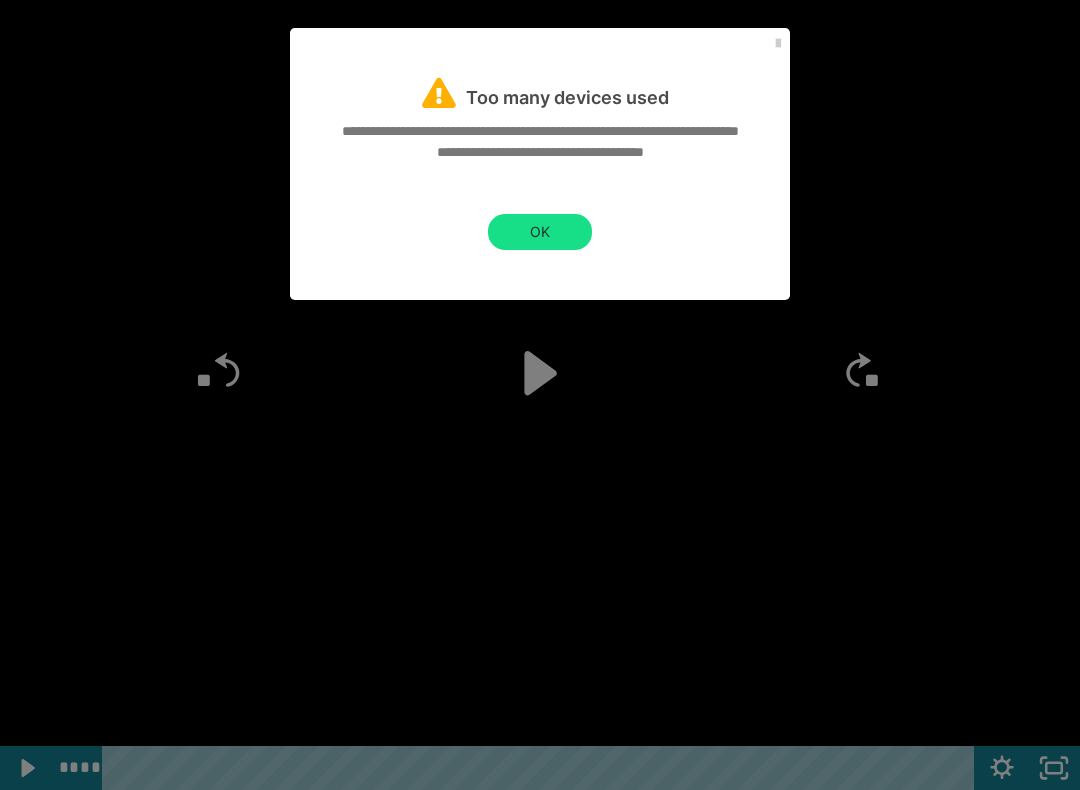 click 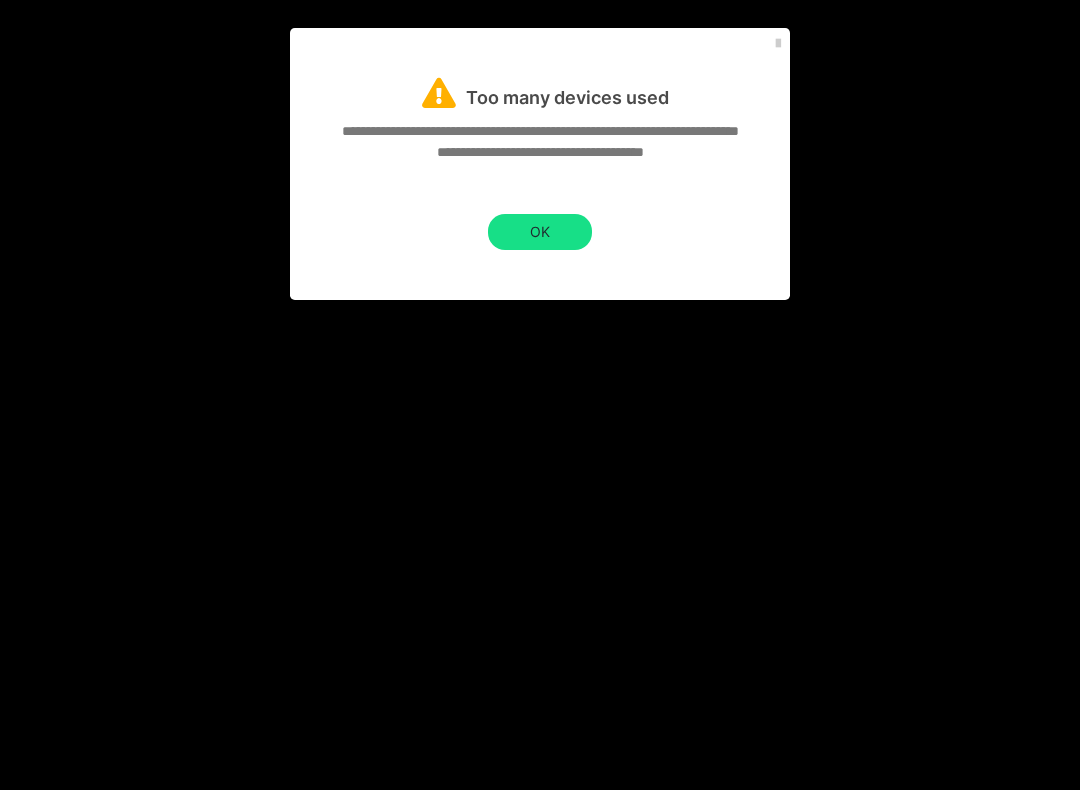 click at bounding box center (540, 395) 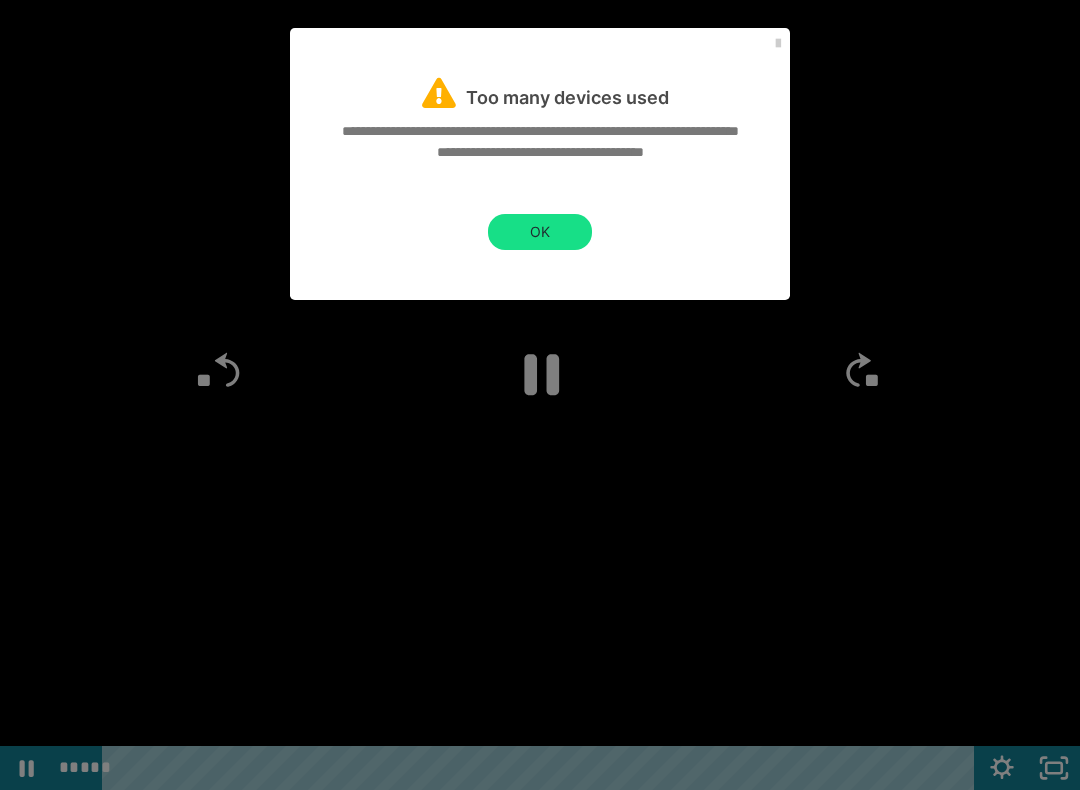 click at bounding box center [540, 395] 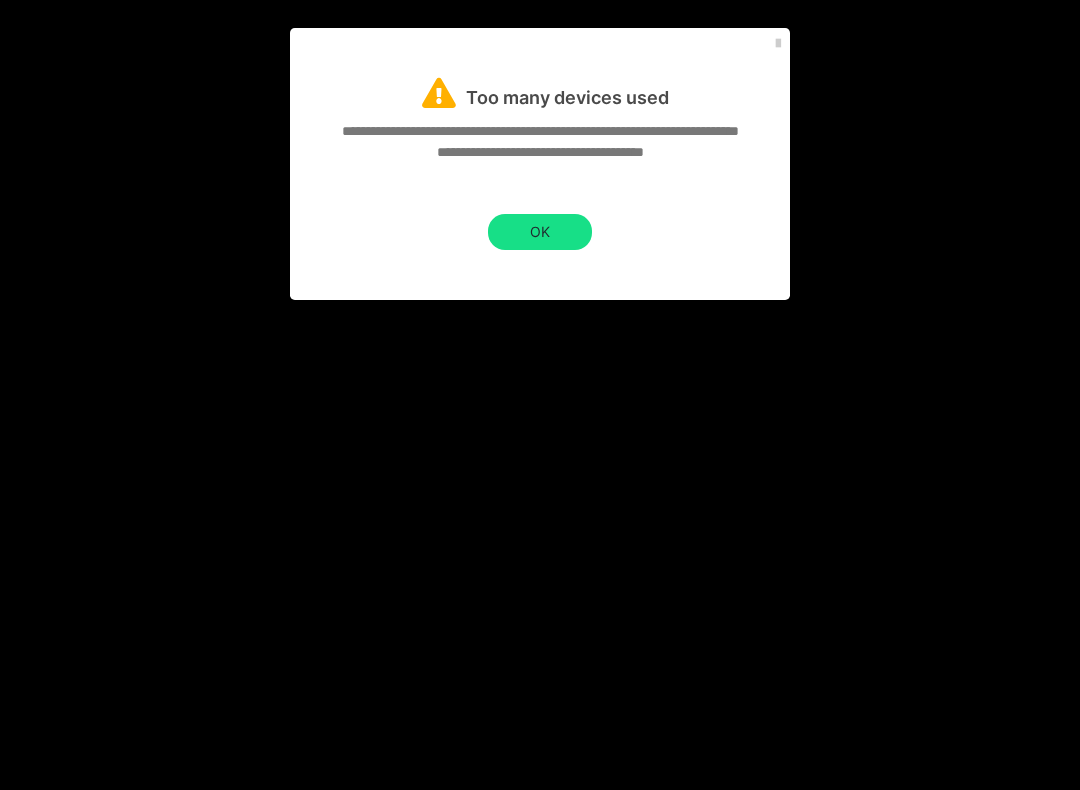 click at bounding box center (540, 395) 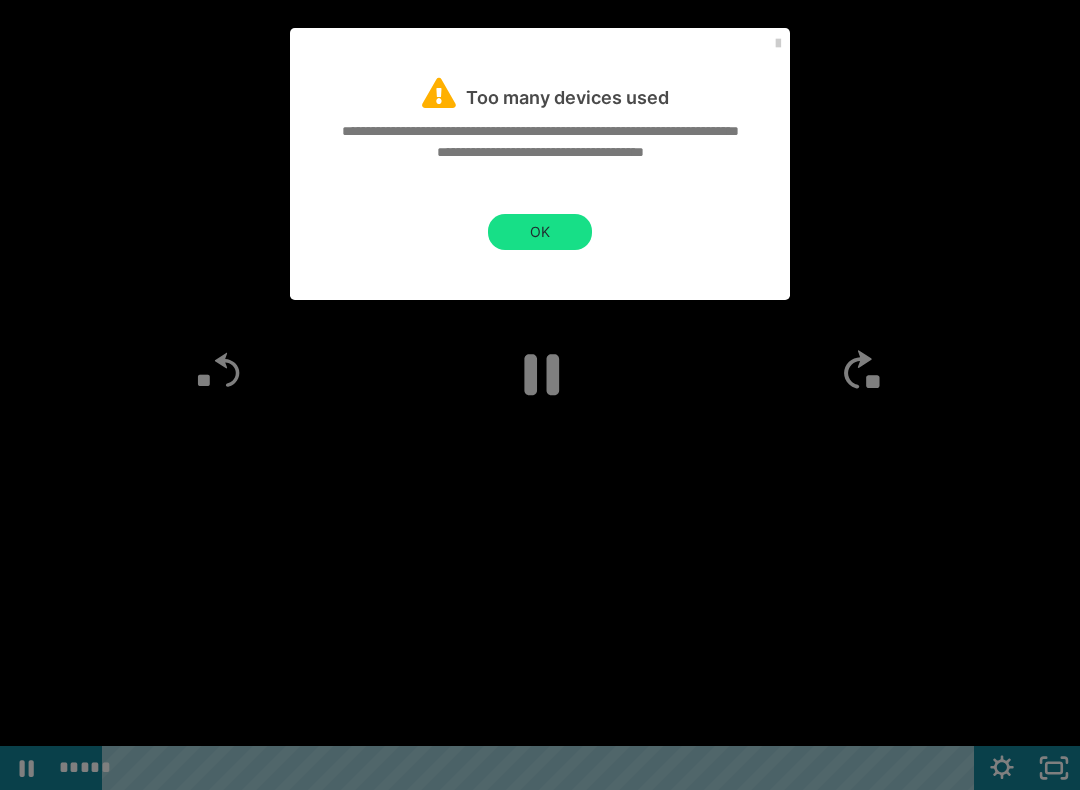 click on "**" 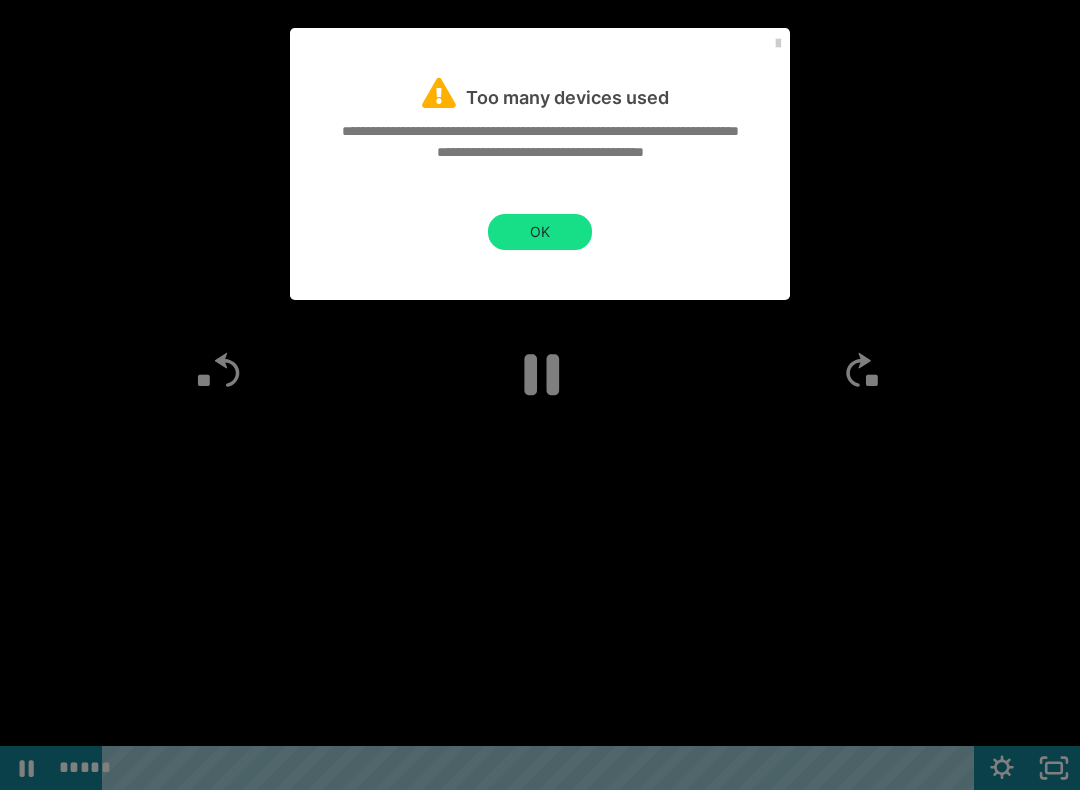 click on "**" 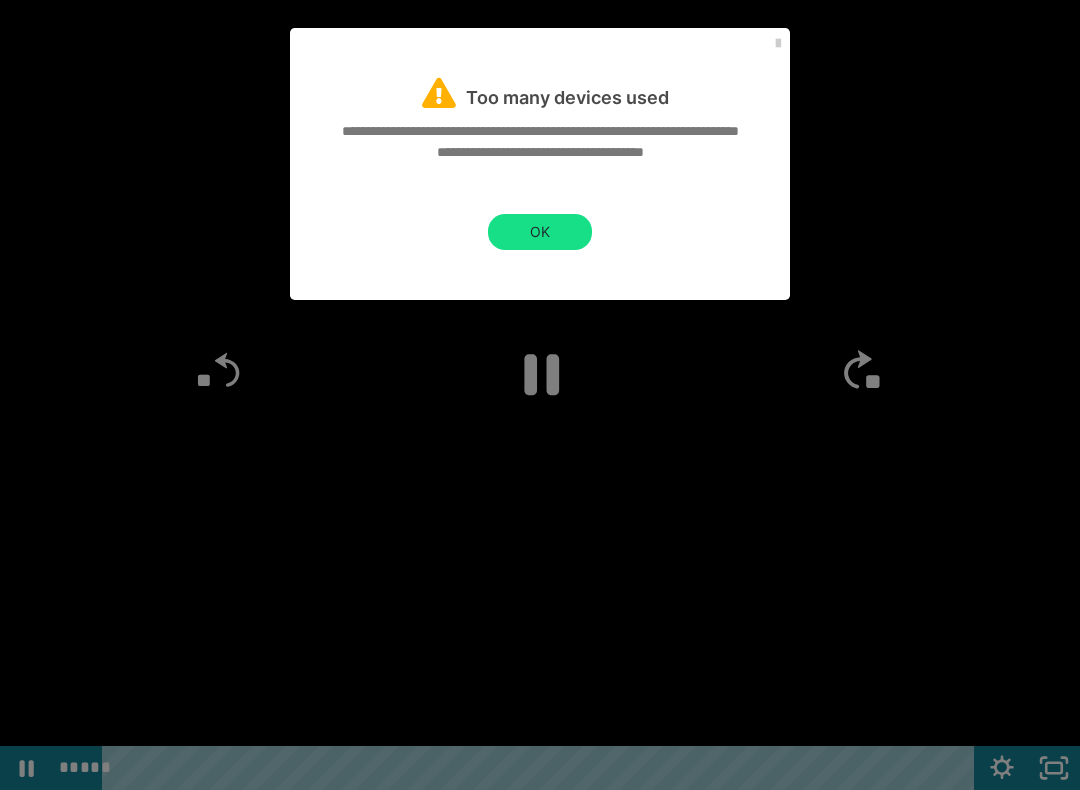 click on "**" 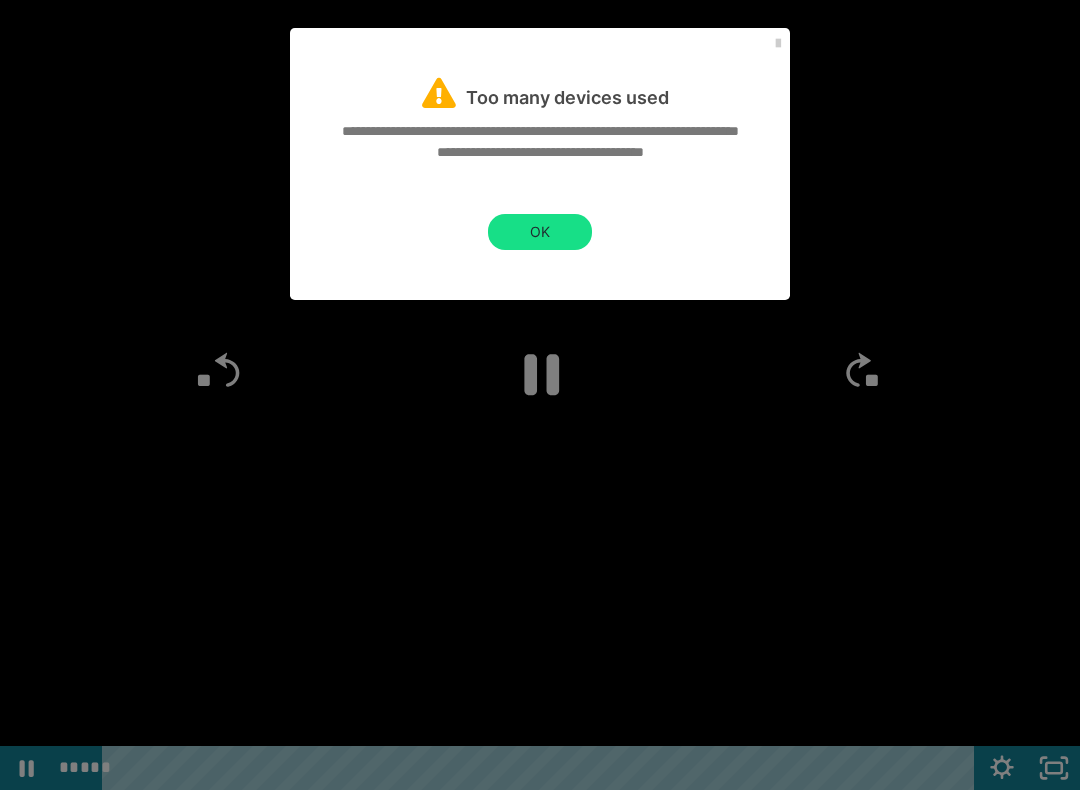 click on "**" 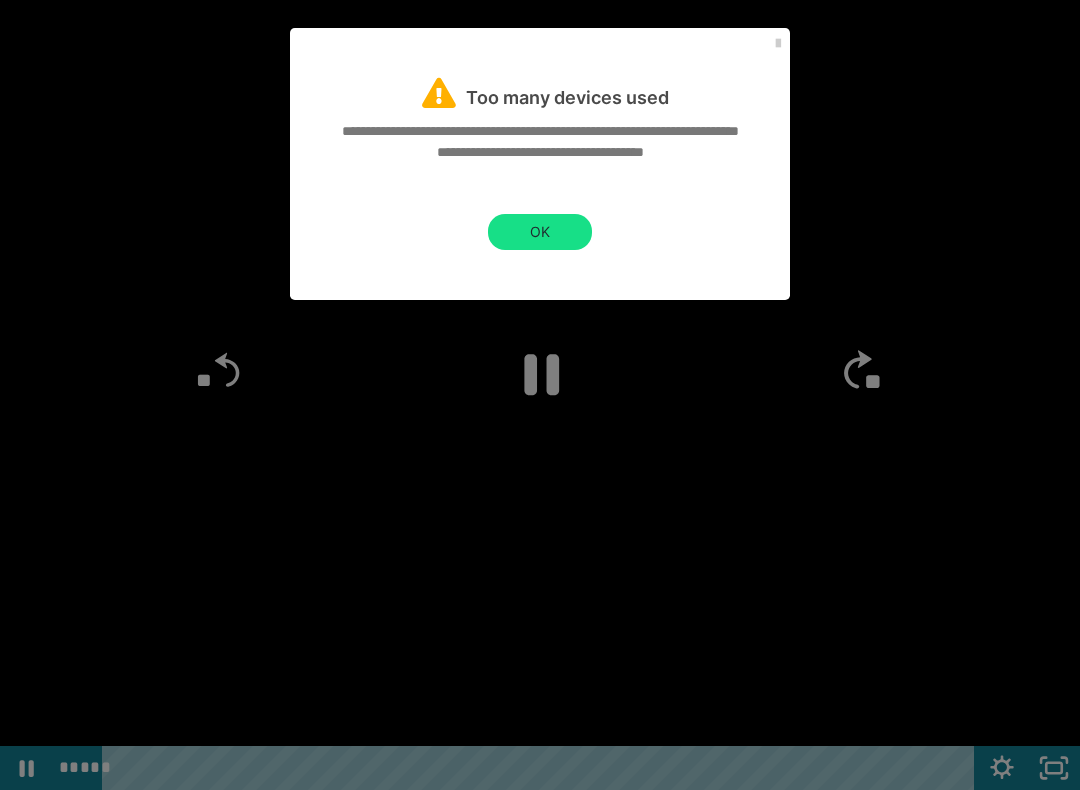 click on "**" 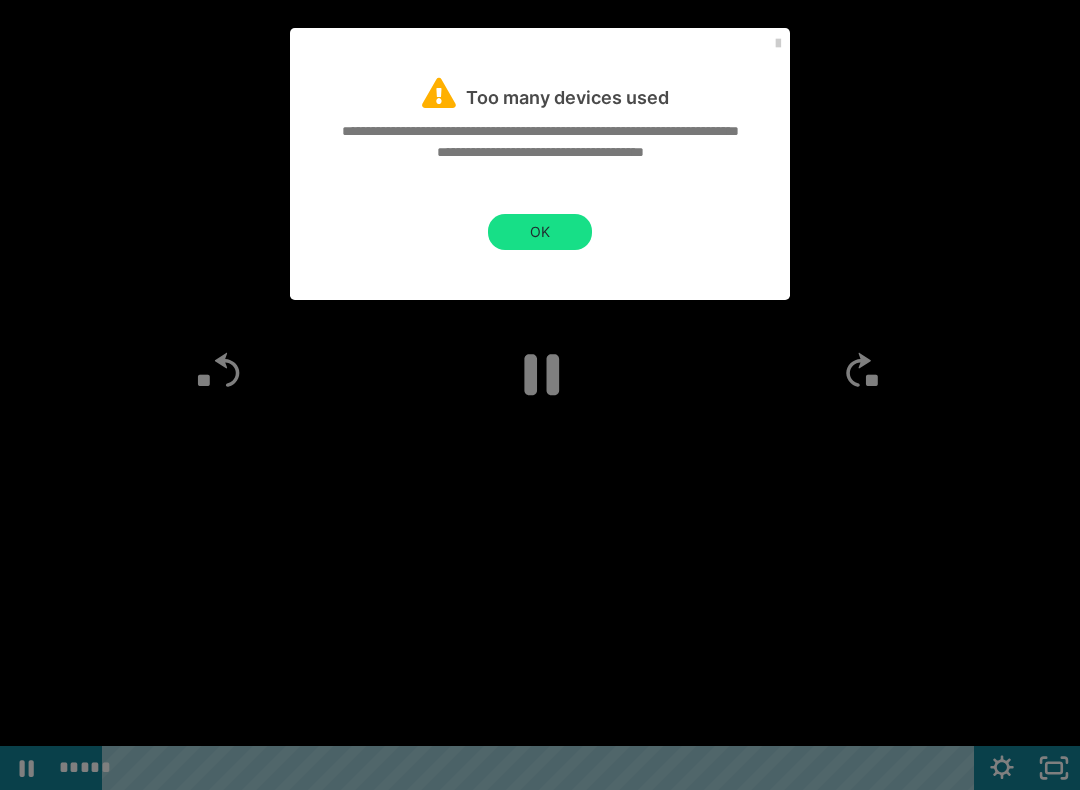 click on "**" 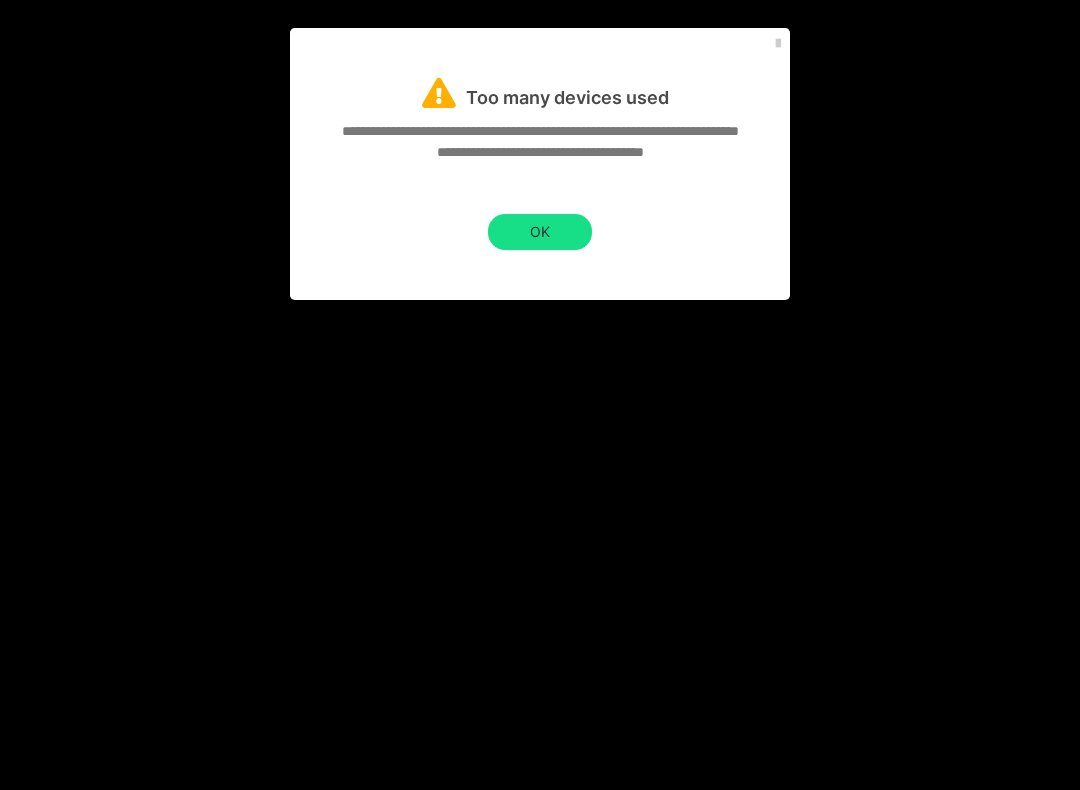 click at bounding box center [540, 395] 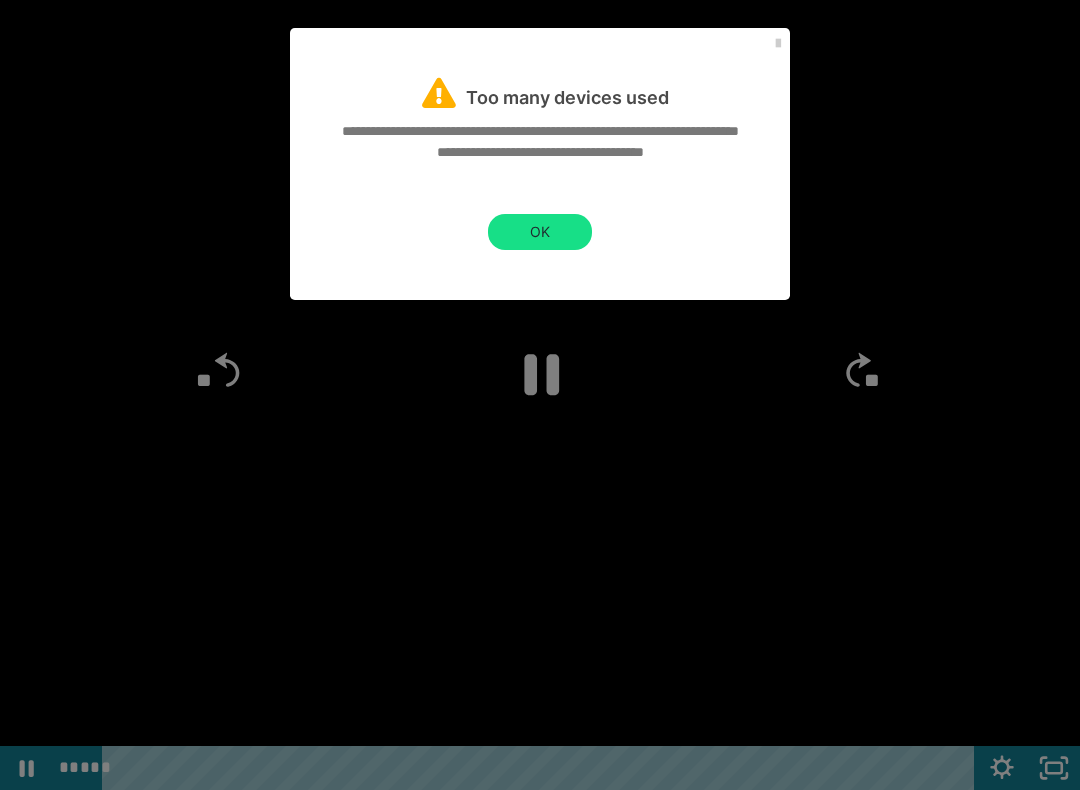 click on "**" 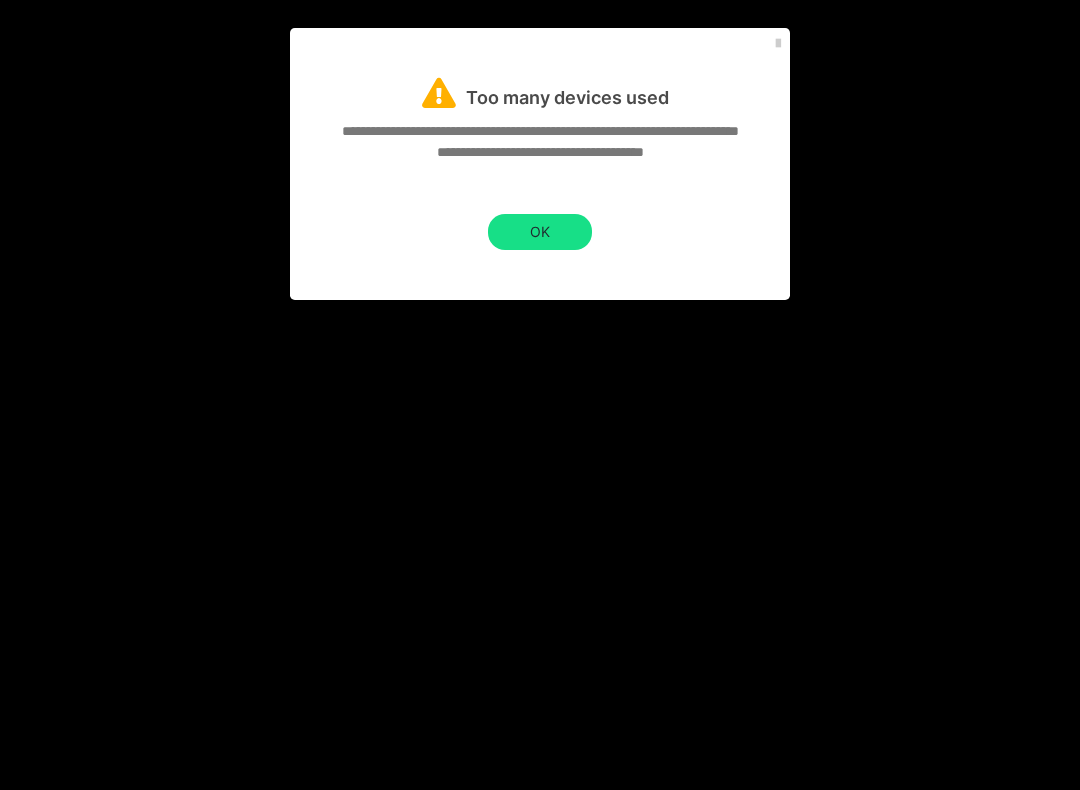 click at bounding box center [540, 395] 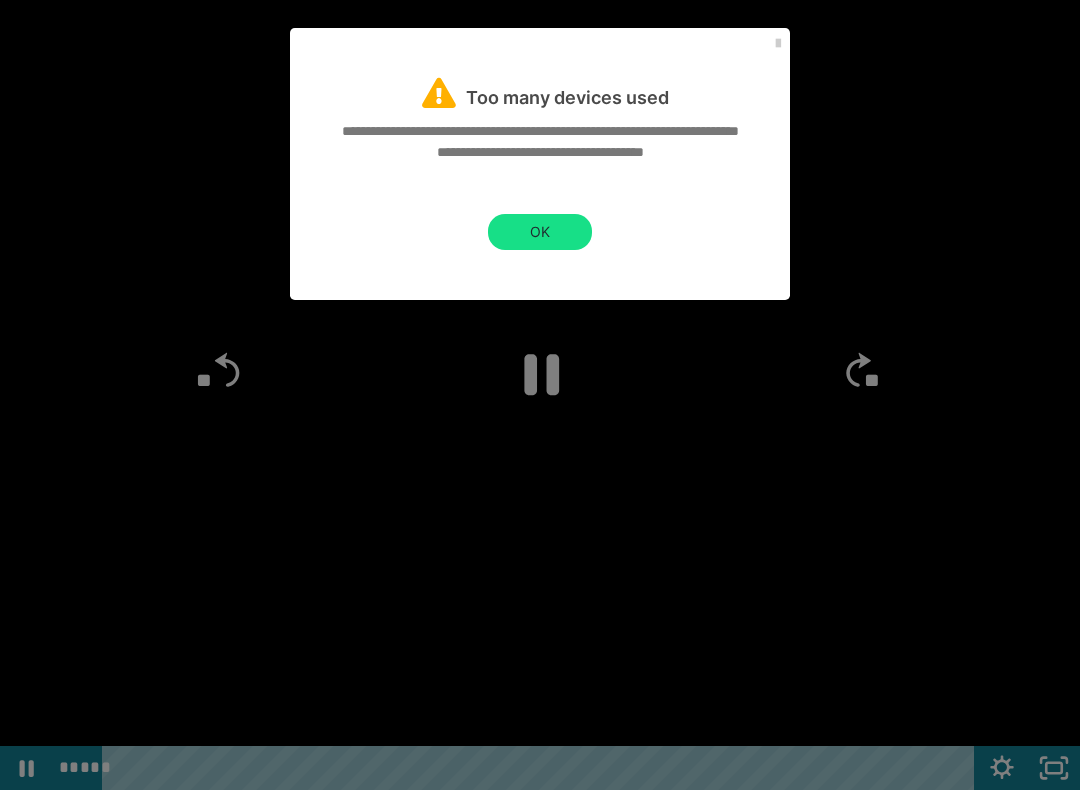 click 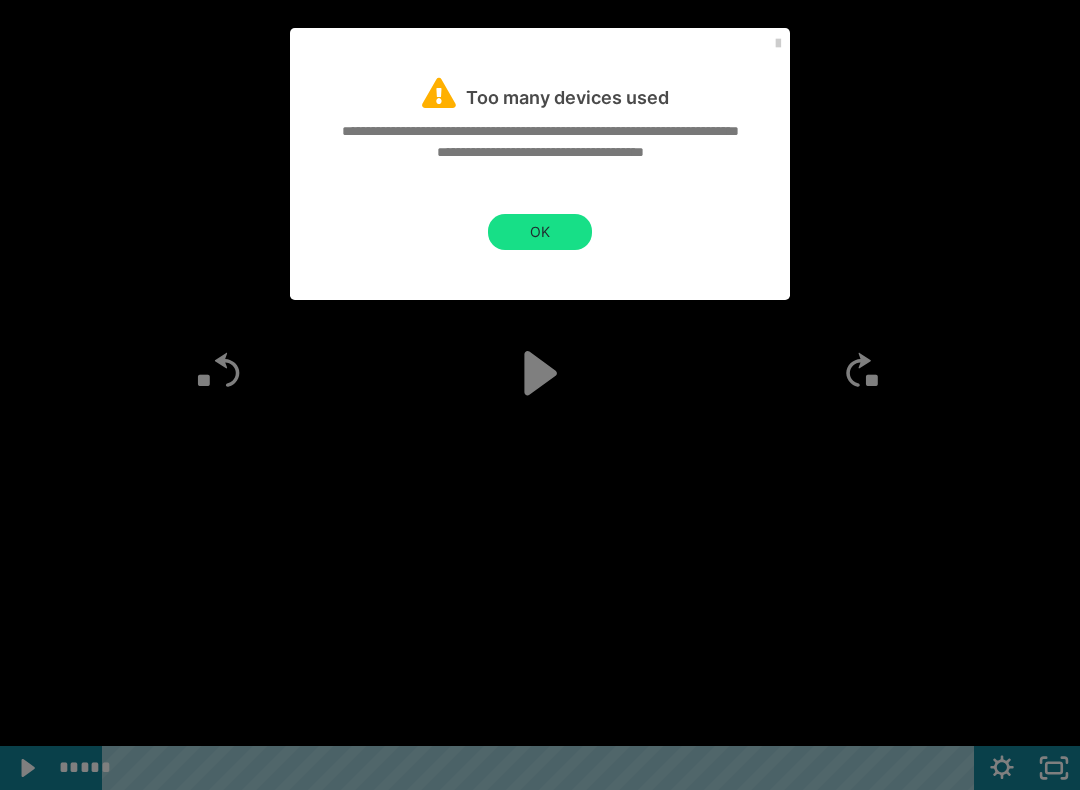 click 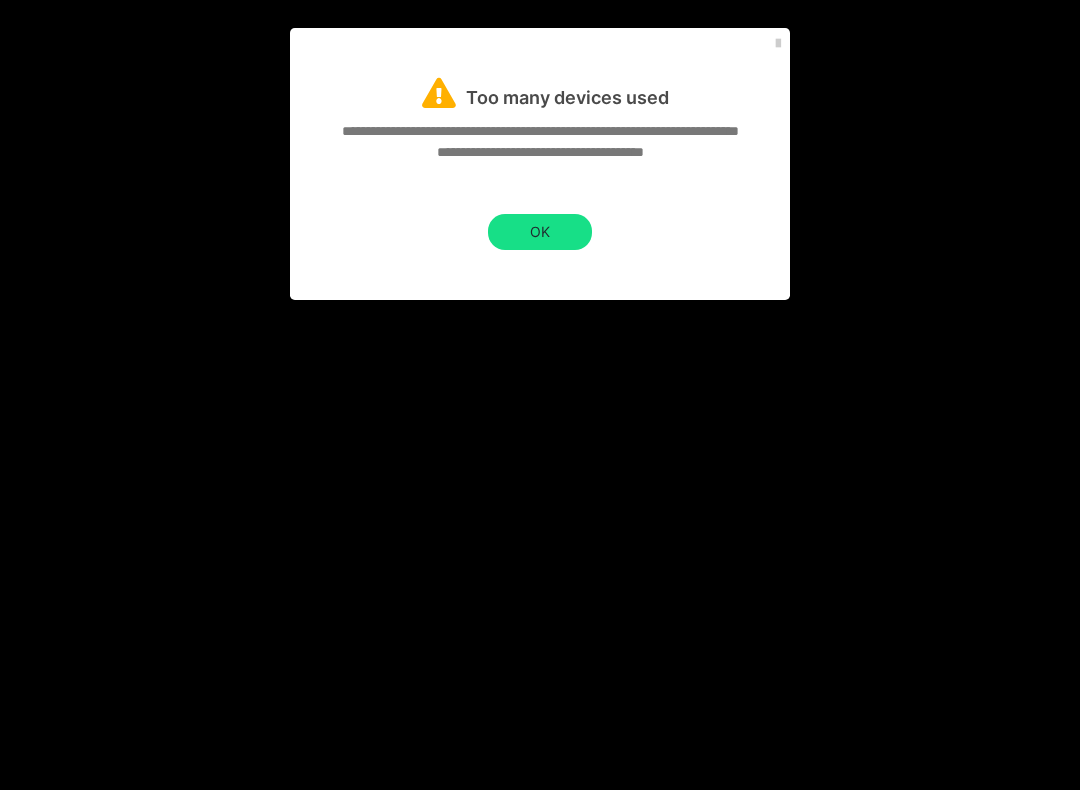 click at bounding box center (540, 395) 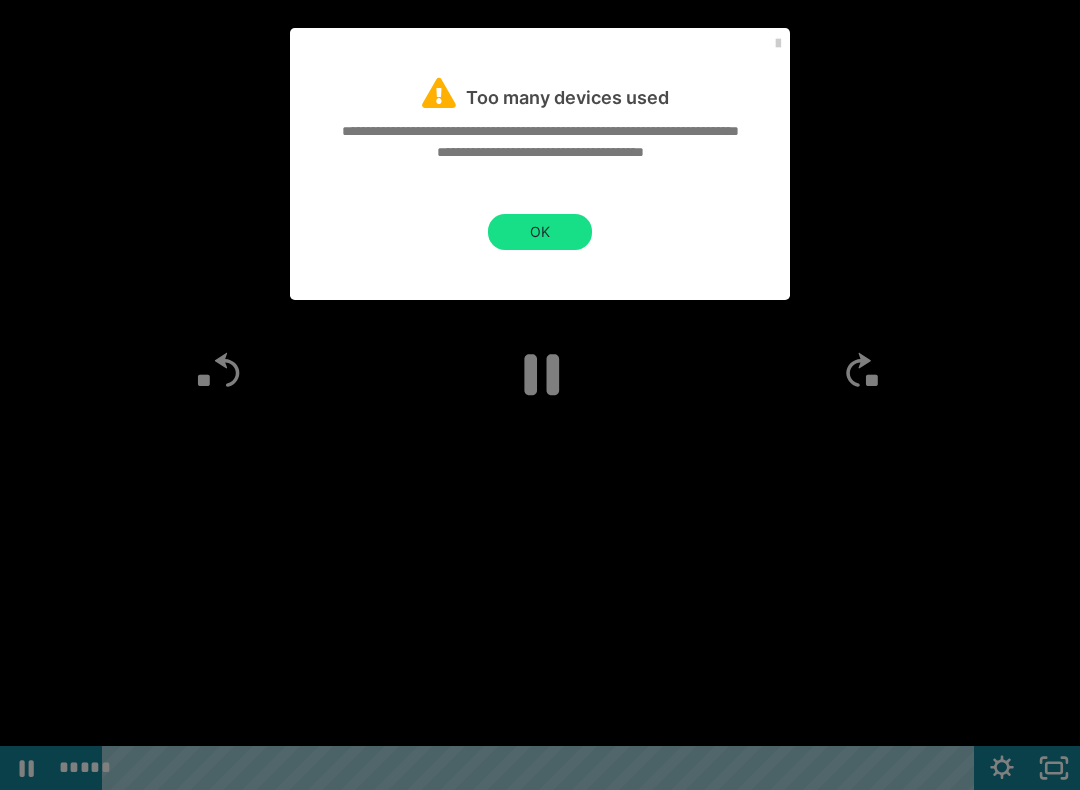 click at bounding box center (540, 395) 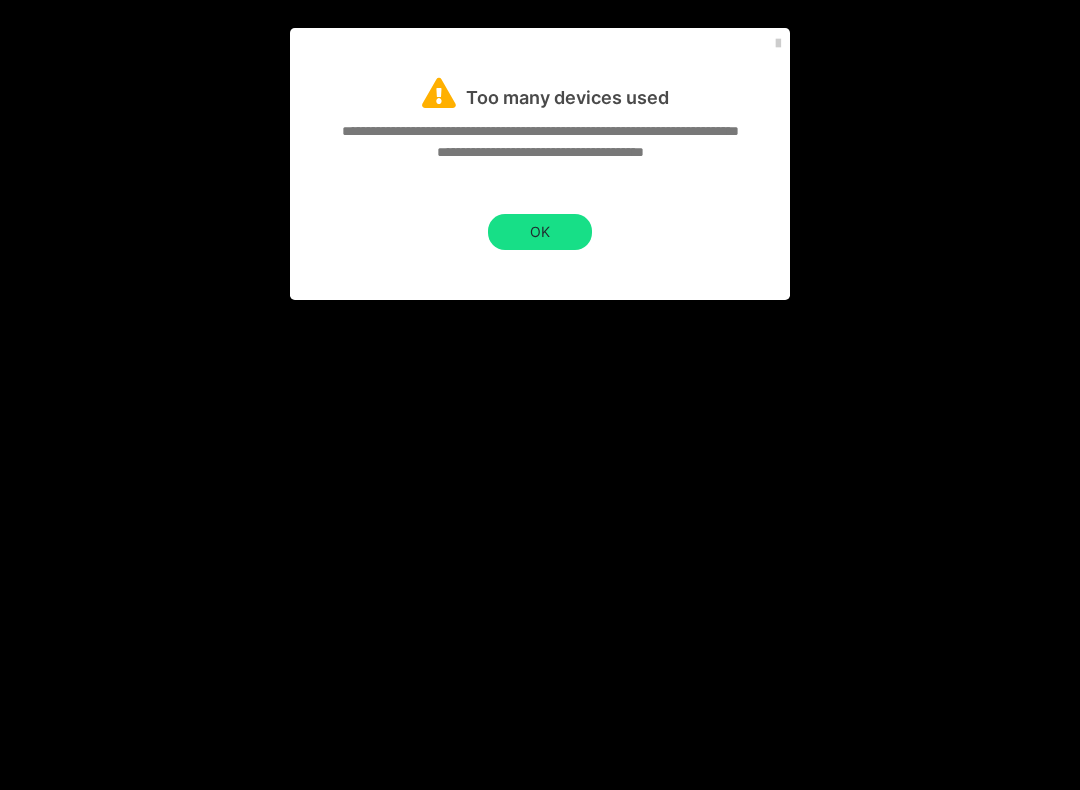 click at bounding box center (540, 395) 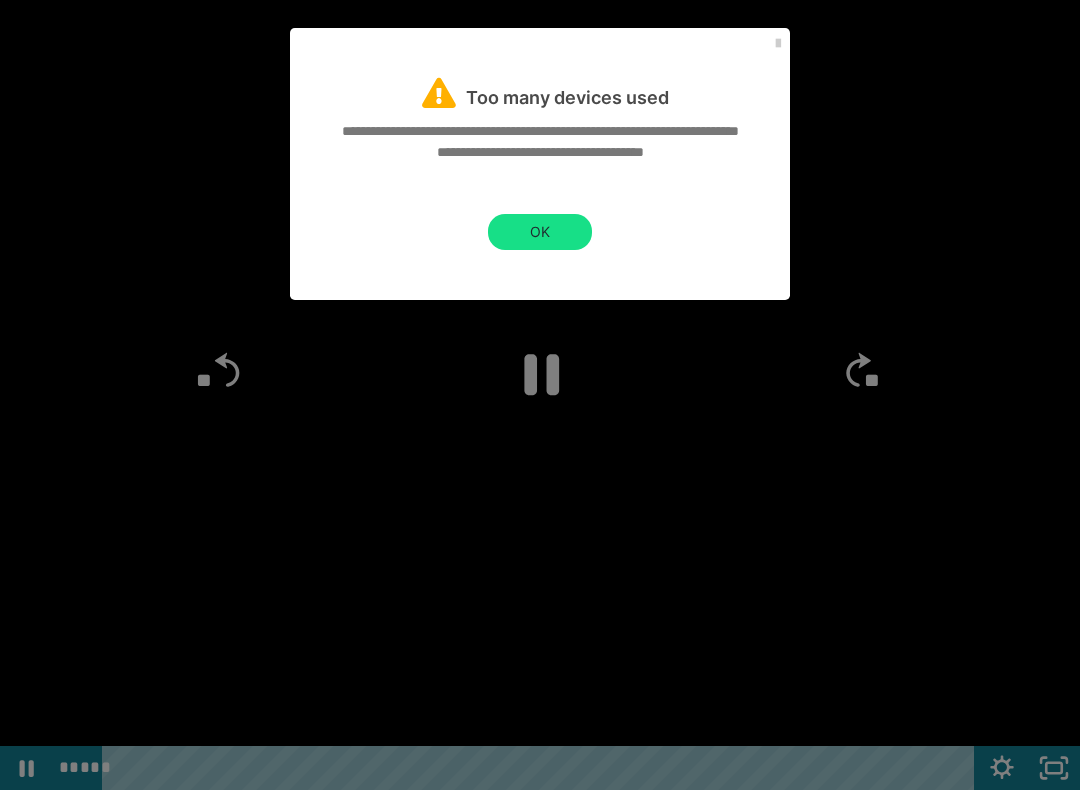 click 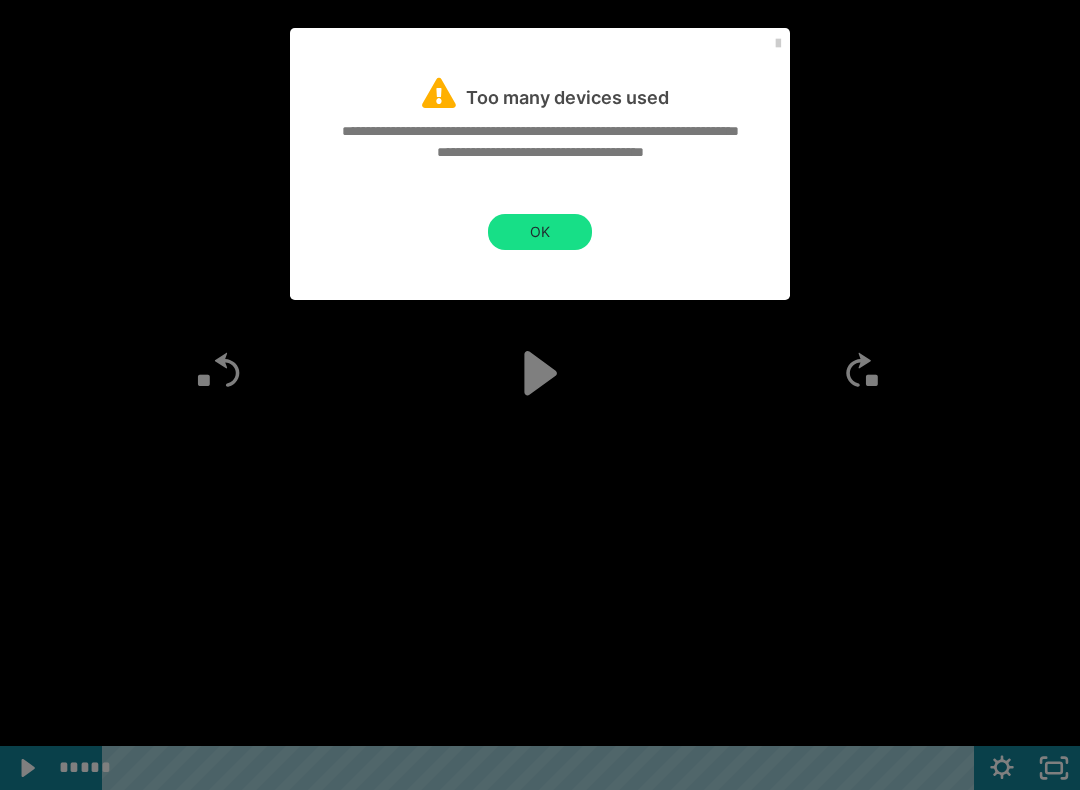 click 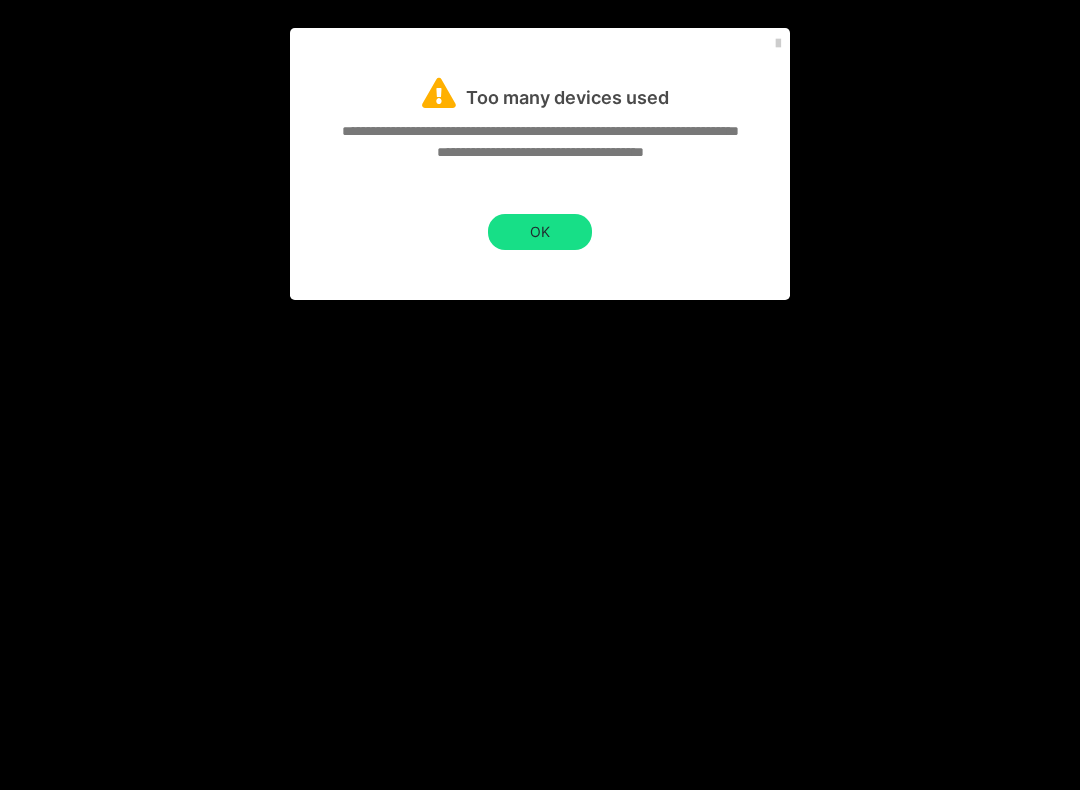 click at bounding box center [540, 395] 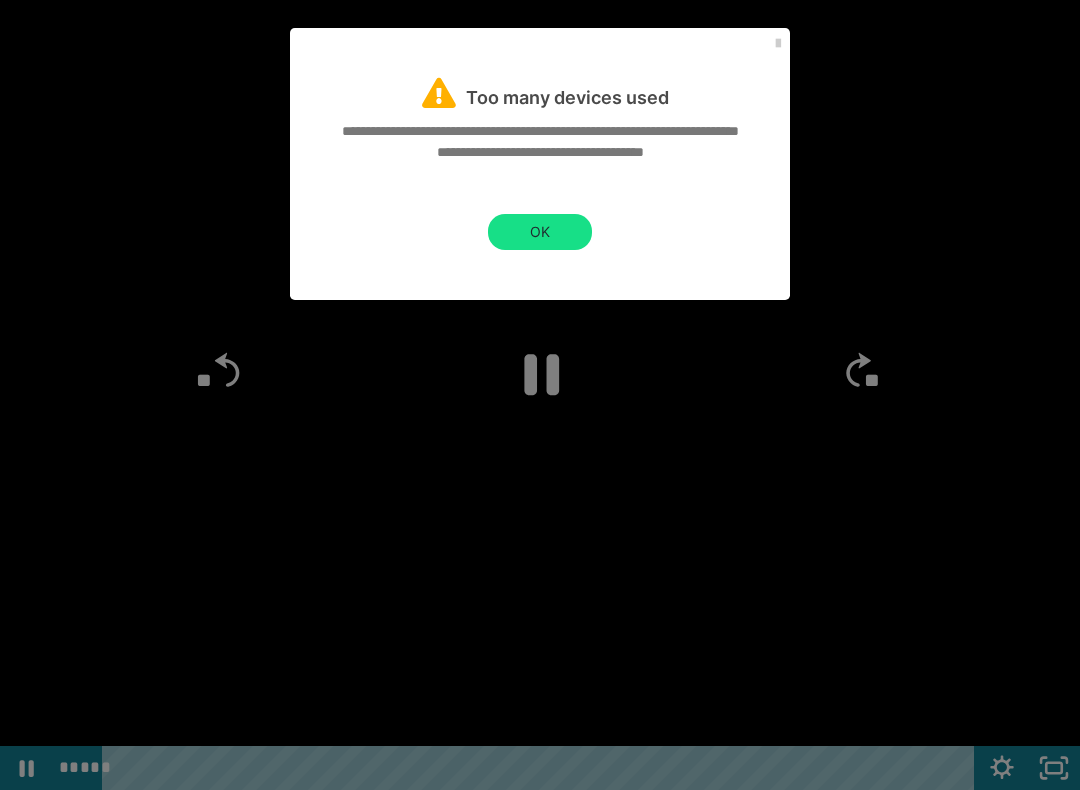 click 